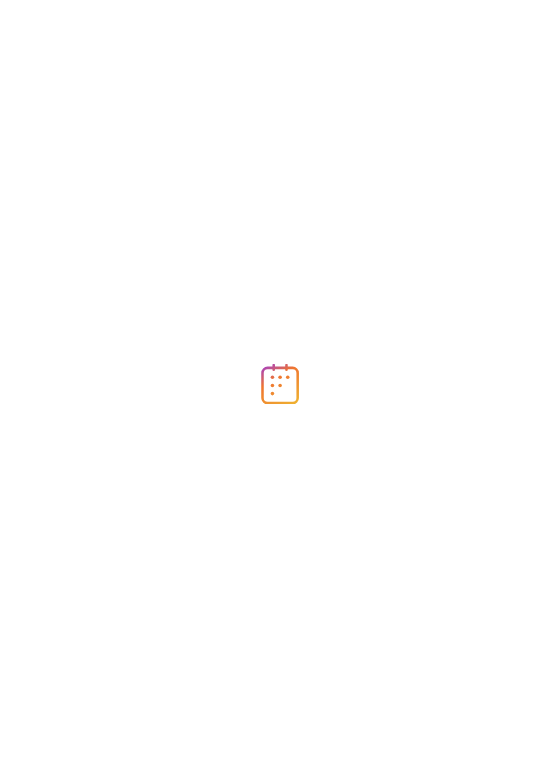 scroll, scrollTop: 0, scrollLeft: 0, axis: both 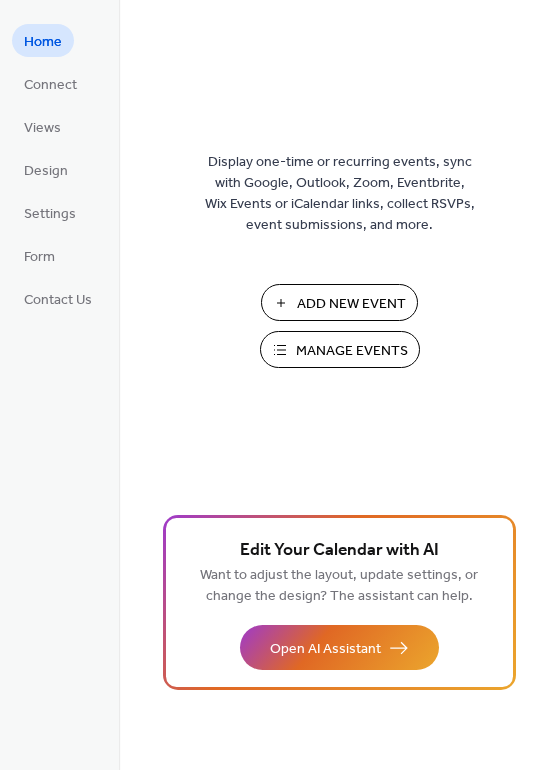 click on "Add New Event" at bounding box center (351, 304) 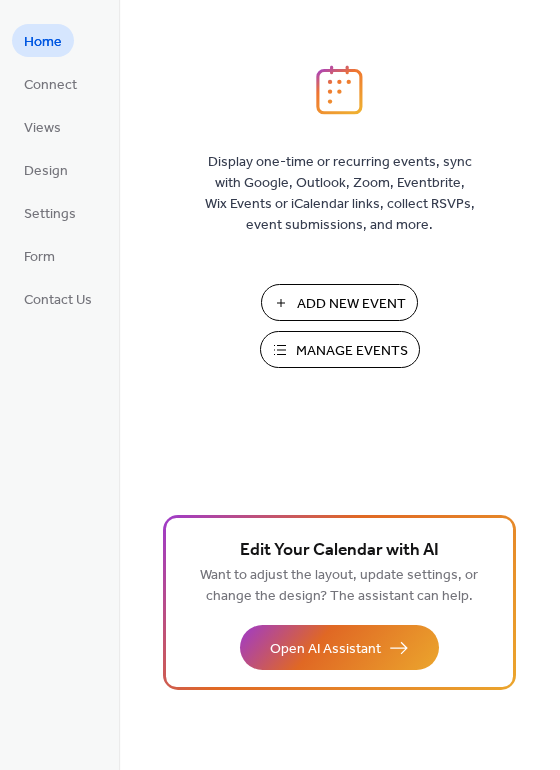 click on "Manage Events" at bounding box center [352, 351] 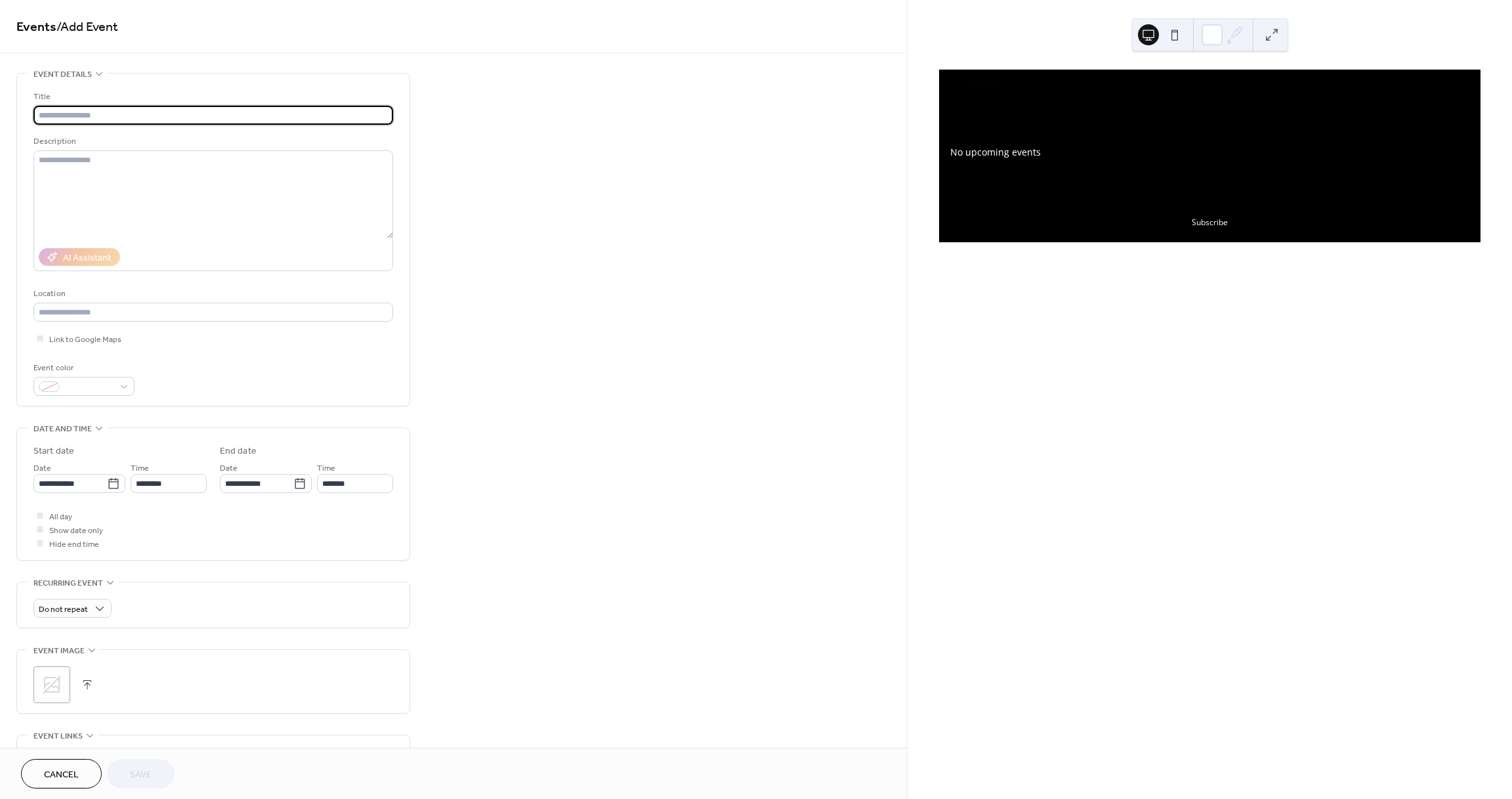 scroll, scrollTop: 0, scrollLeft: 0, axis: both 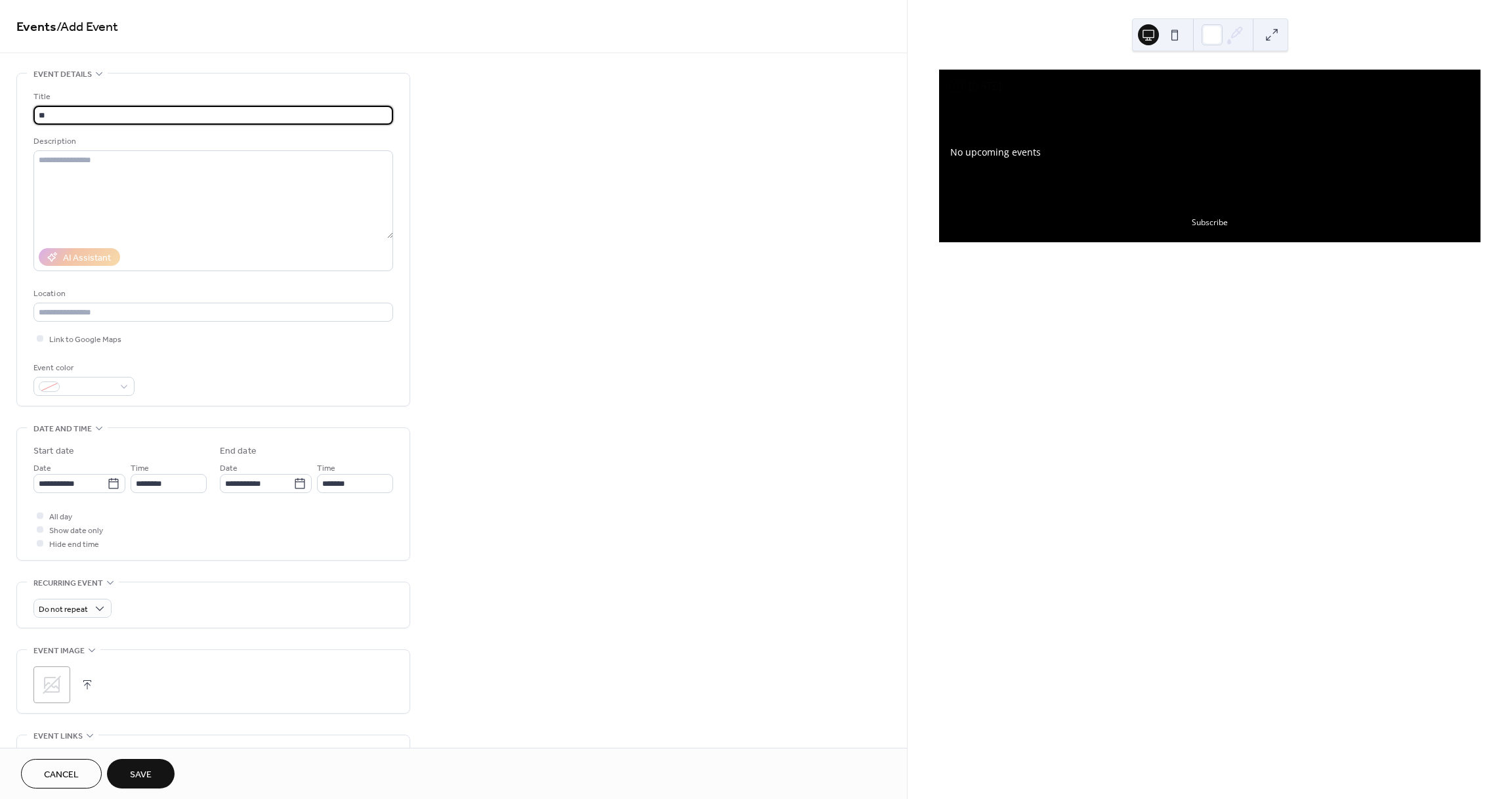 type on "*" 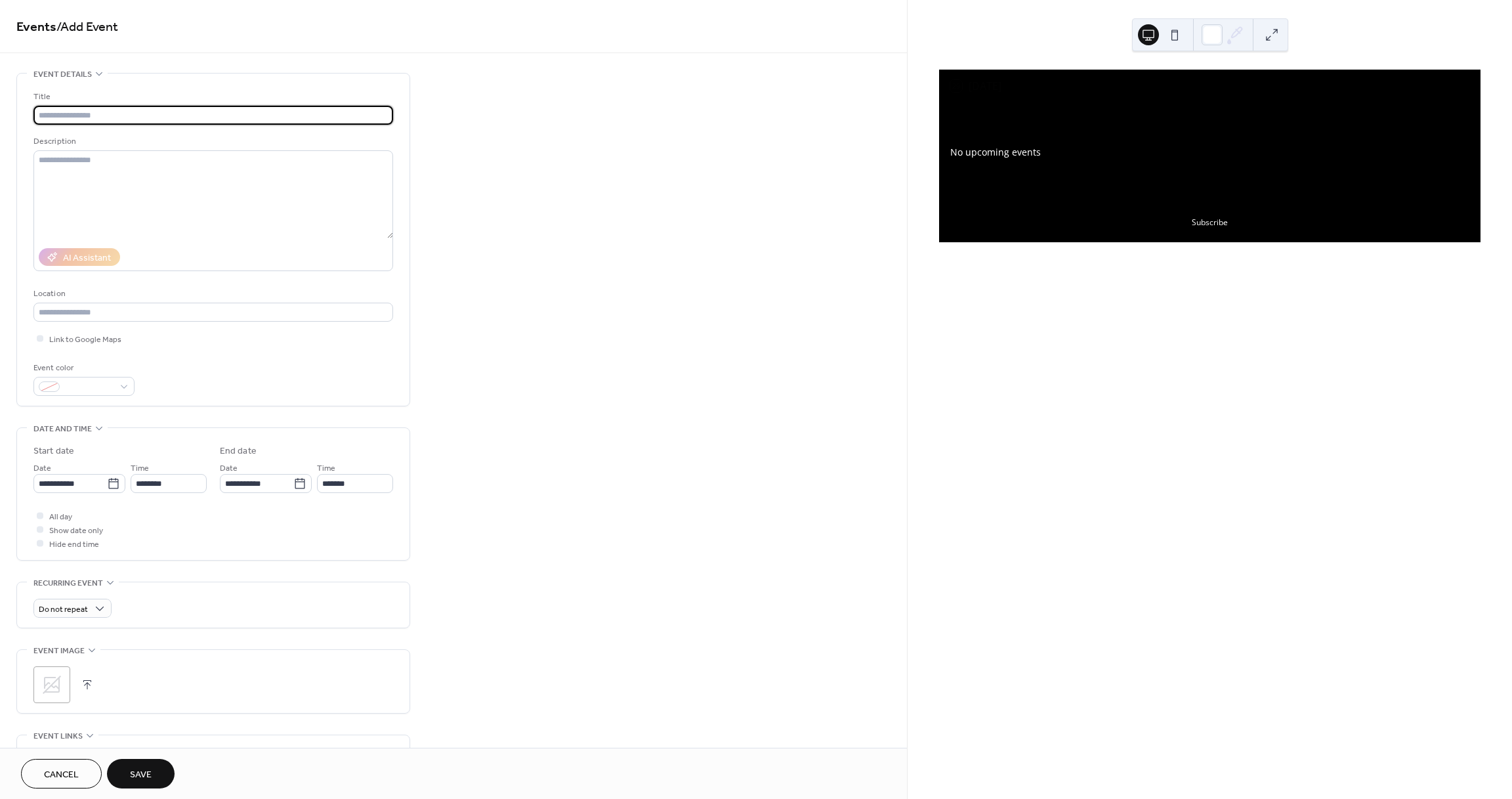 type on "*" 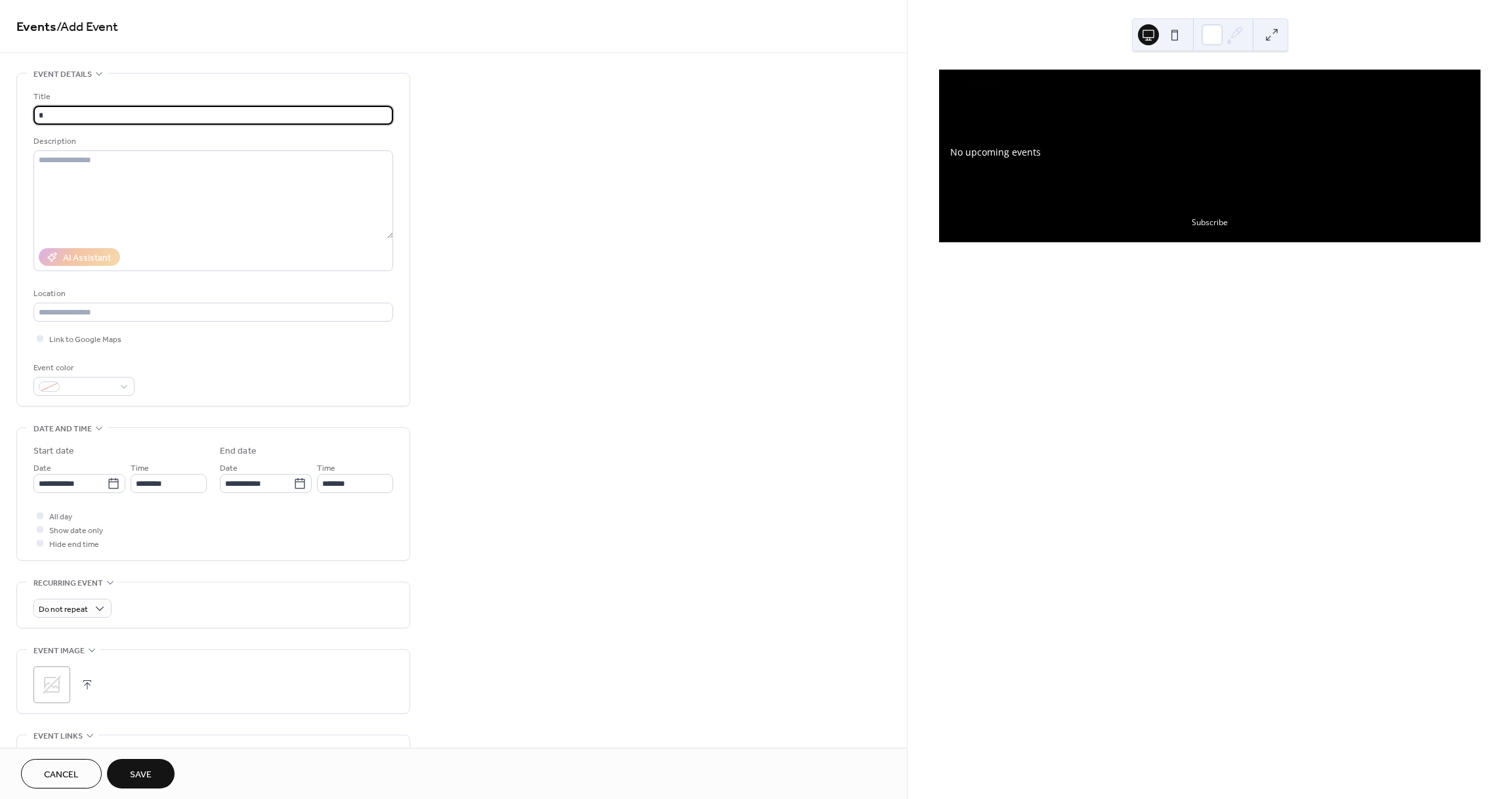 type 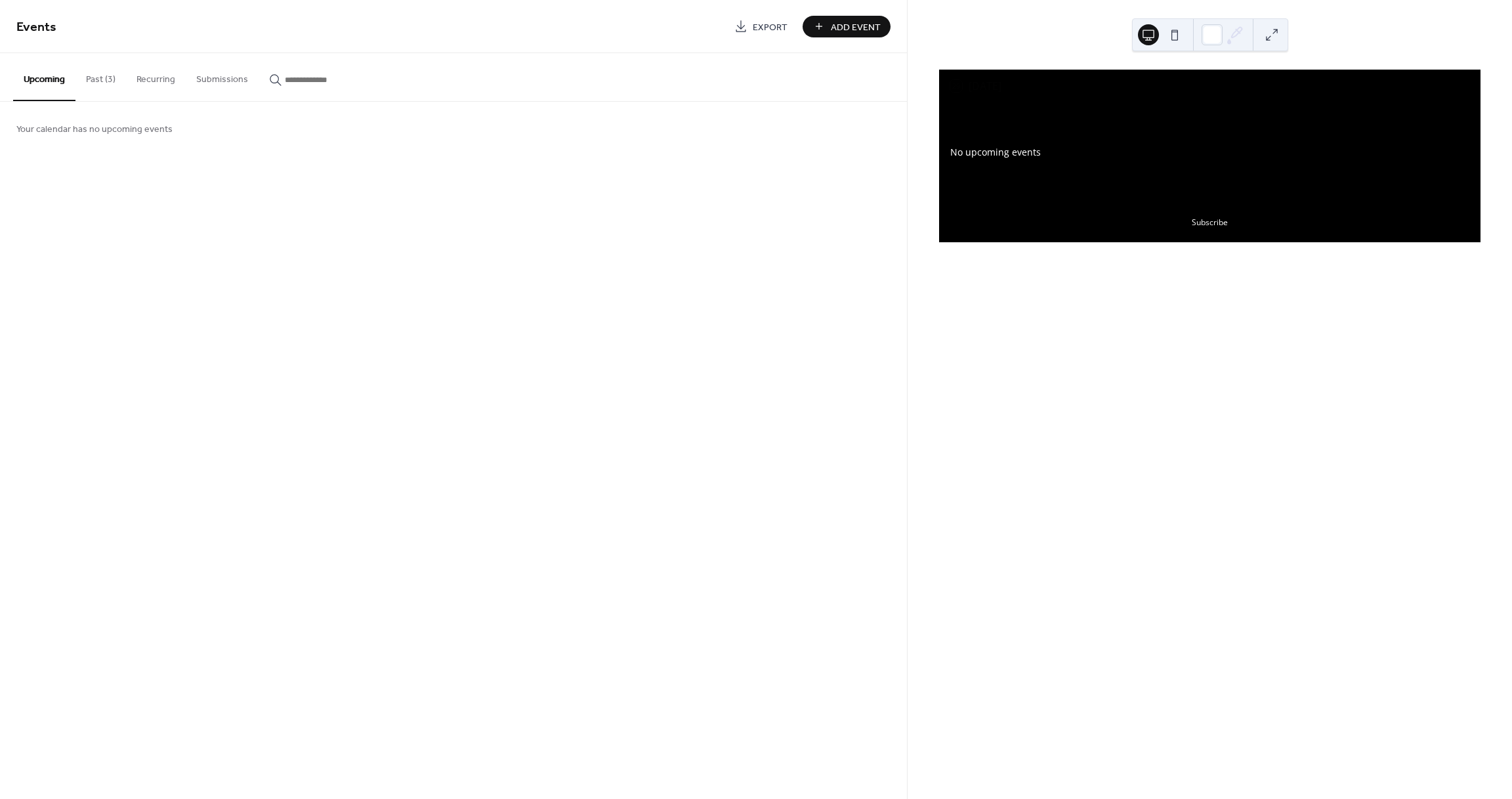 scroll, scrollTop: 0, scrollLeft: 0, axis: both 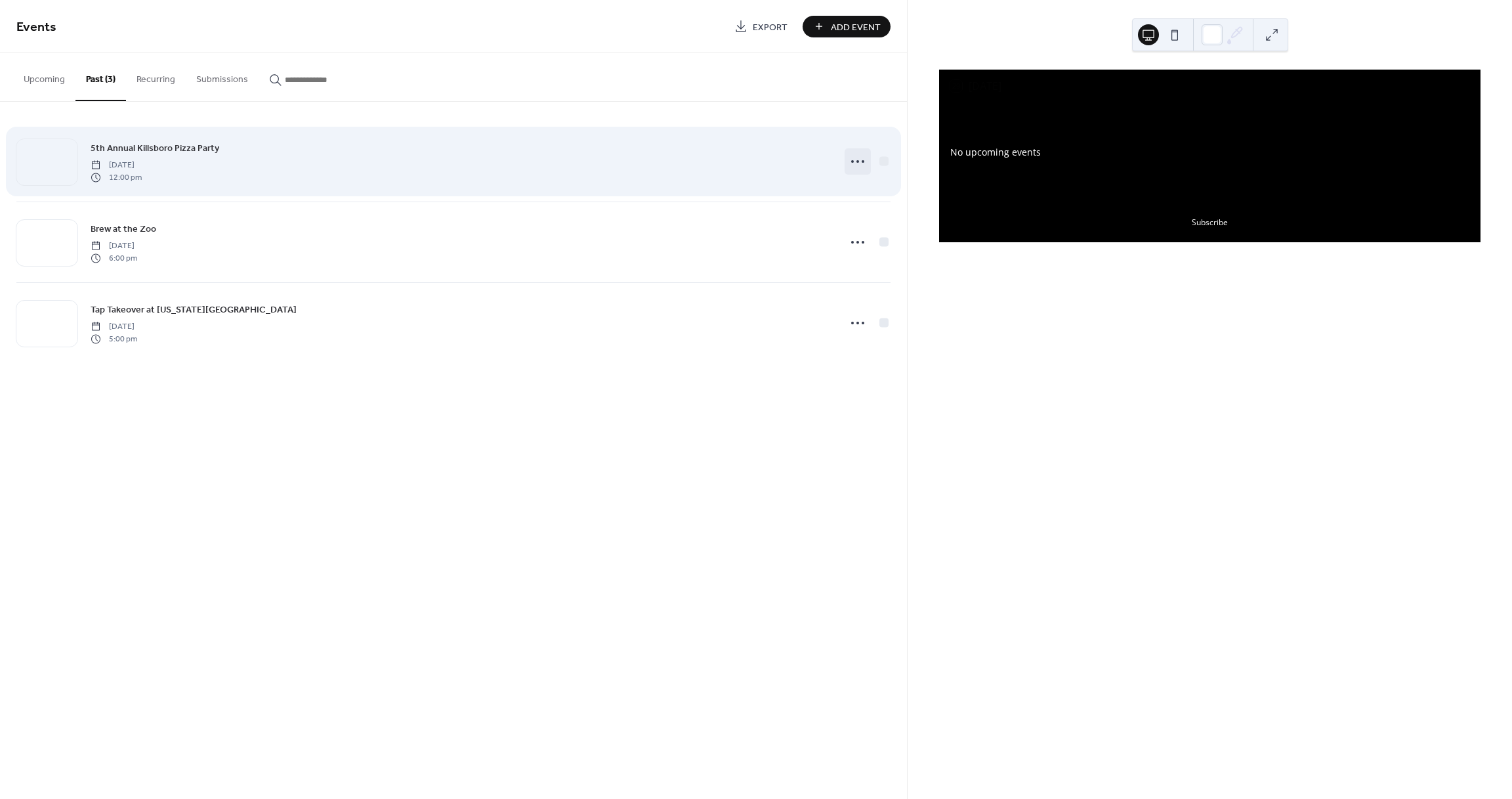click 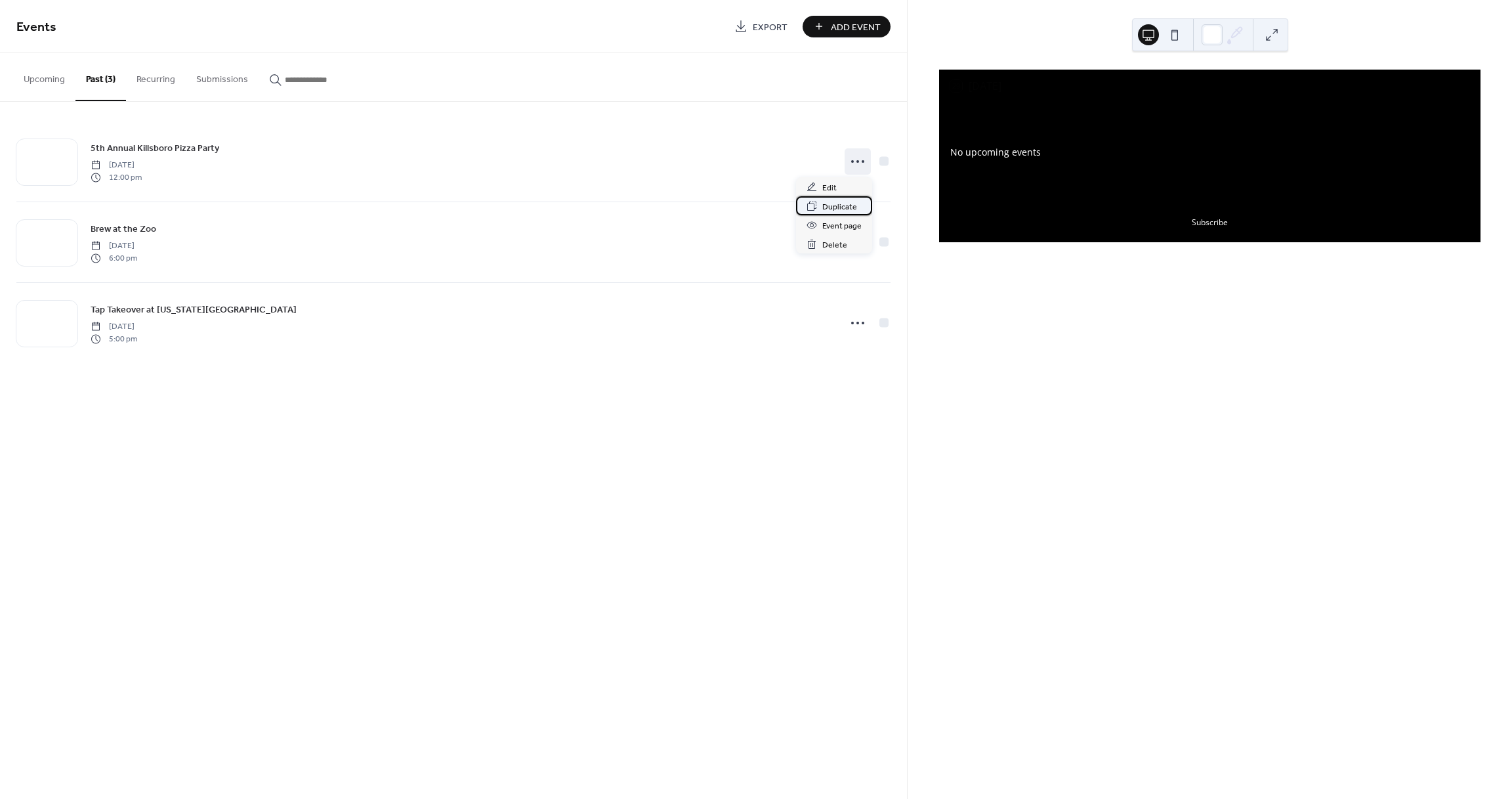 click on "Duplicate" at bounding box center [839, 207] 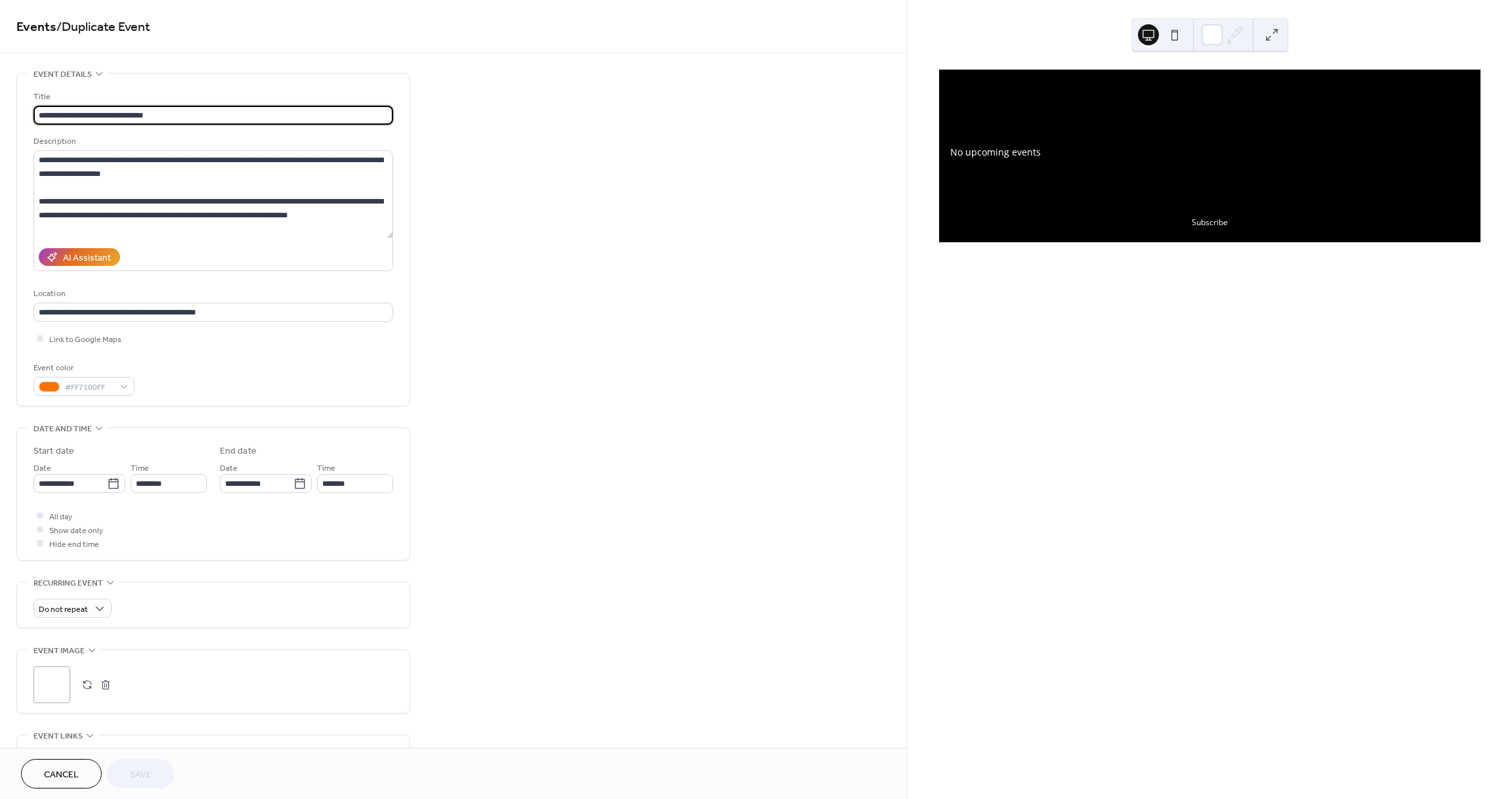 scroll, scrollTop: 0, scrollLeft: 0, axis: both 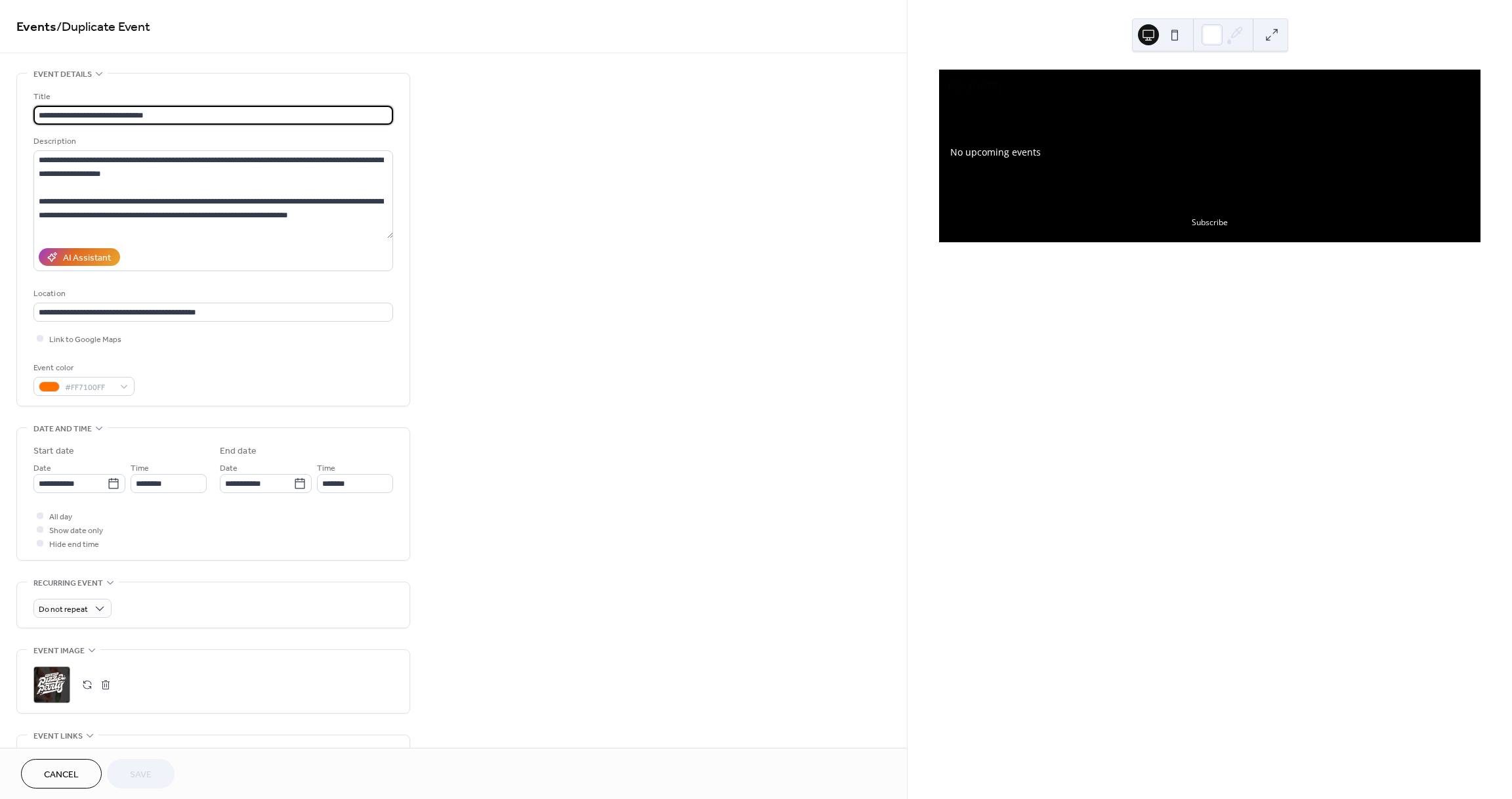 click on "**********" at bounding box center (213, 240) 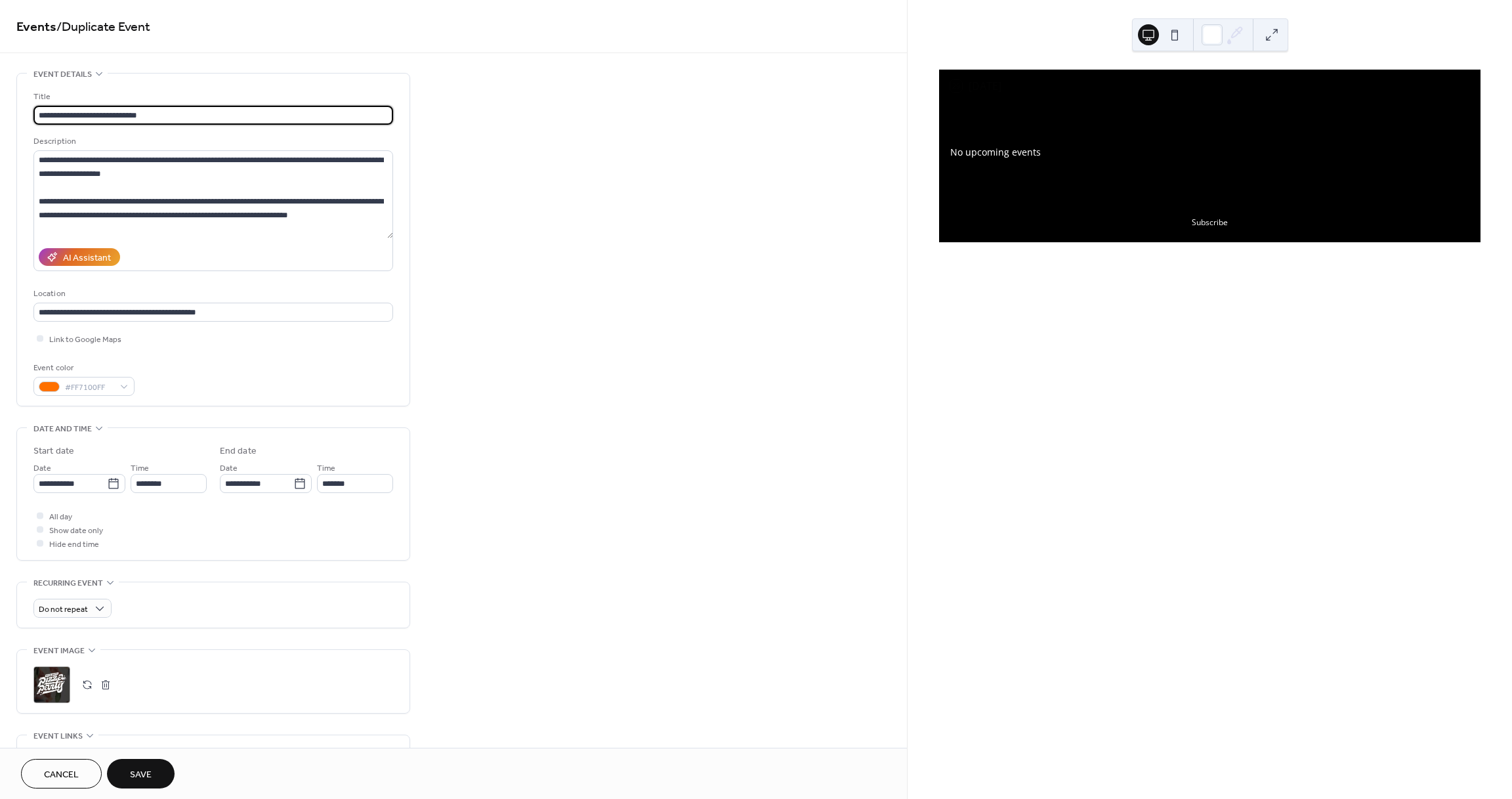 click on "**********" at bounding box center (213, 115) 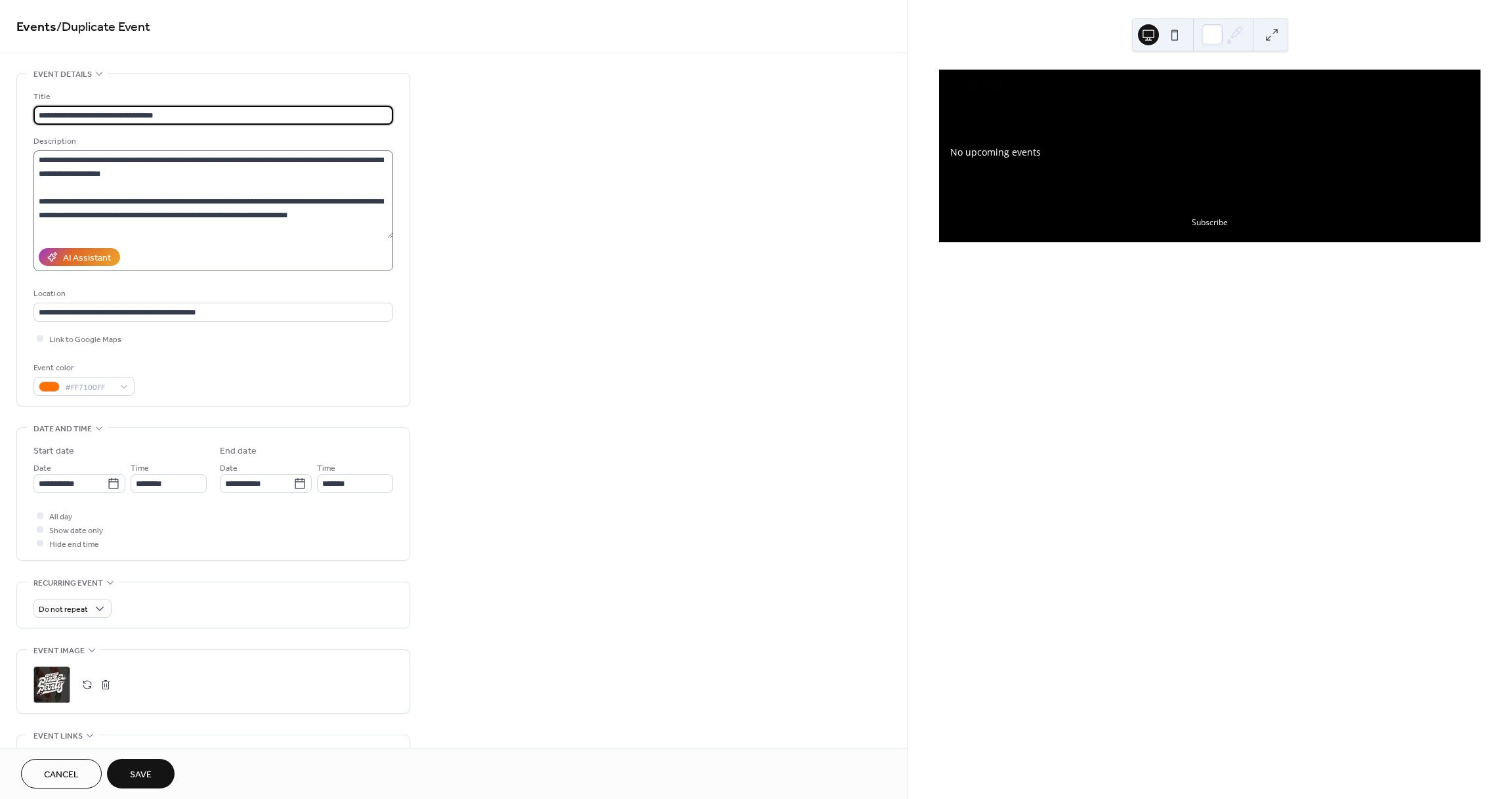 type on "**********" 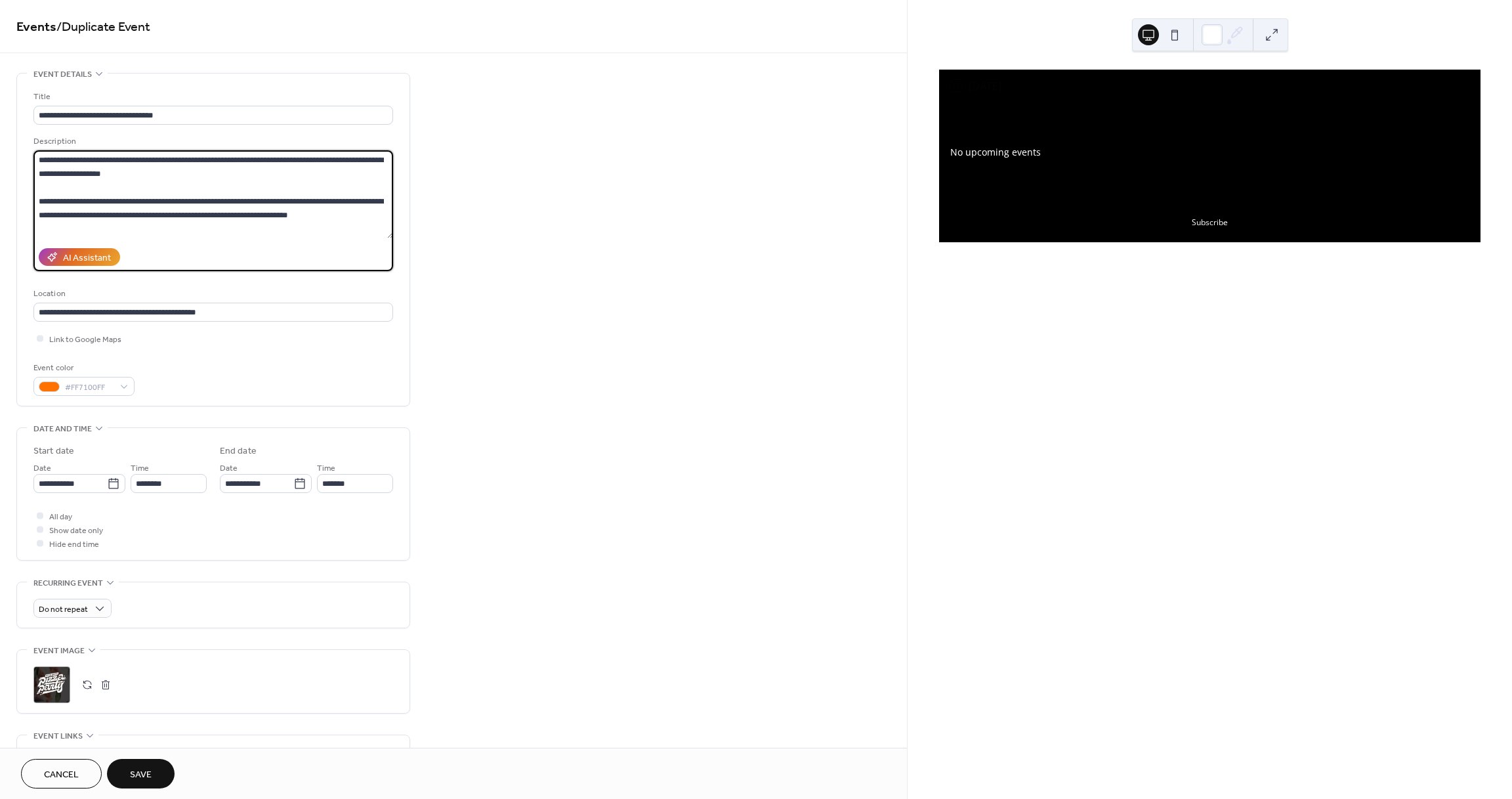 click on "**********" at bounding box center (213, 194) 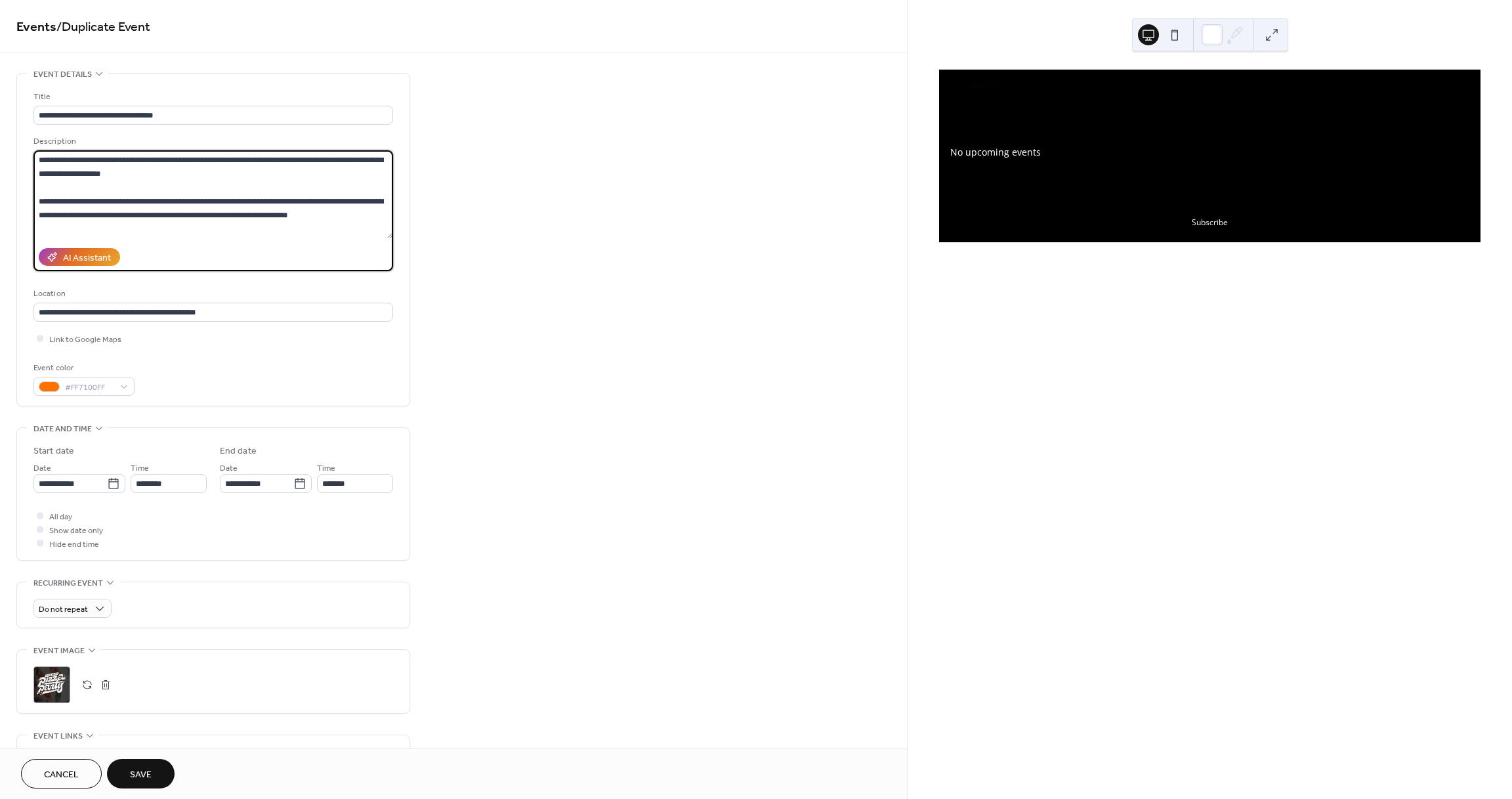 drag, startPoint x: 150, startPoint y: 160, endPoint x: 261, endPoint y: 162, distance: 111.01802 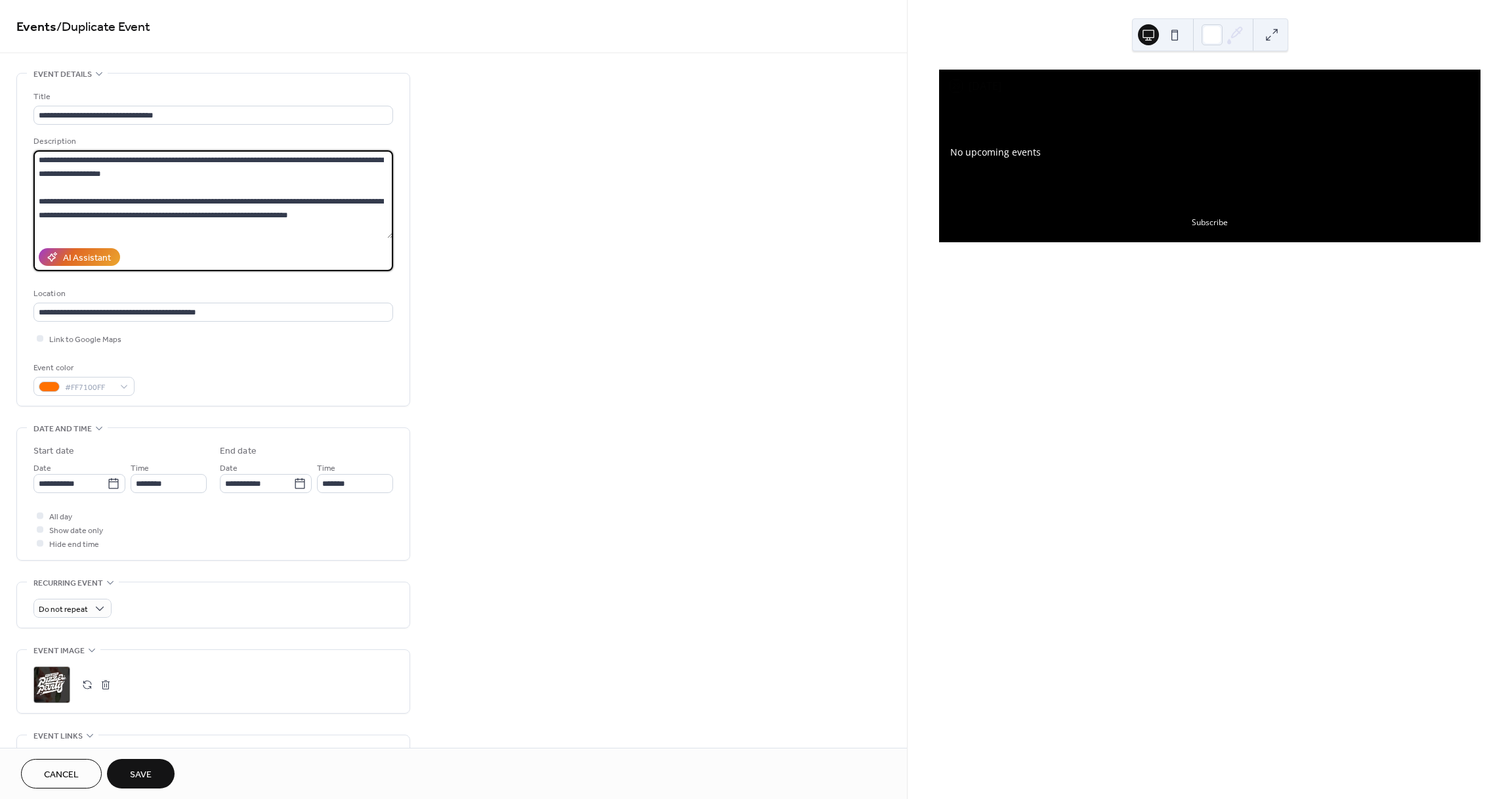 click on "**********" at bounding box center (213, 194) 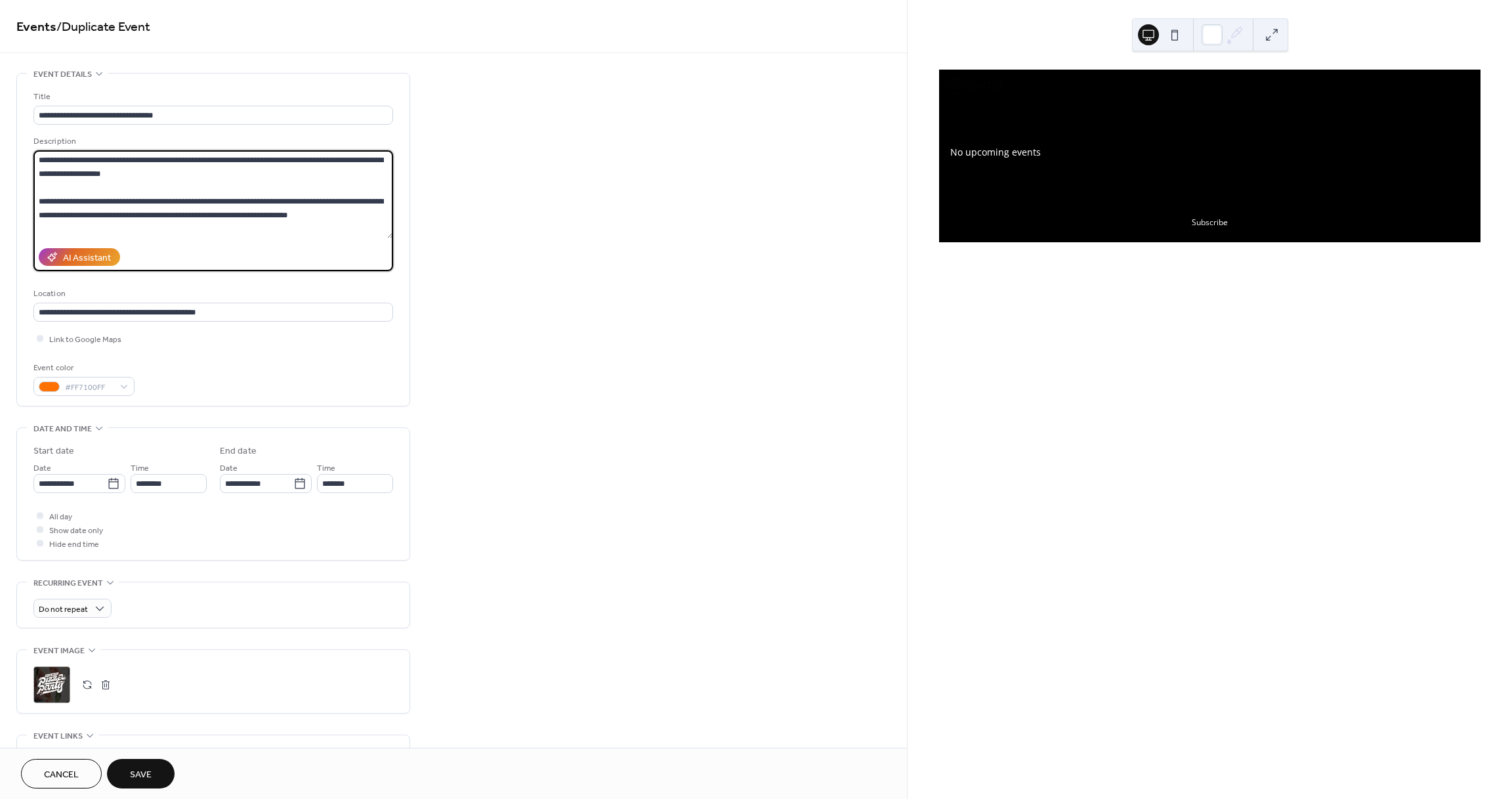 drag, startPoint x: 261, startPoint y: 162, endPoint x: 149, endPoint y: 159, distance: 112.04017 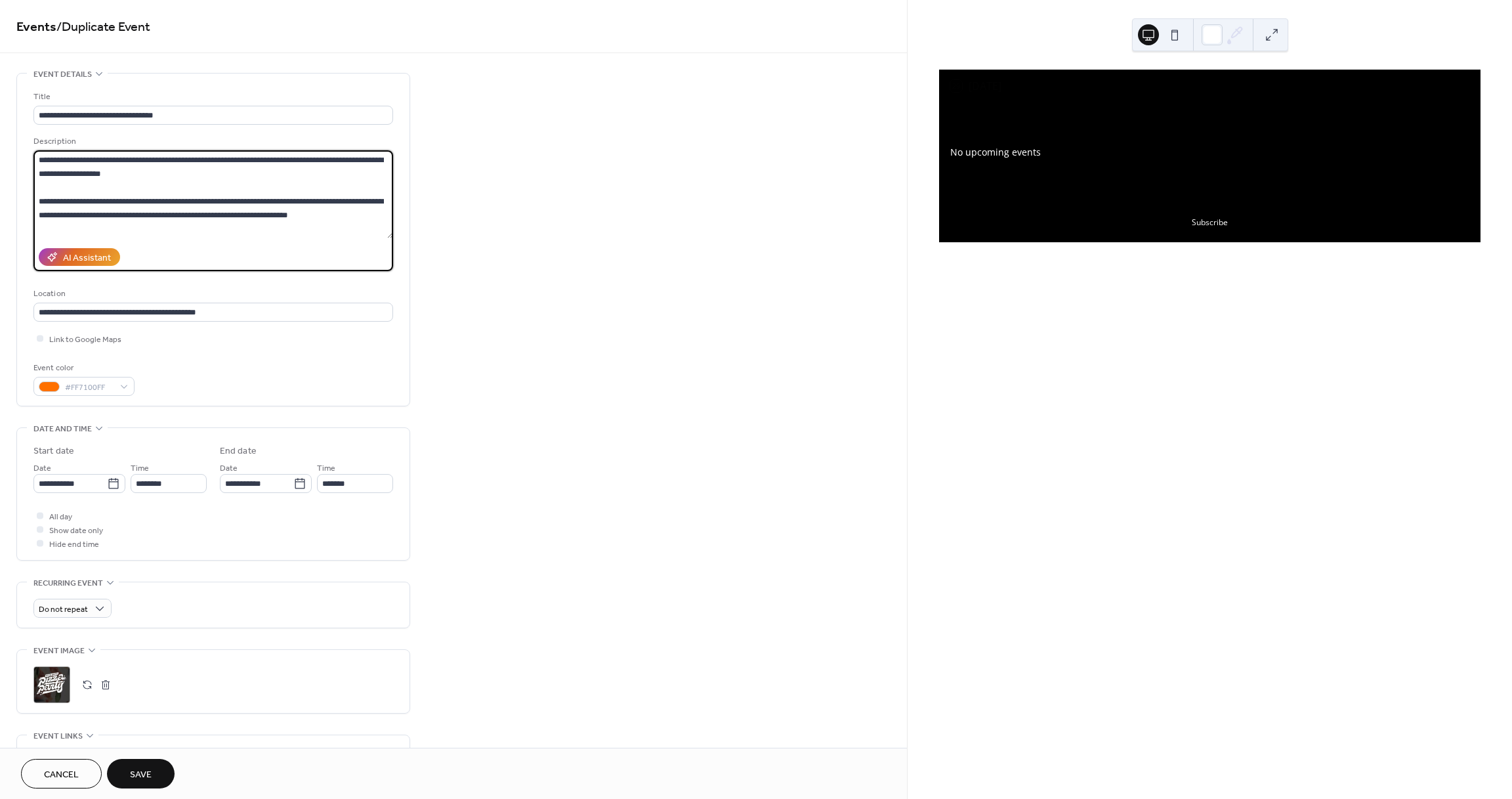 click on "**********" at bounding box center [213, 194] 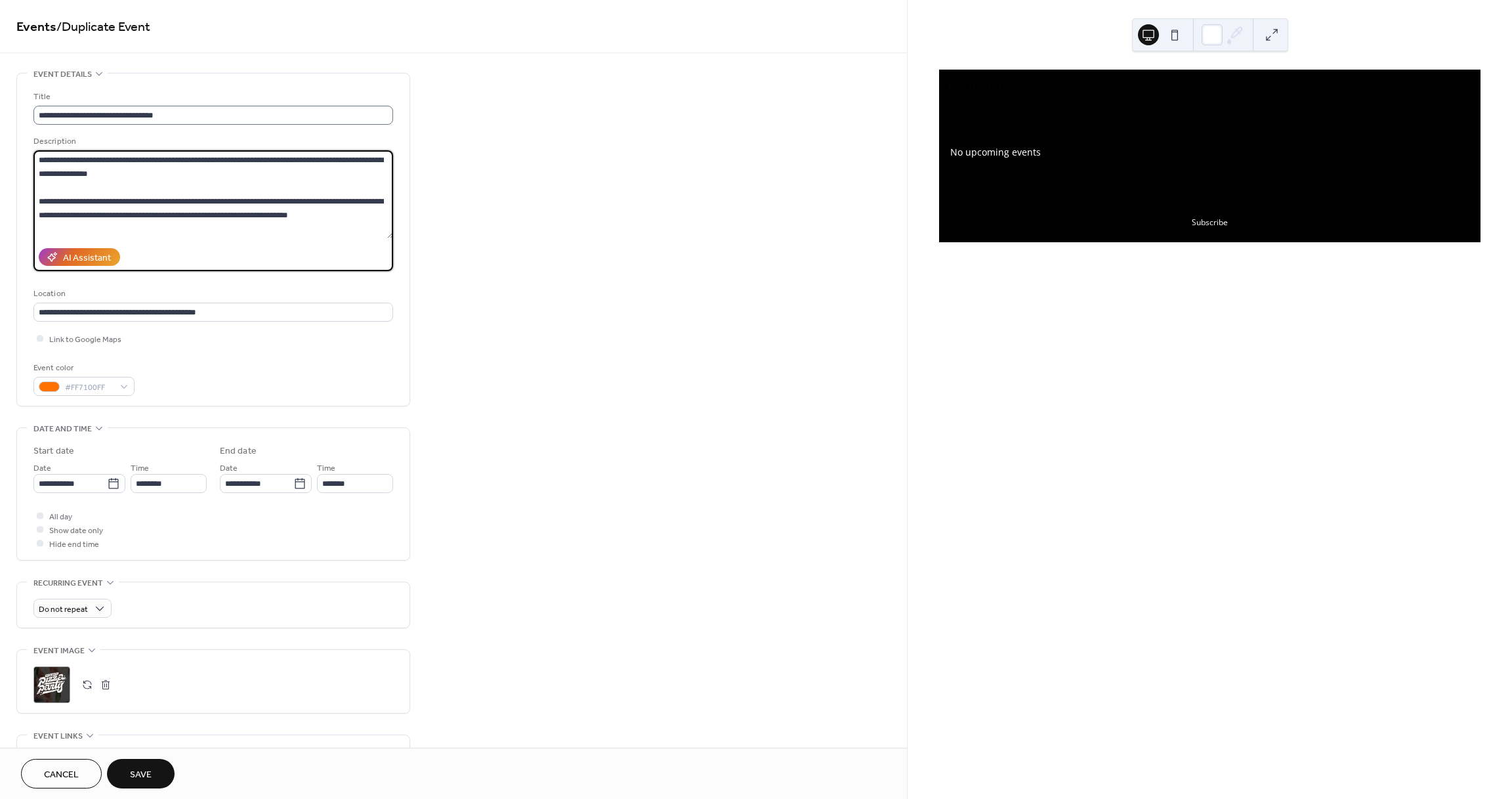 type on "**********" 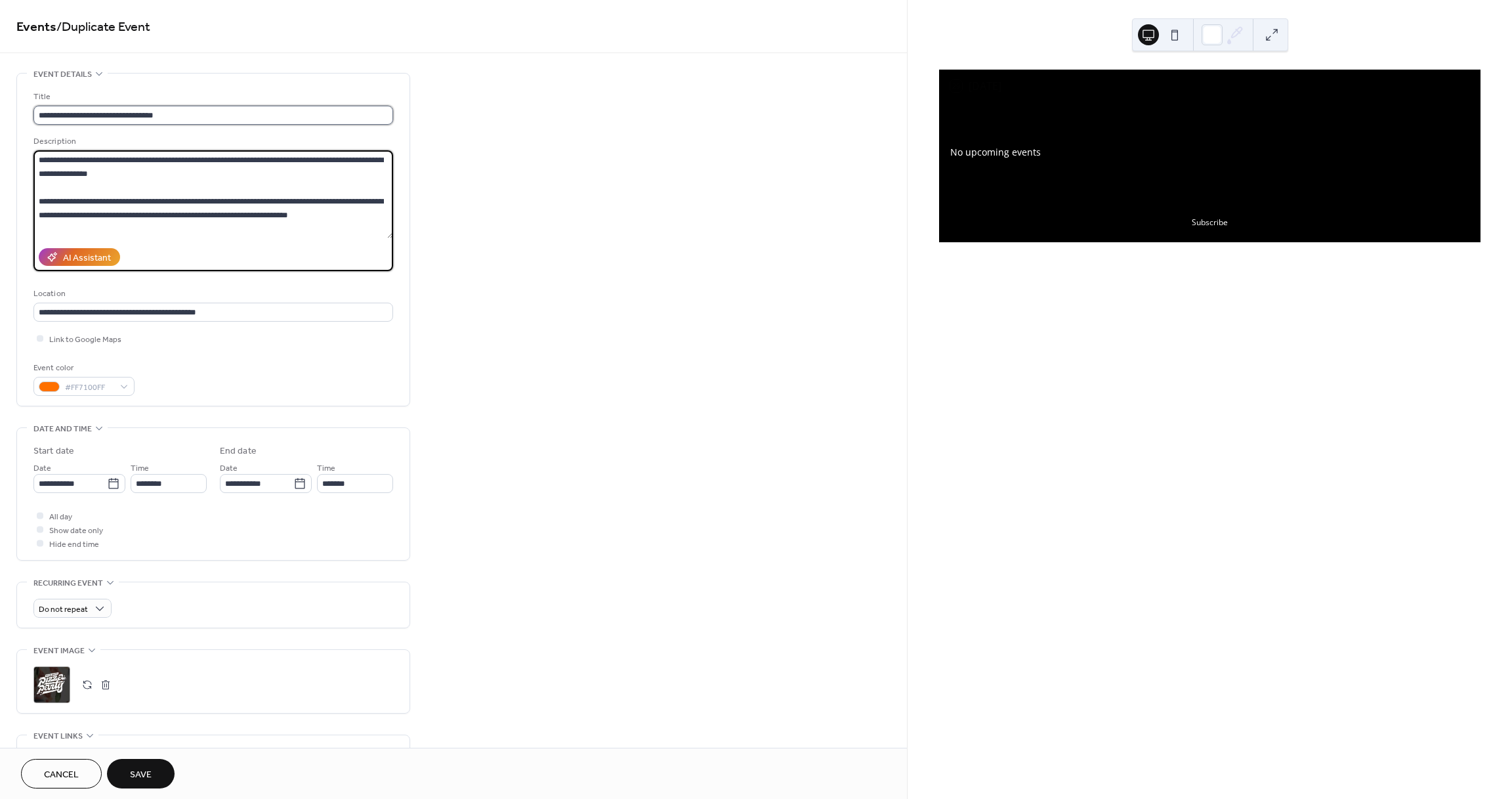 click on "**********" at bounding box center (213, 115) 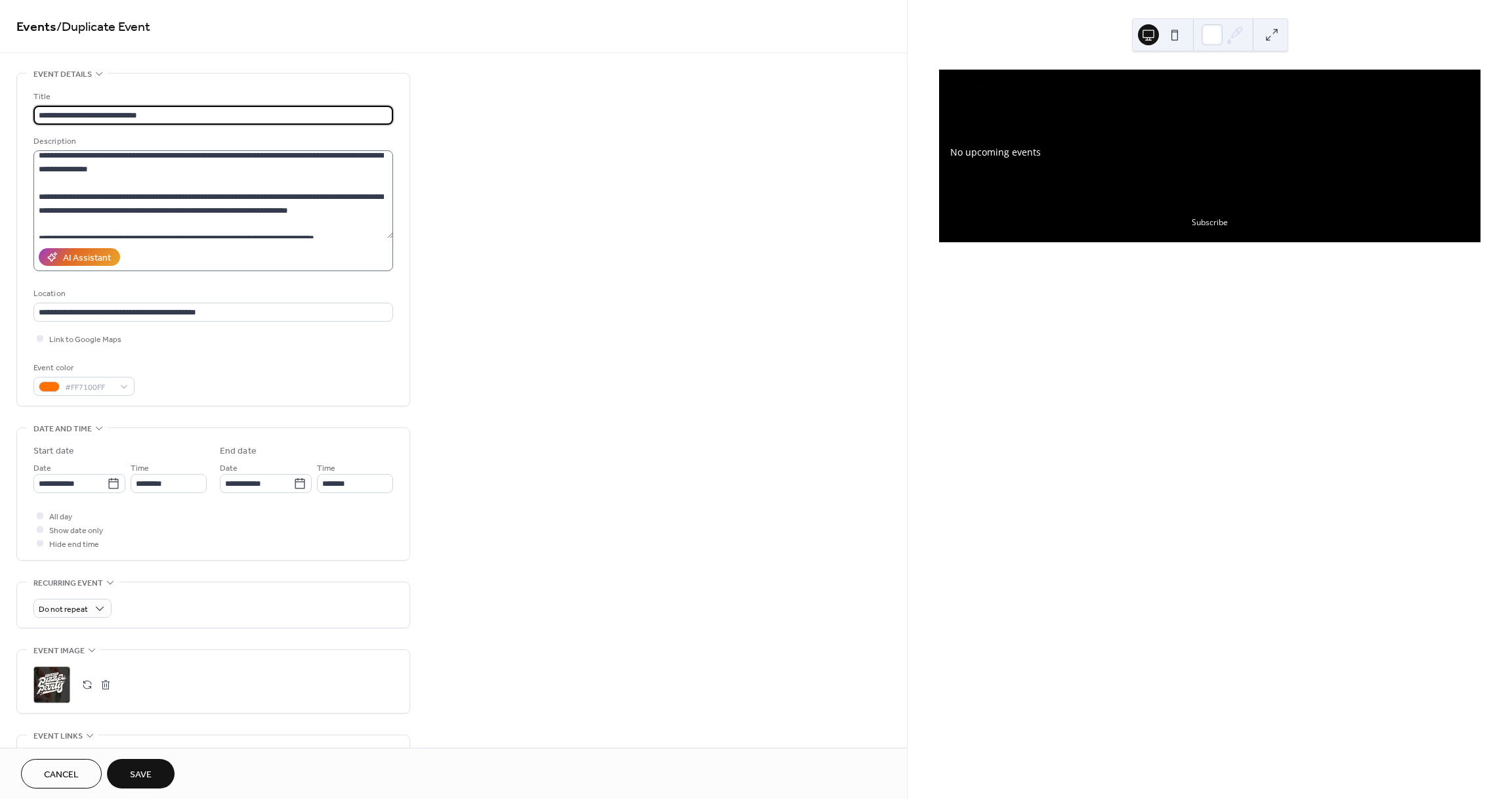 scroll, scrollTop: 0, scrollLeft: 0, axis: both 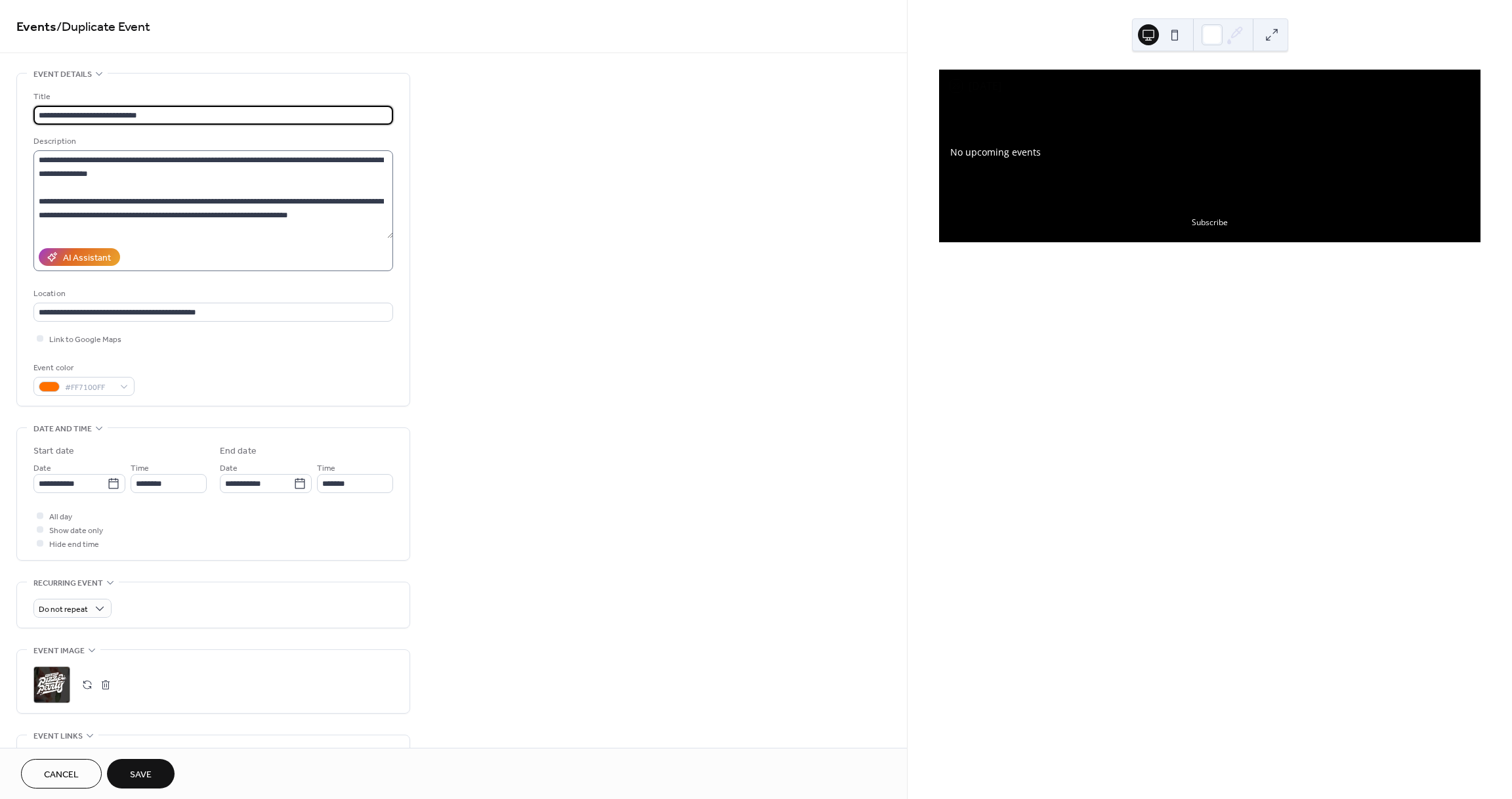 type on "**********" 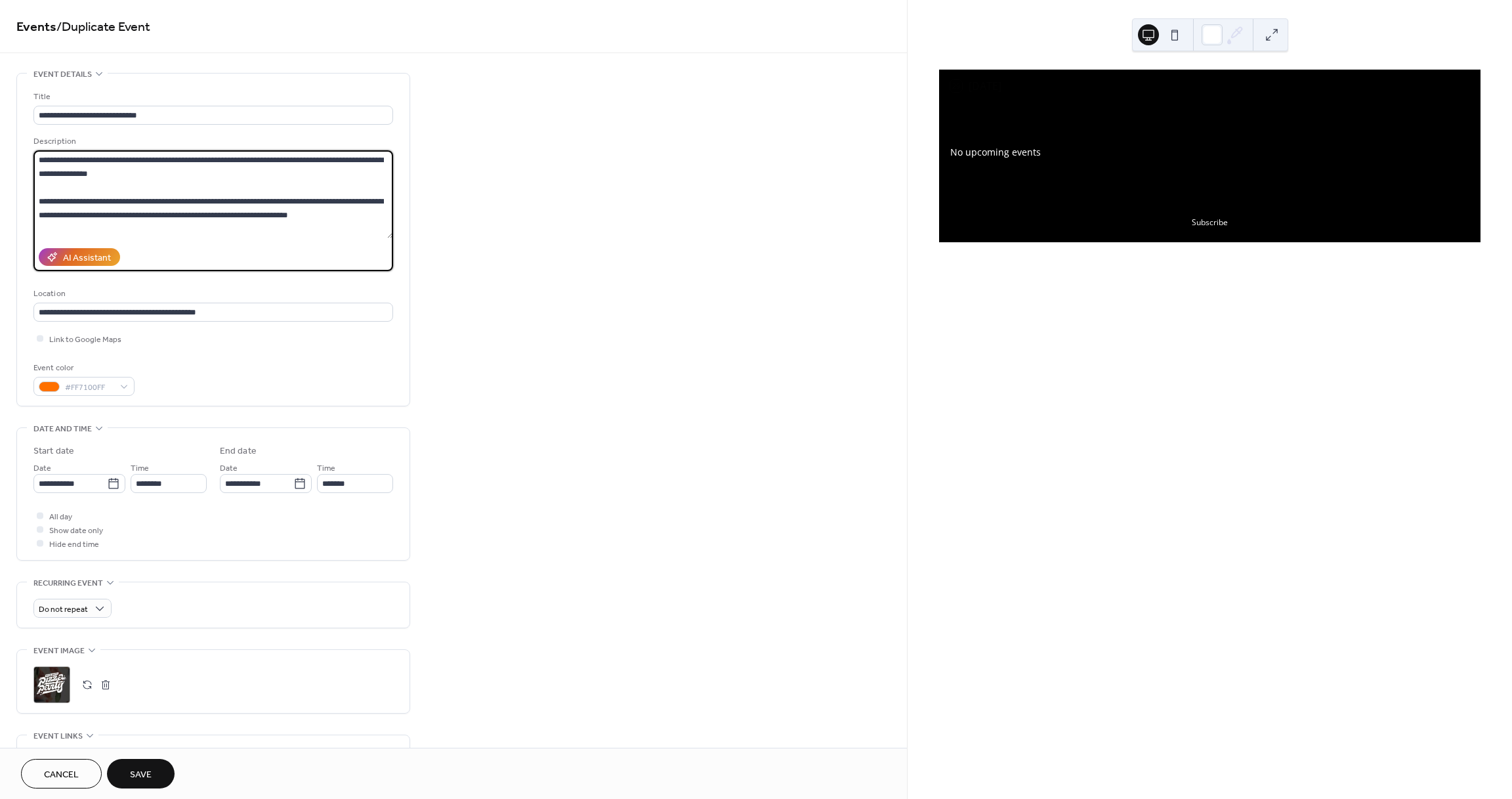 drag, startPoint x: 309, startPoint y: 160, endPoint x: 331, endPoint y: 160, distance: 22 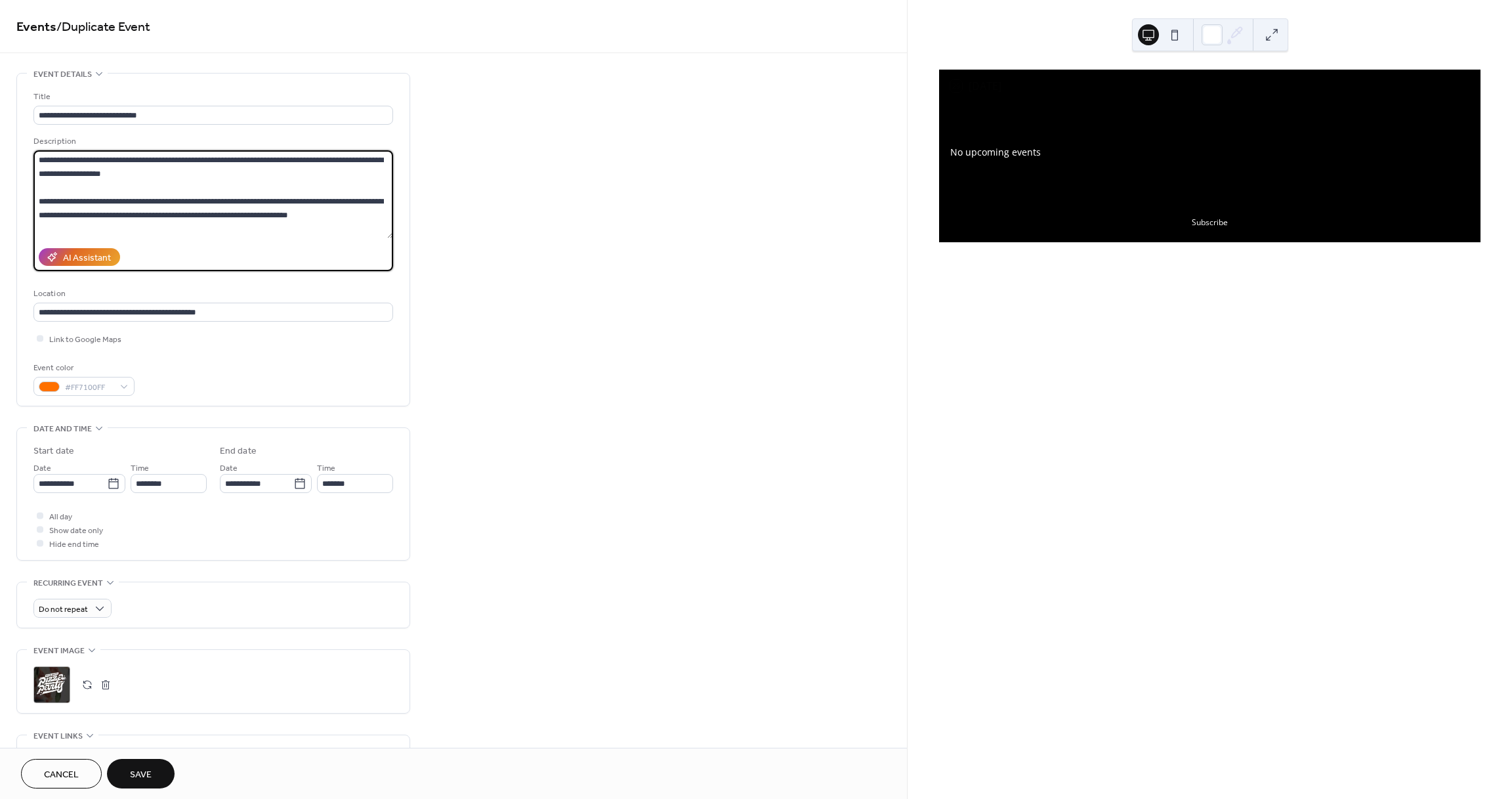 drag, startPoint x: 130, startPoint y: 175, endPoint x: 30, endPoint y: 174, distance: 100.005 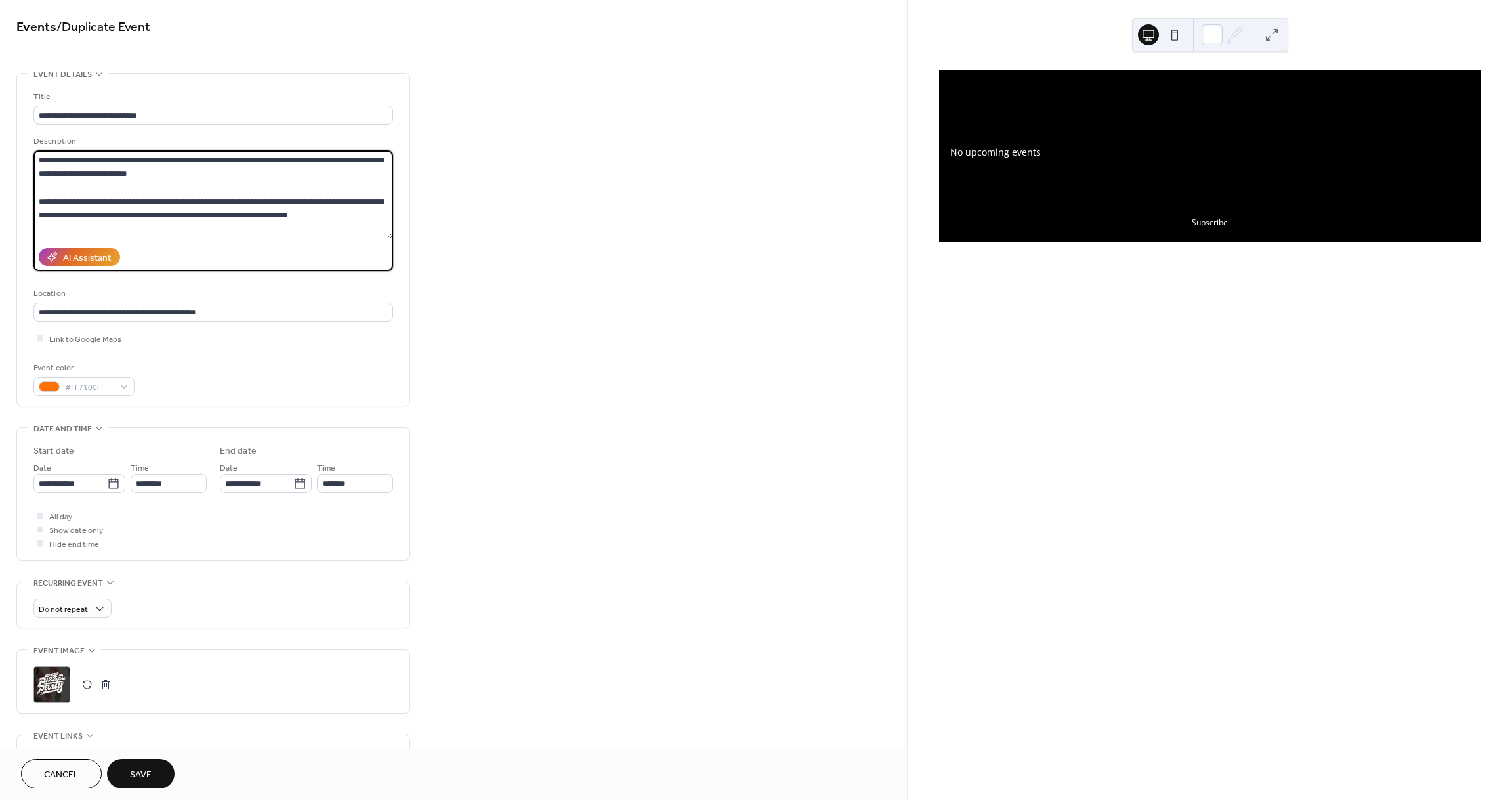 click on "**********" at bounding box center [213, 194] 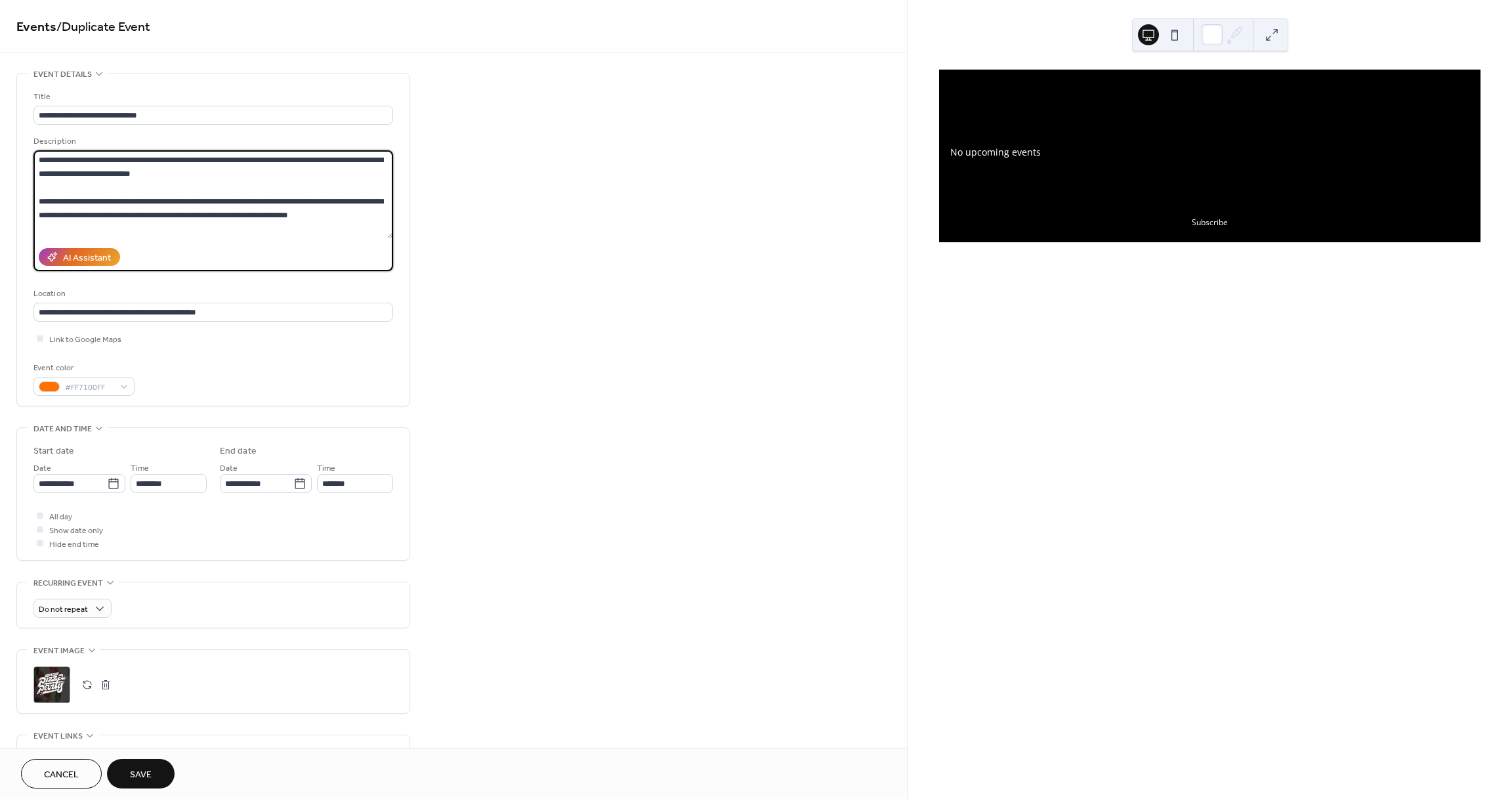 drag, startPoint x: 324, startPoint y: 216, endPoint x: 21, endPoint y: 201, distance: 303.37106 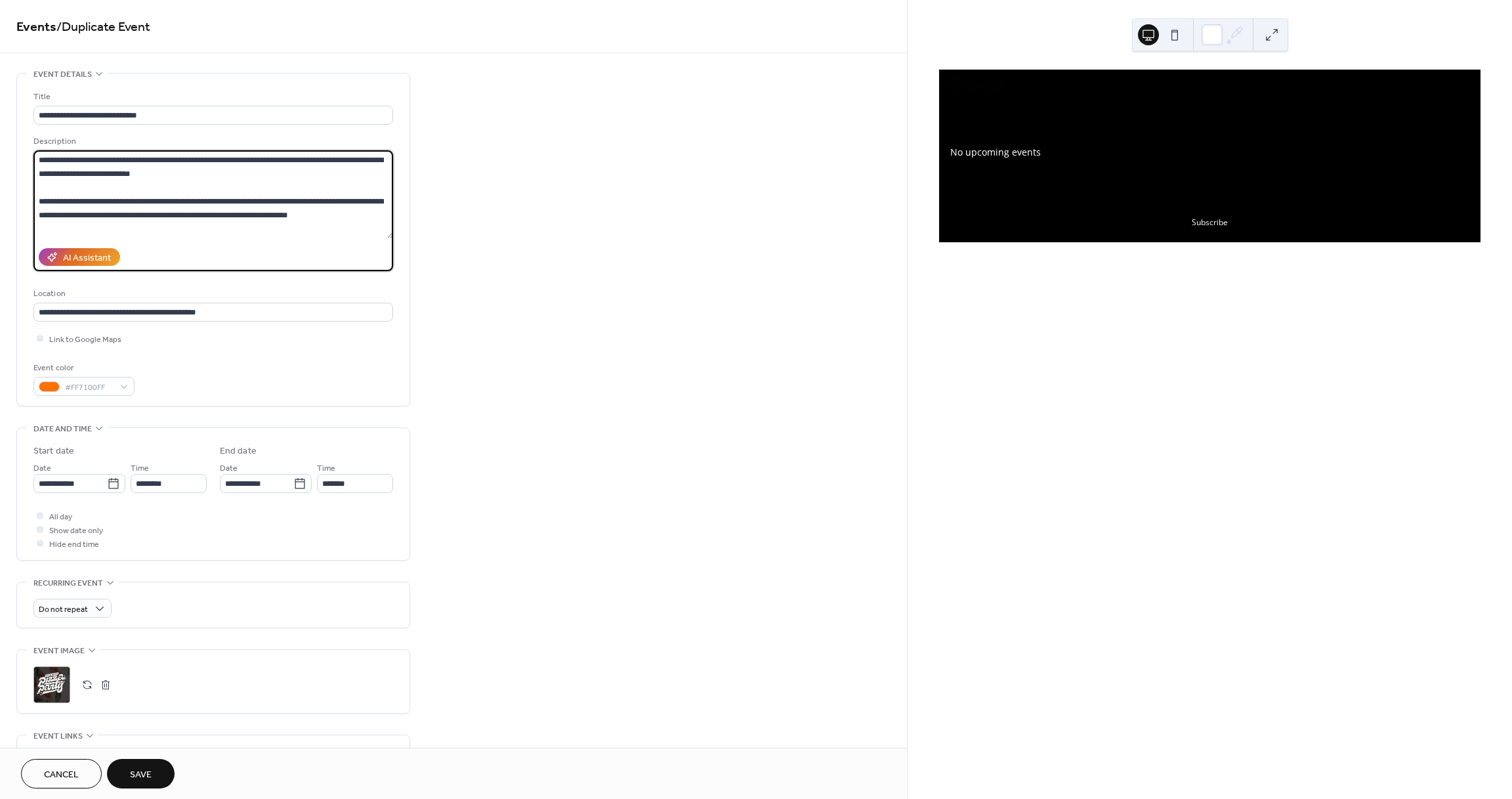 click on "**********" at bounding box center [213, 240] 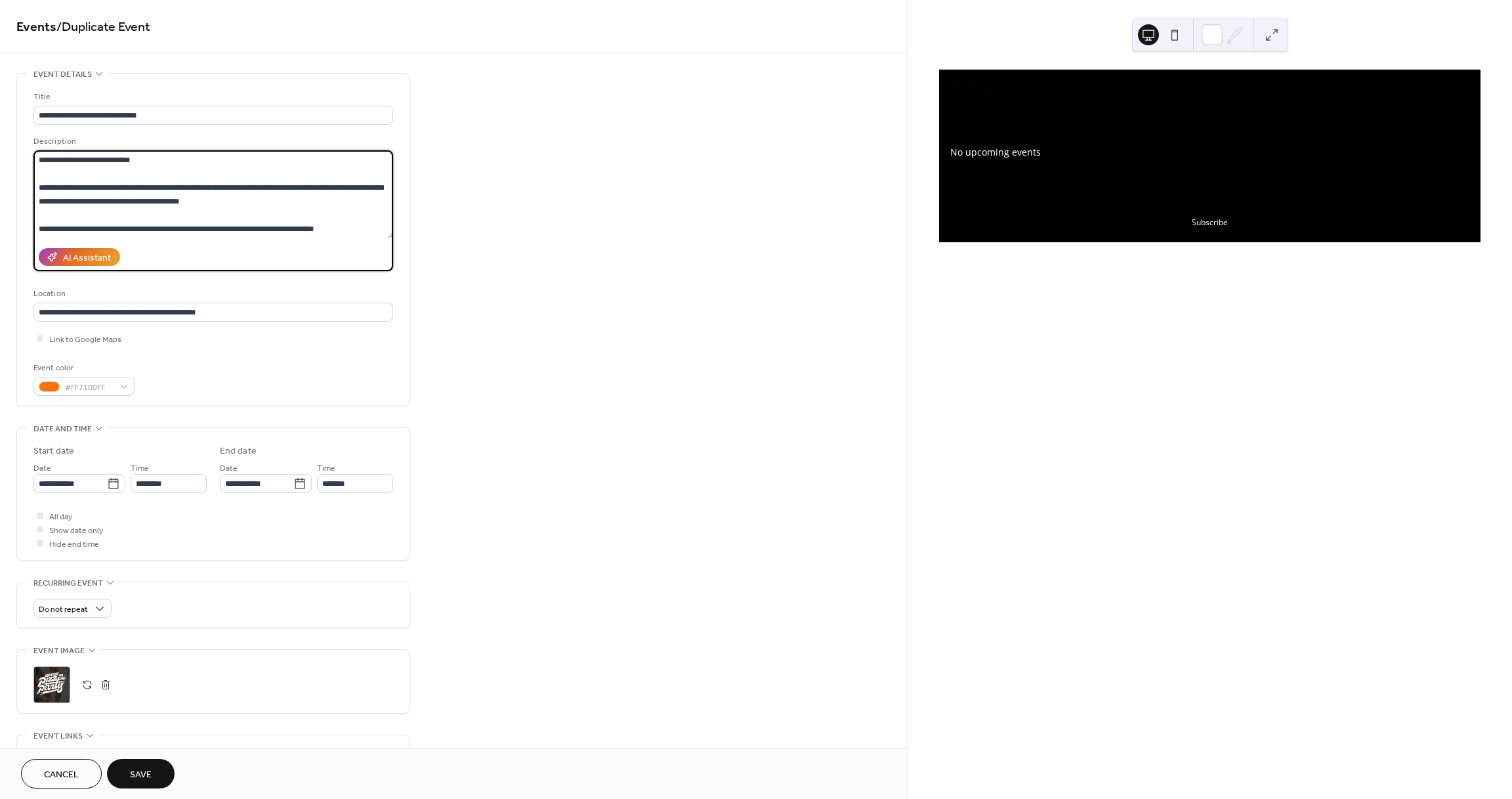 scroll, scrollTop: 28, scrollLeft: 0, axis: vertical 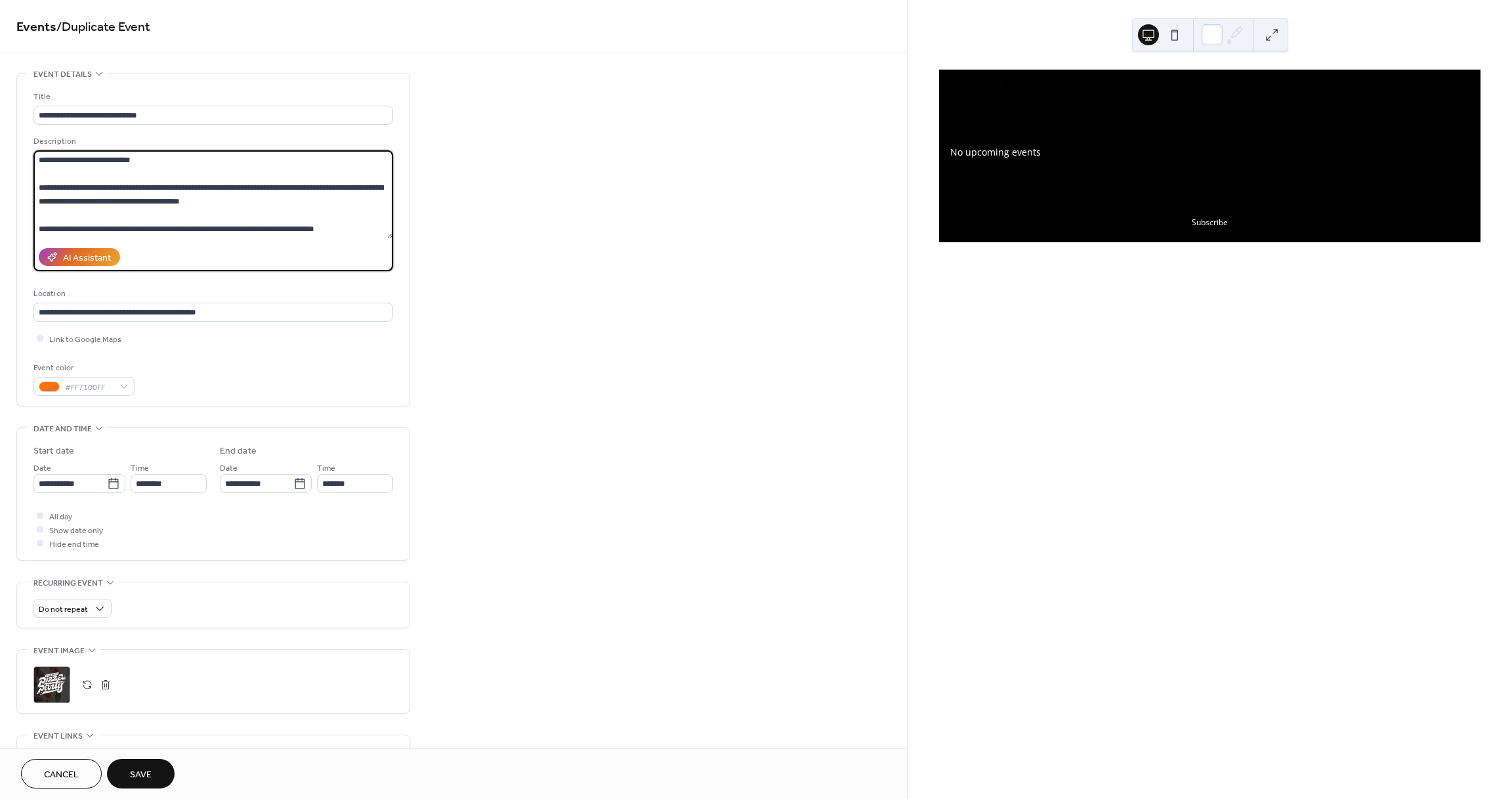 drag, startPoint x: 166, startPoint y: 216, endPoint x: 207, endPoint y: 215, distance: 41.01219 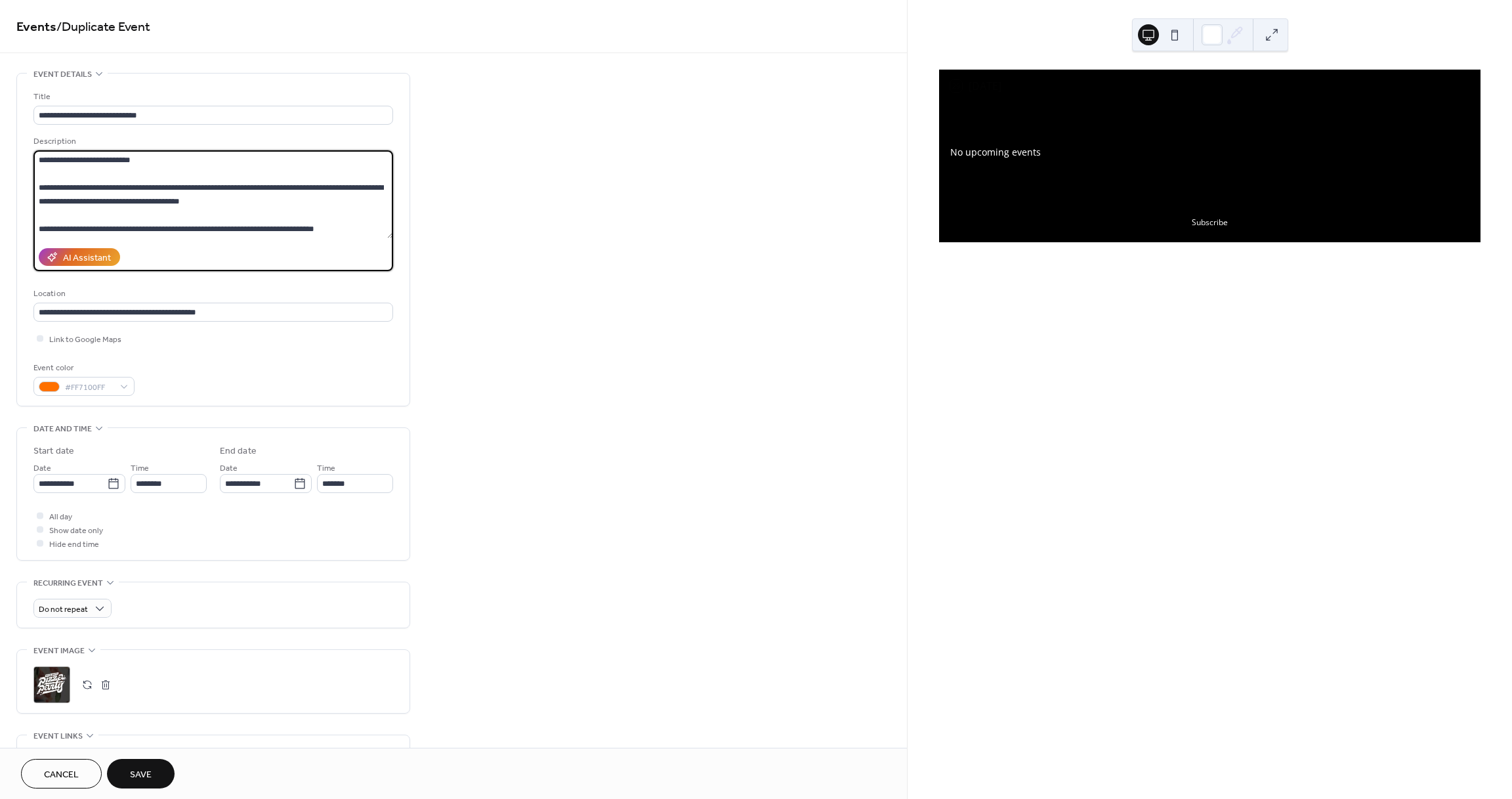 drag, startPoint x: 209, startPoint y: 215, endPoint x: 164, endPoint y: 217, distance: 45.044423 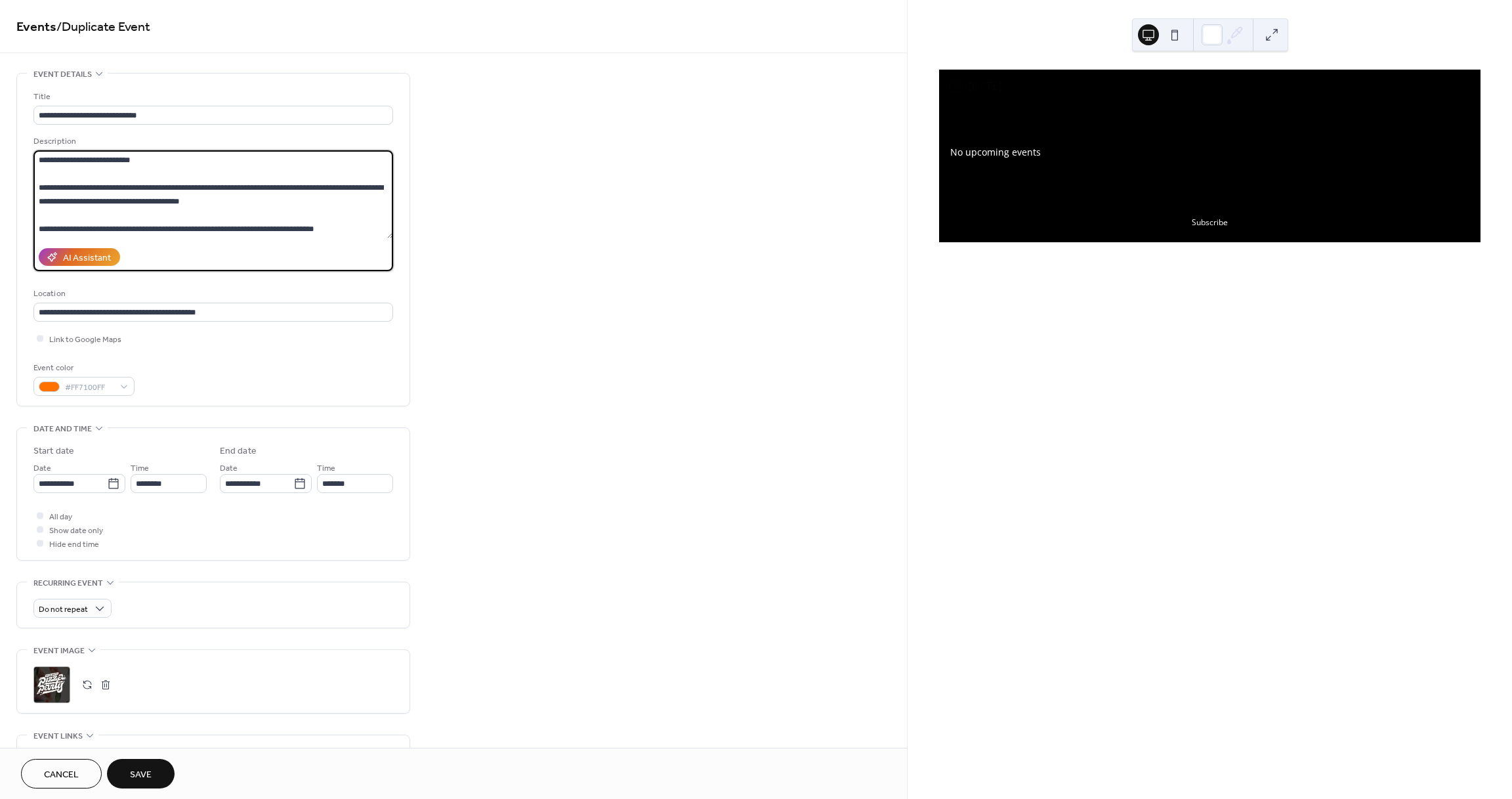 click on "**********" at bounding box center [213, 194] 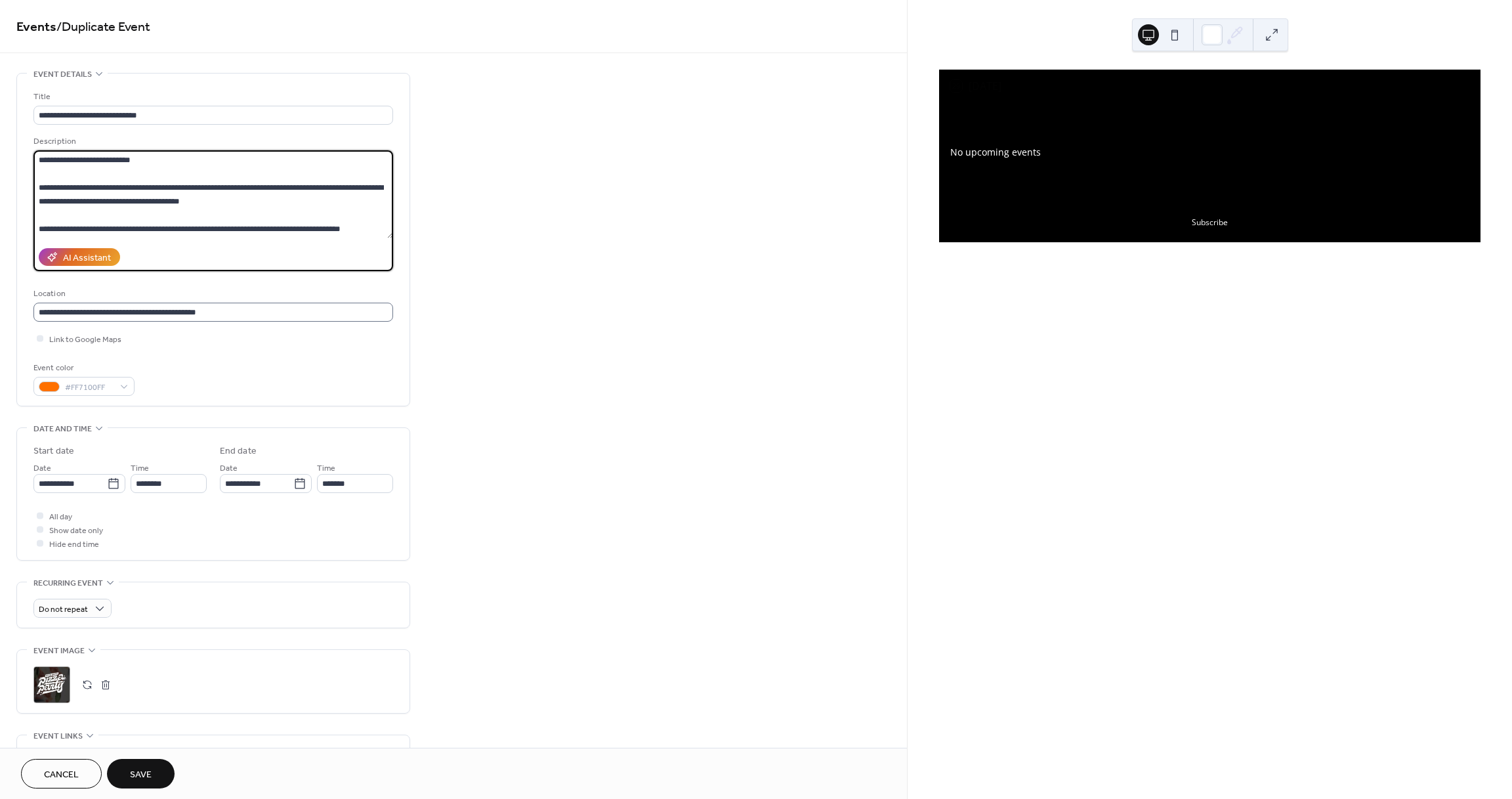 type on "**********" 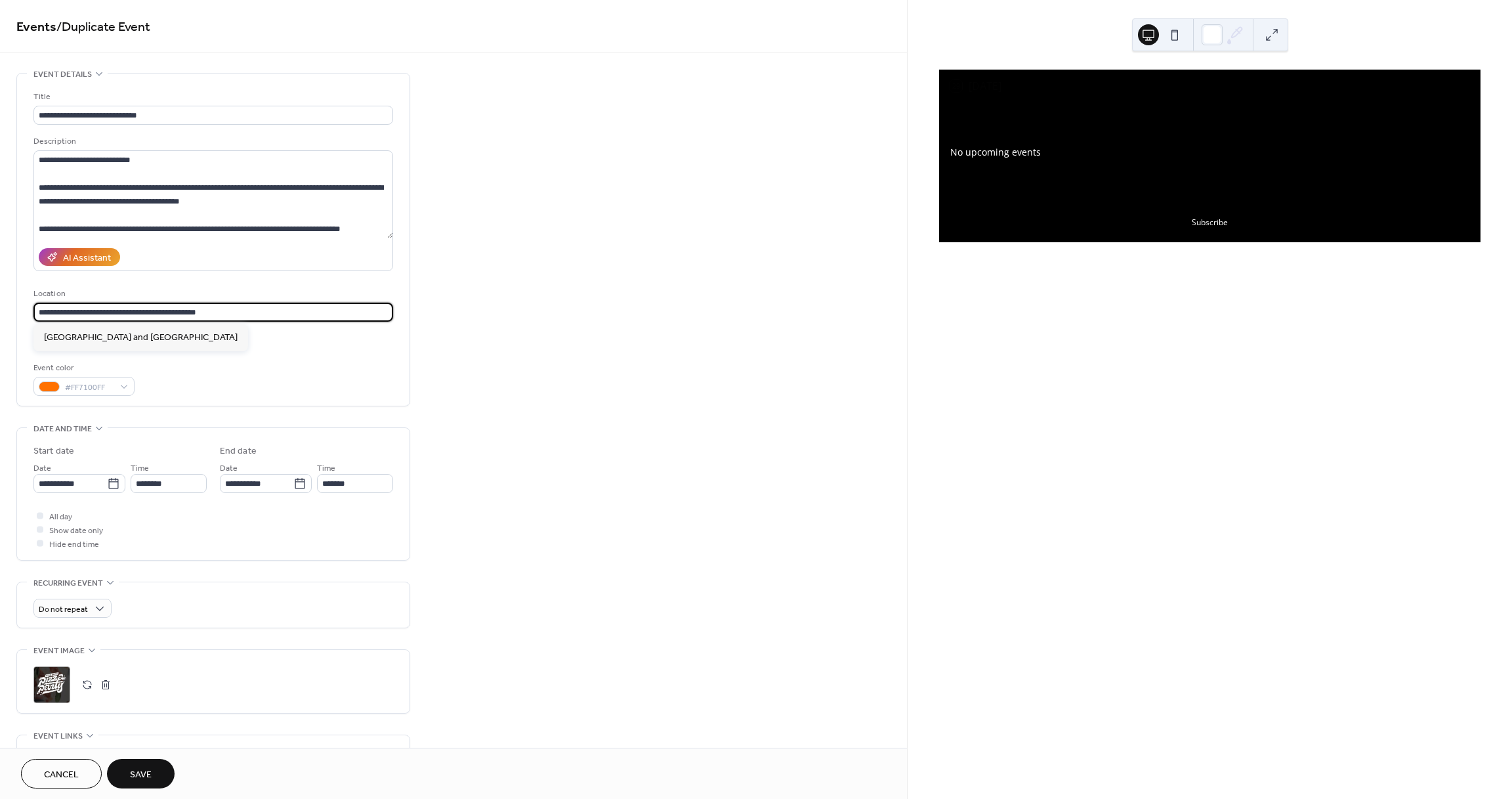scroll, scrollTop: 1, scrollLeft: 0, axis: vertical 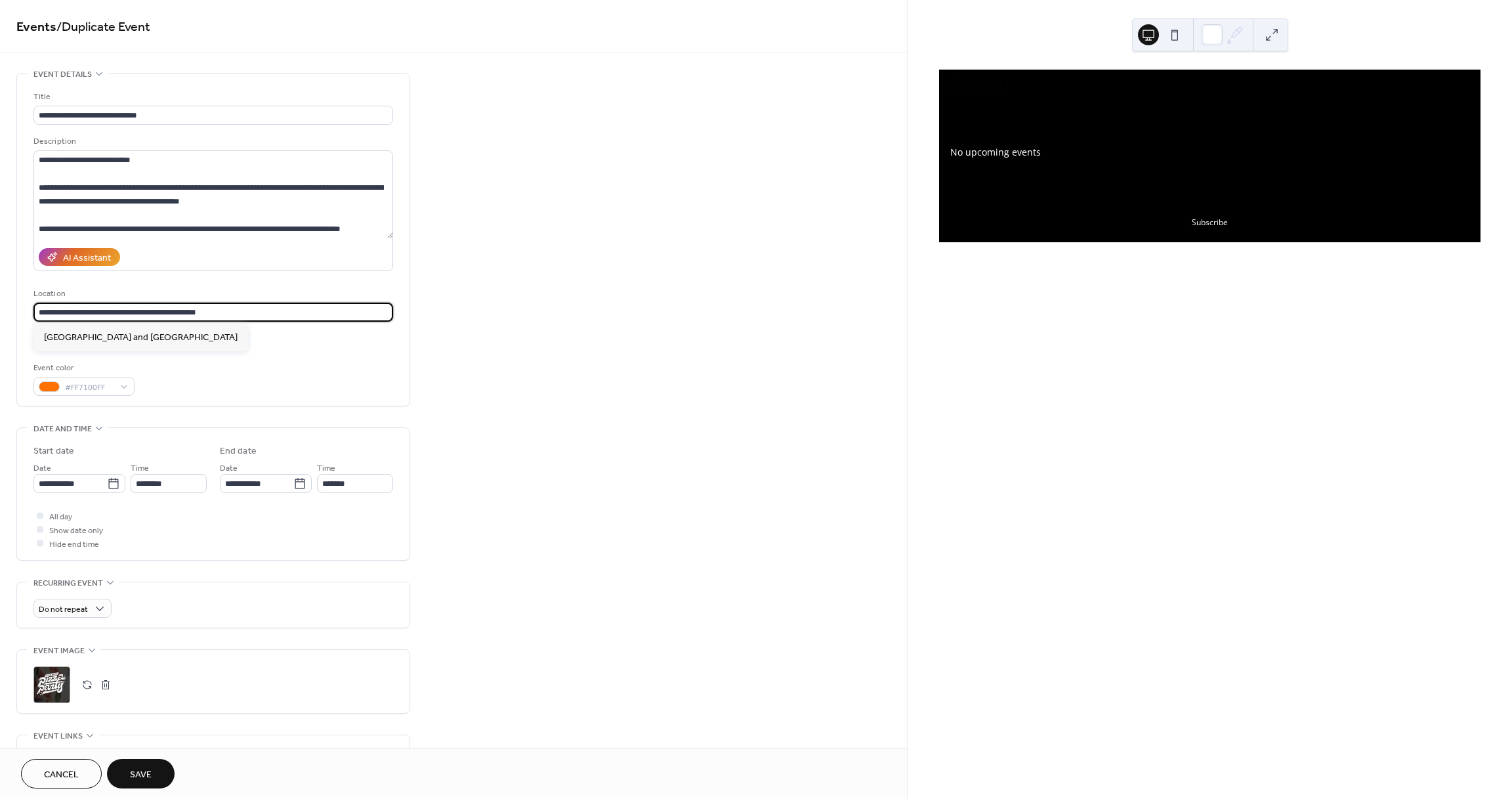 drag, startPoint x: 233, startPoint y: 314, endPoint x: 22, endPoint y: 314, distance: 211 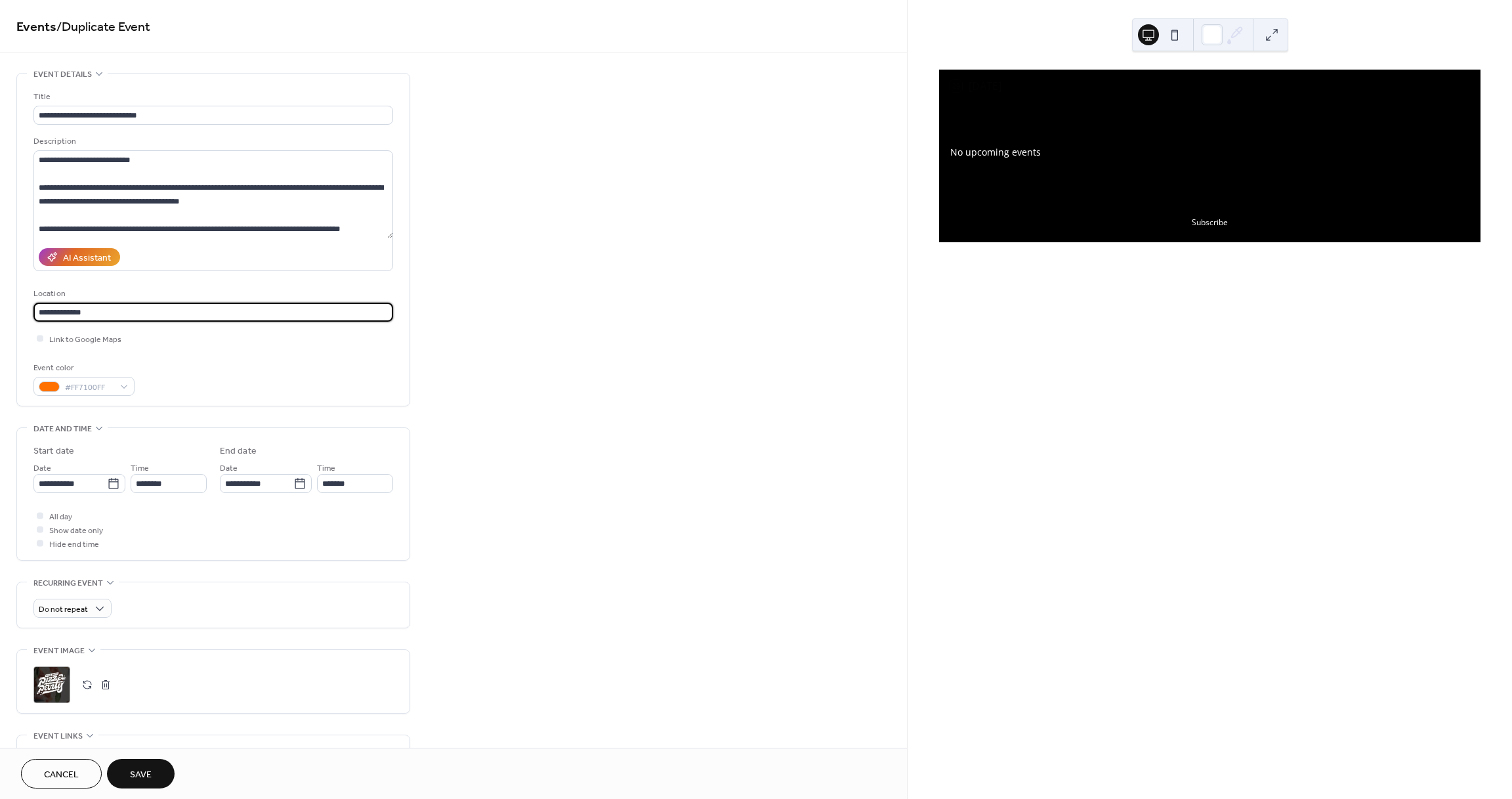 scroll, scrollTop: 0, scrollLeft: 0, axis: both 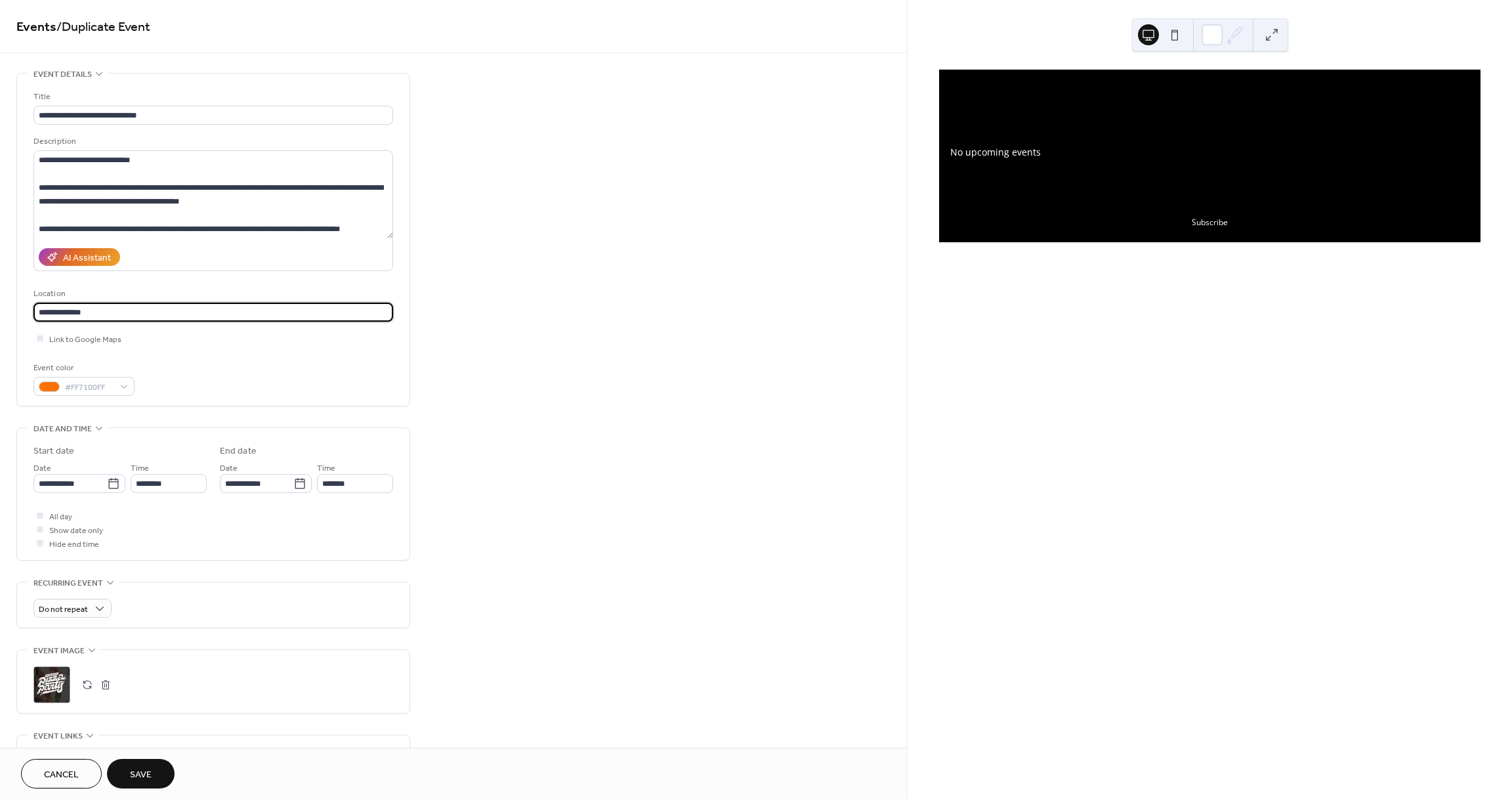 type on "*" 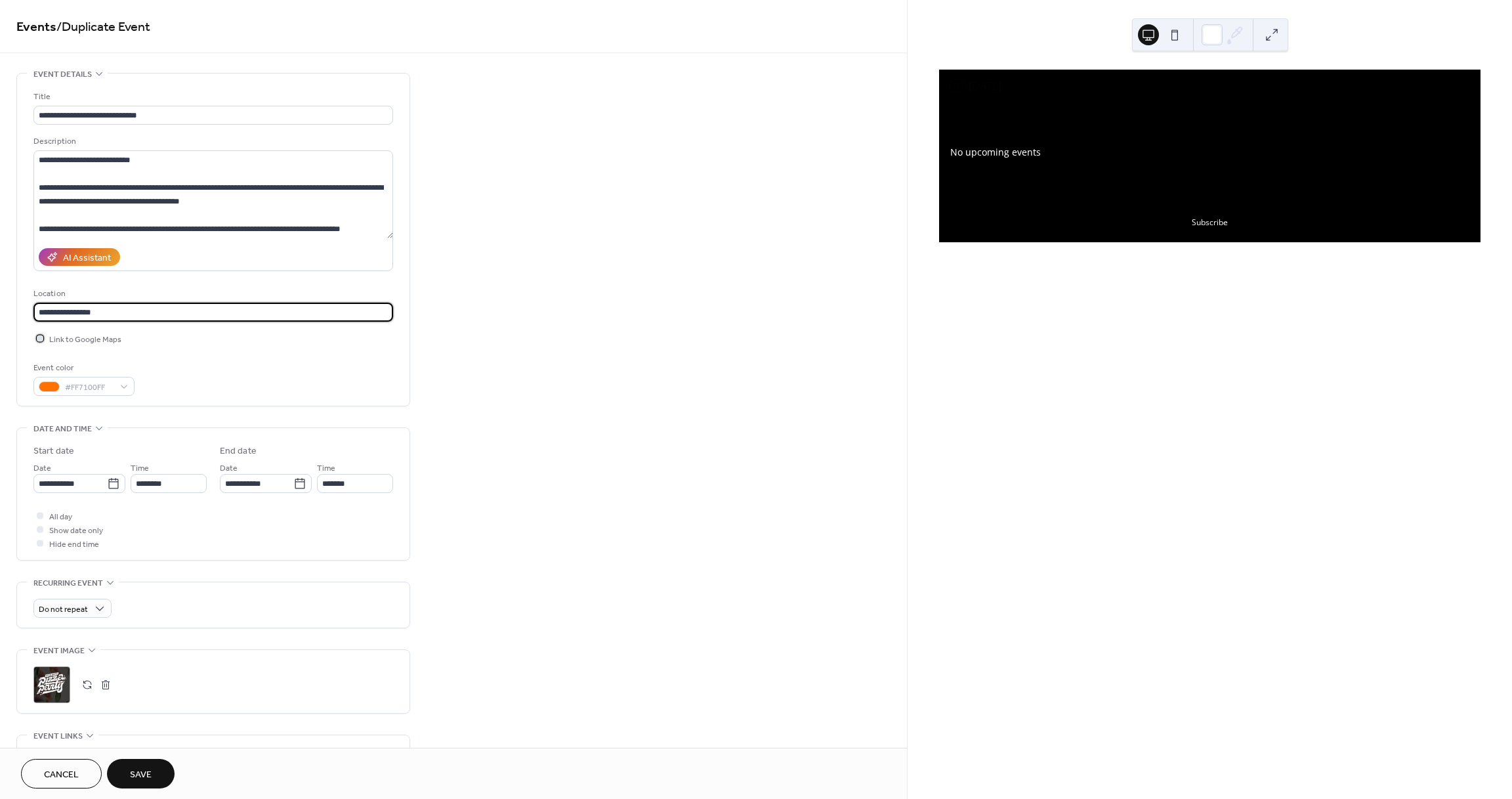 click at bounding box center (40, 338) 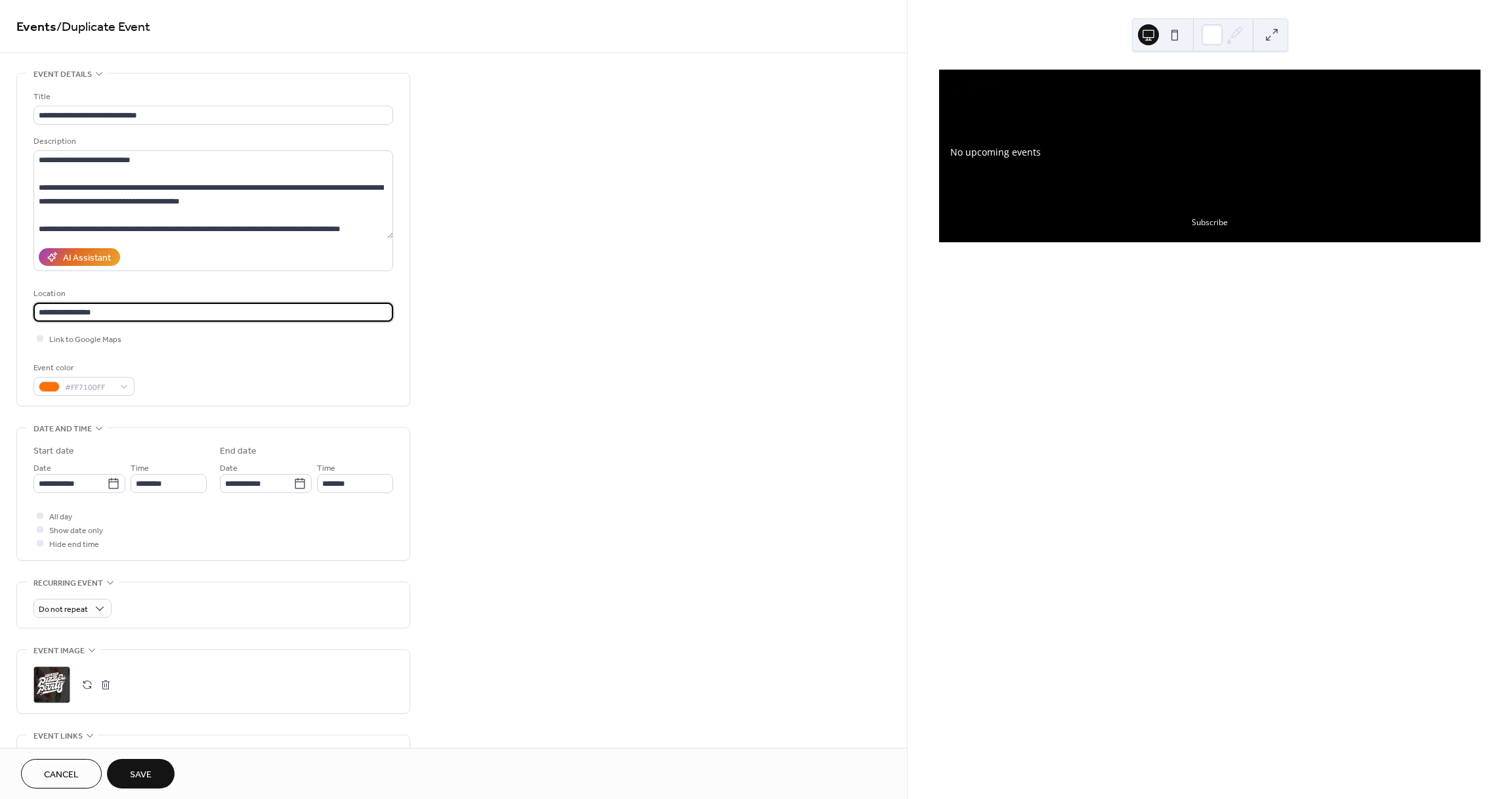 click on "**********" at bounding box center (213, 312) 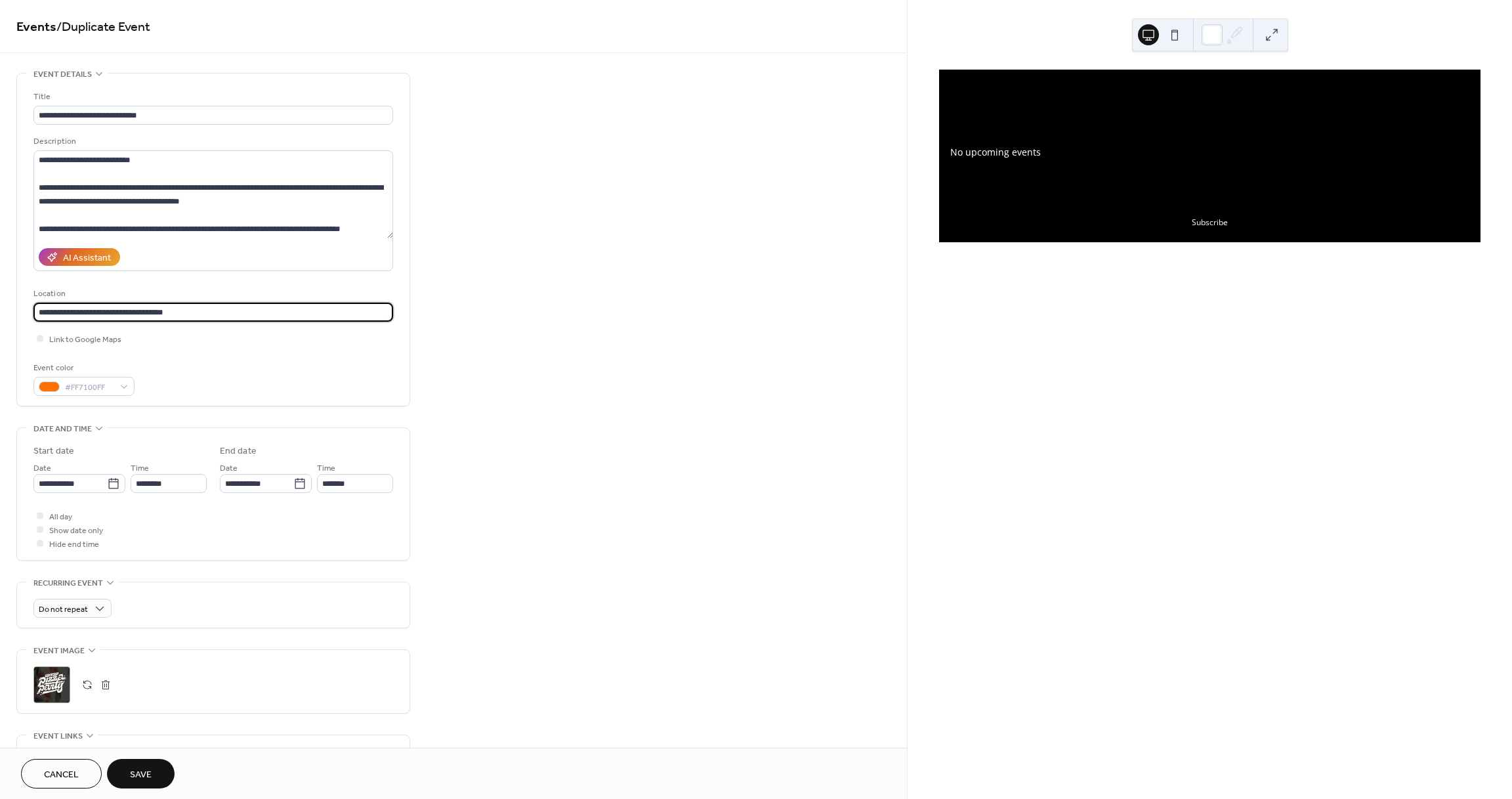 type on "**********" 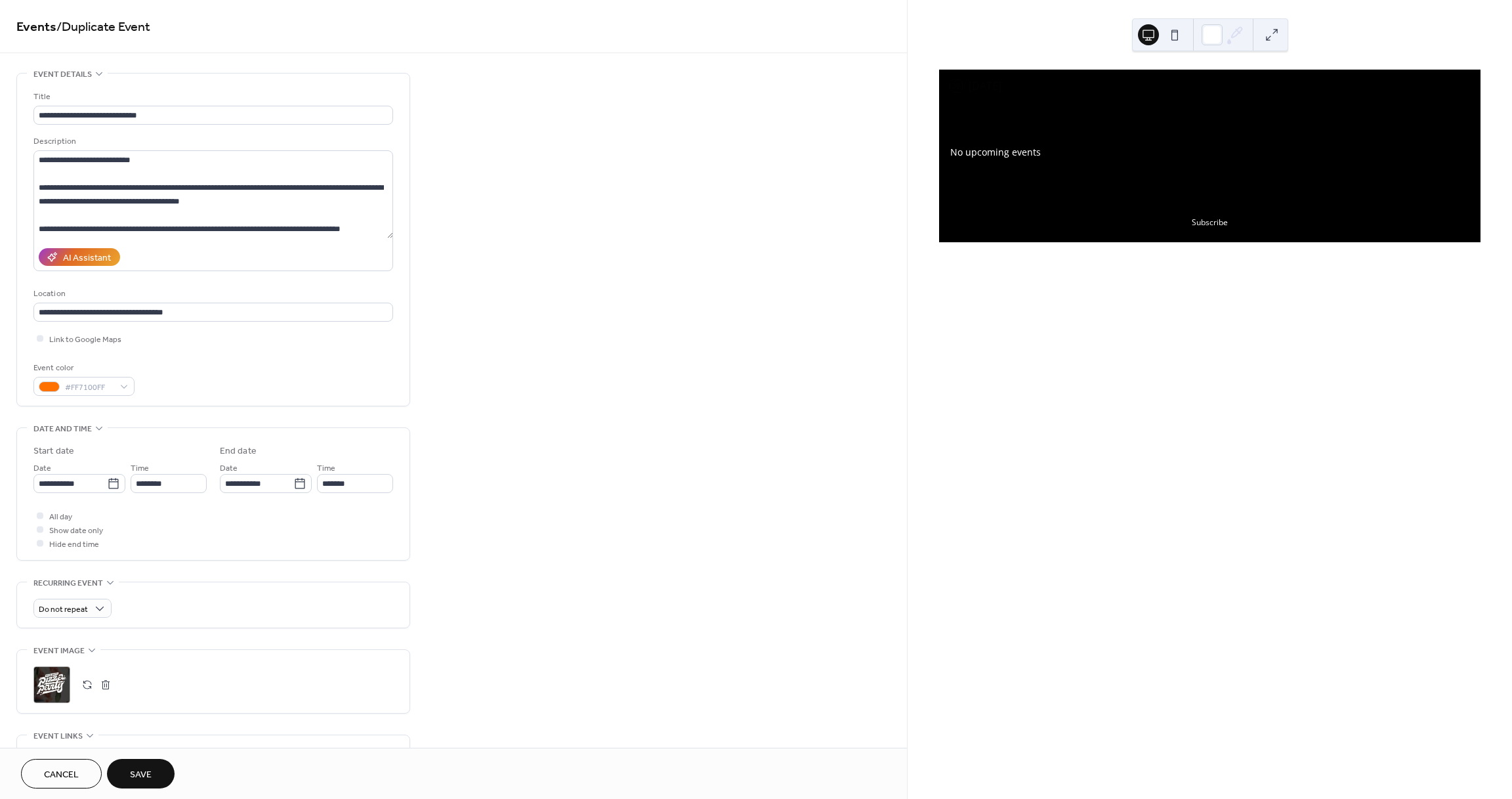click on "**********" at bounding box center (213, 243) 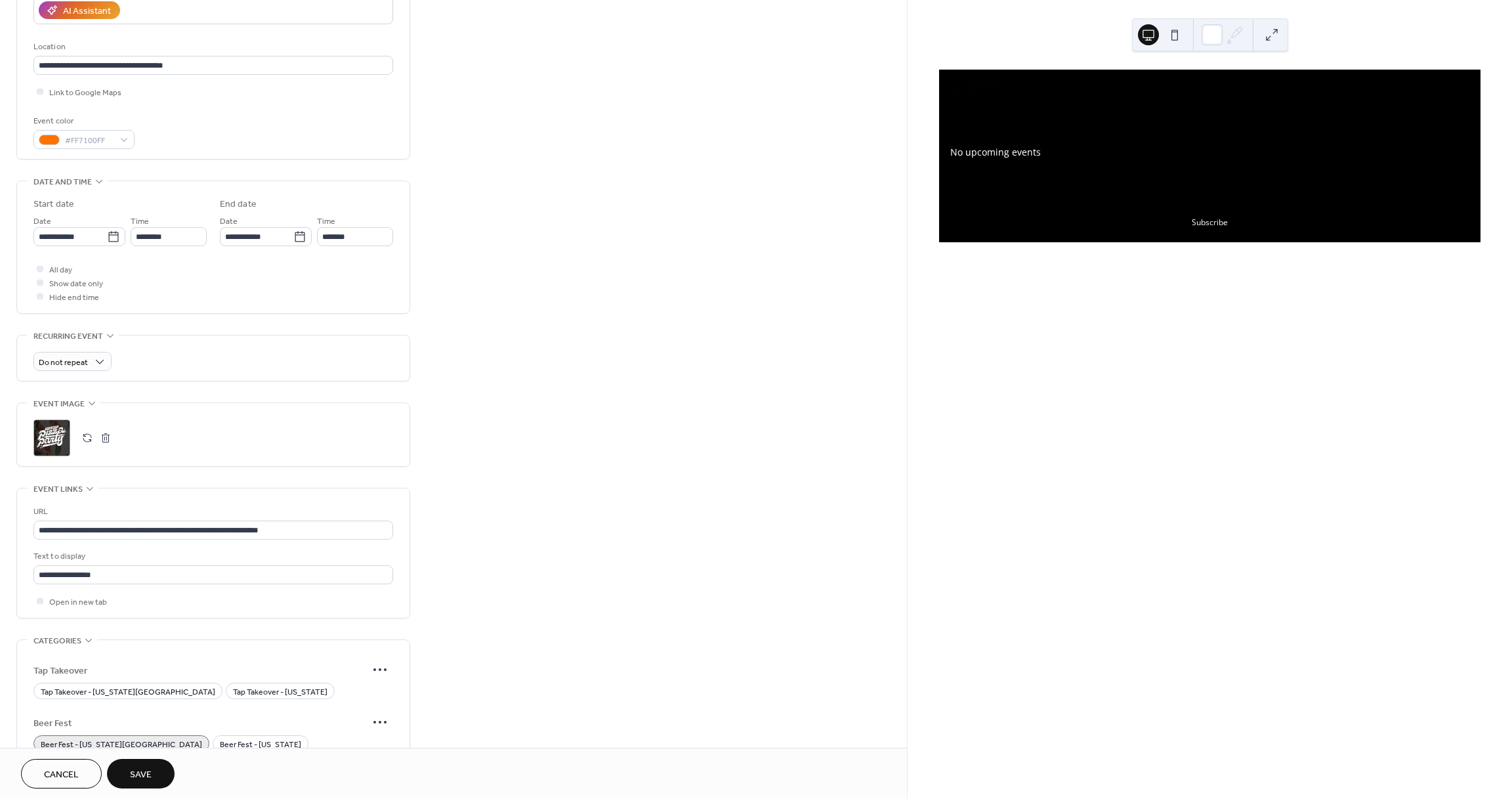 scroll, scrollTop: 250, scrollLeft: 0, axis: vertical 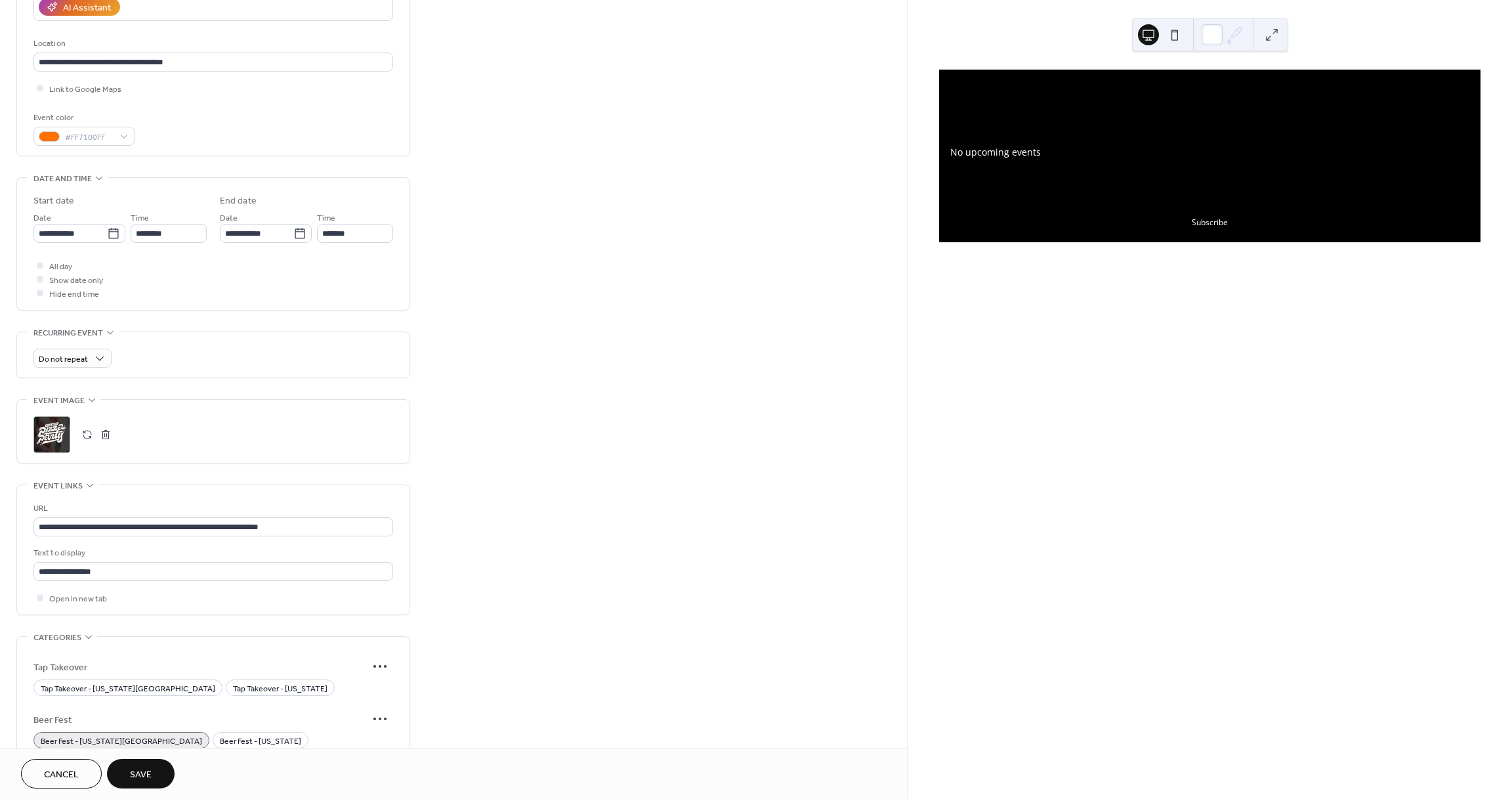 click at bounding box center [106, 435] 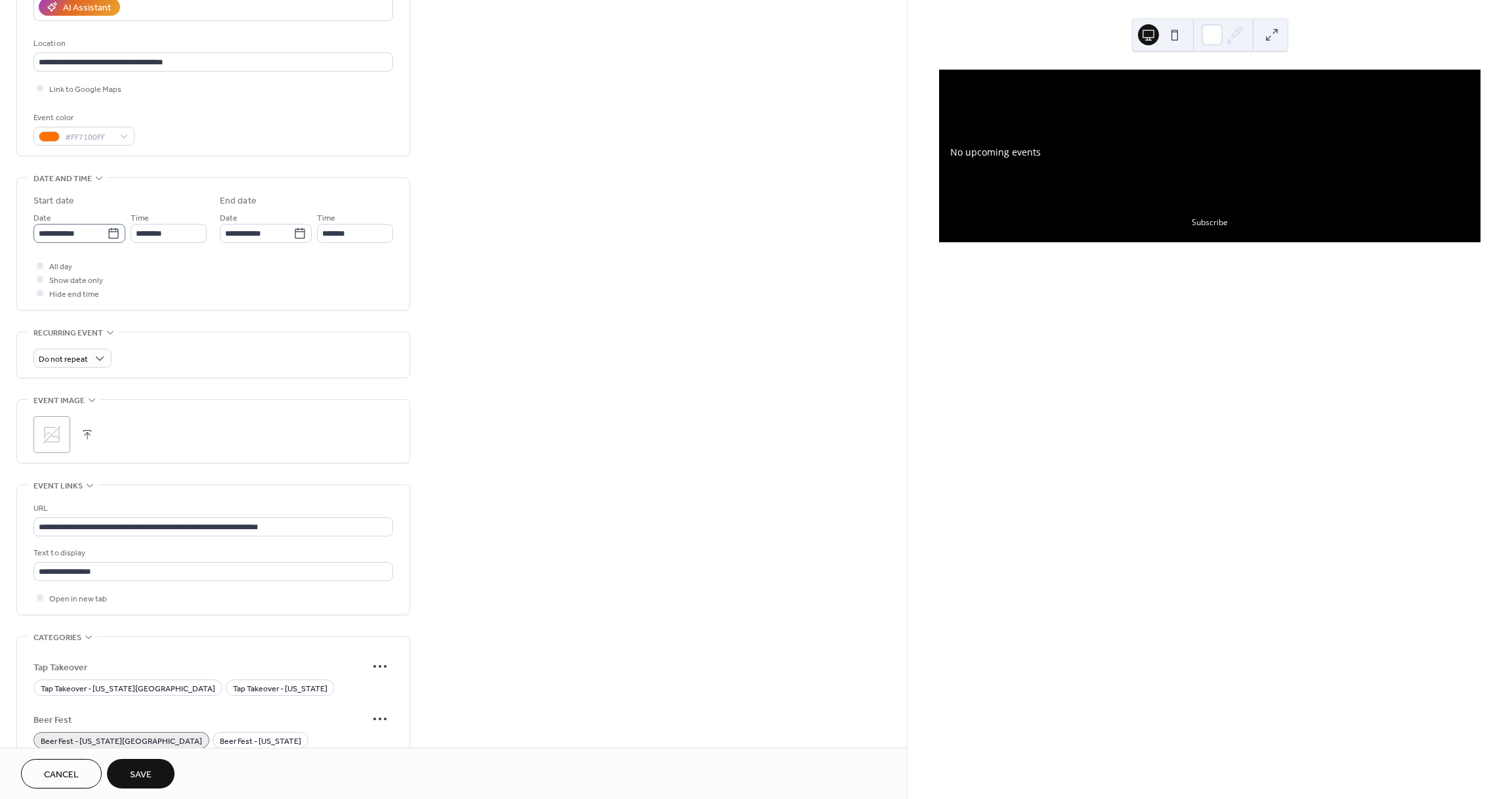 scroll, scrollTop: 249, scrollLeft: 0, axis: vertical 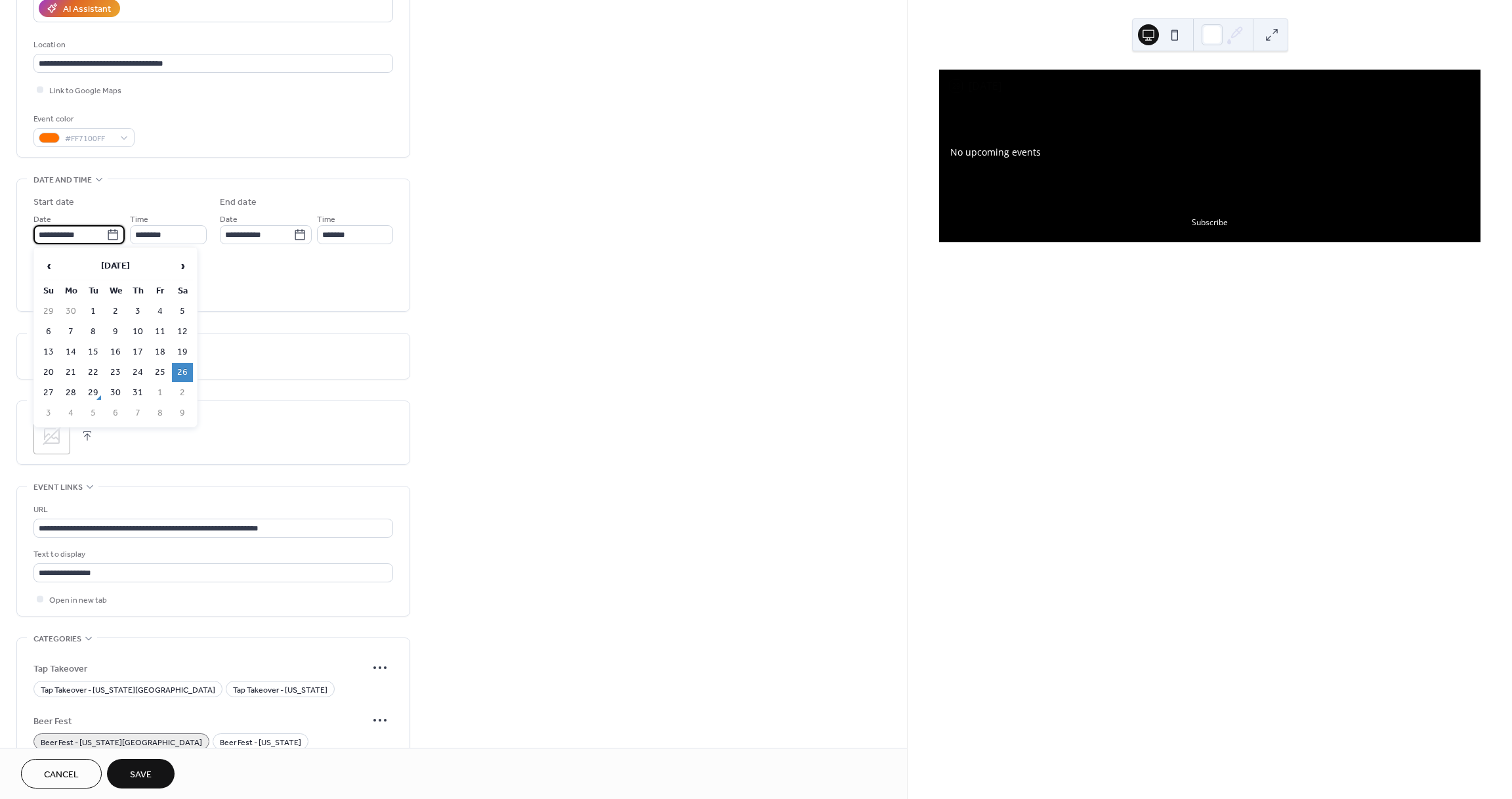 click on "**********" at bounding box center [70, 234] 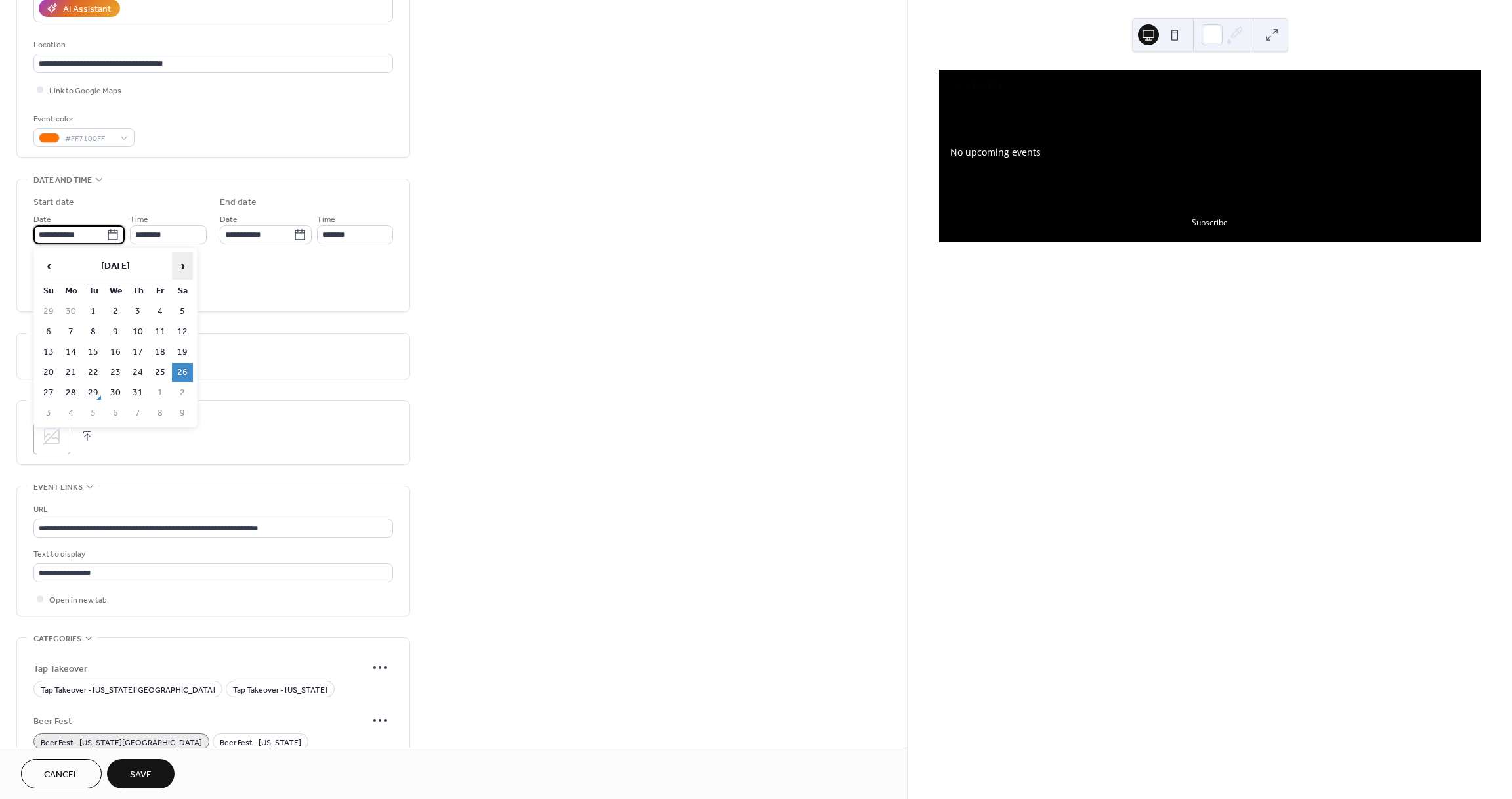 click on "›" at bounding box center [182, 266] 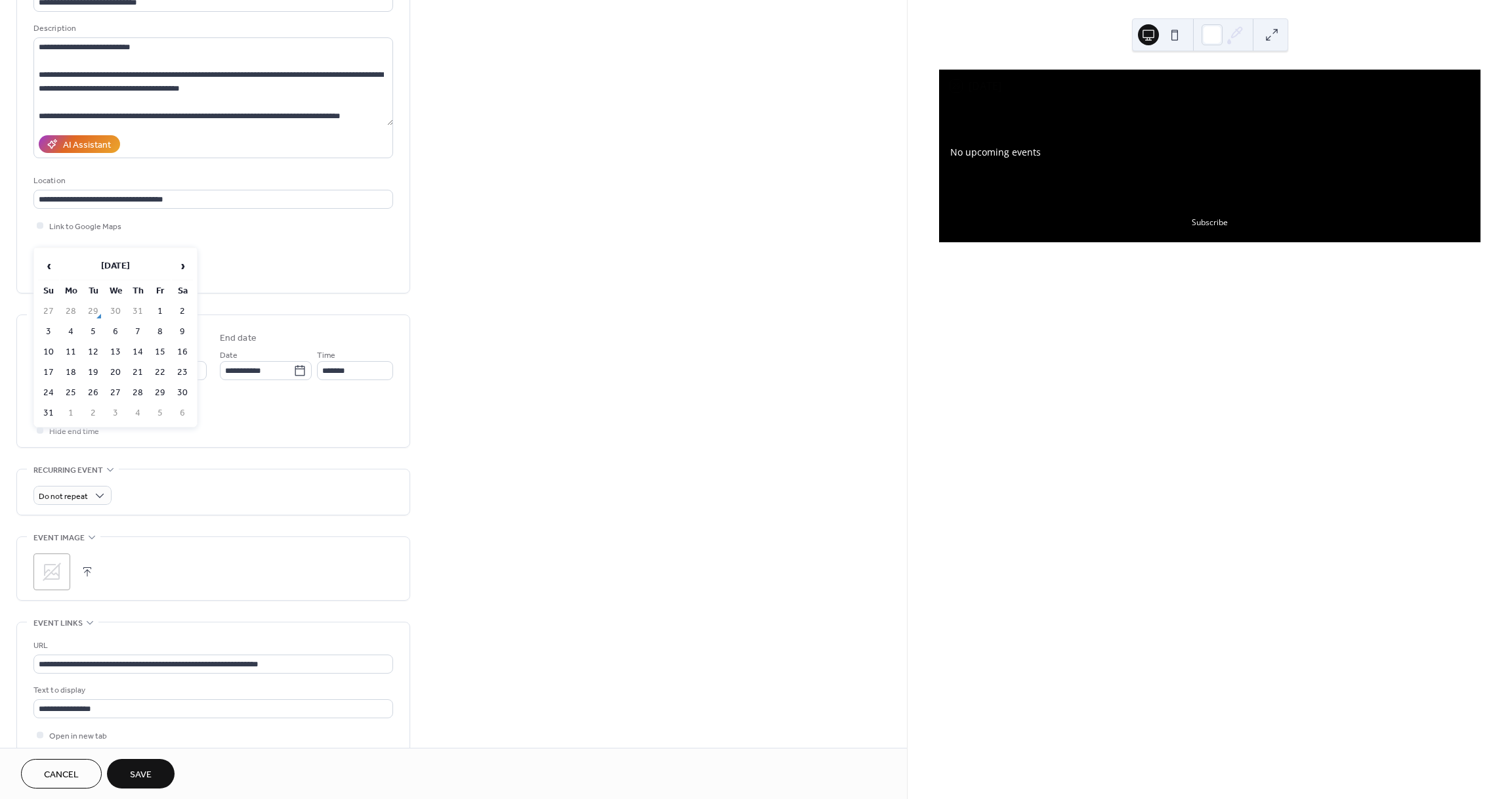 scroll, scrollTop: 114, scrollLeft: 0, axis: vertical 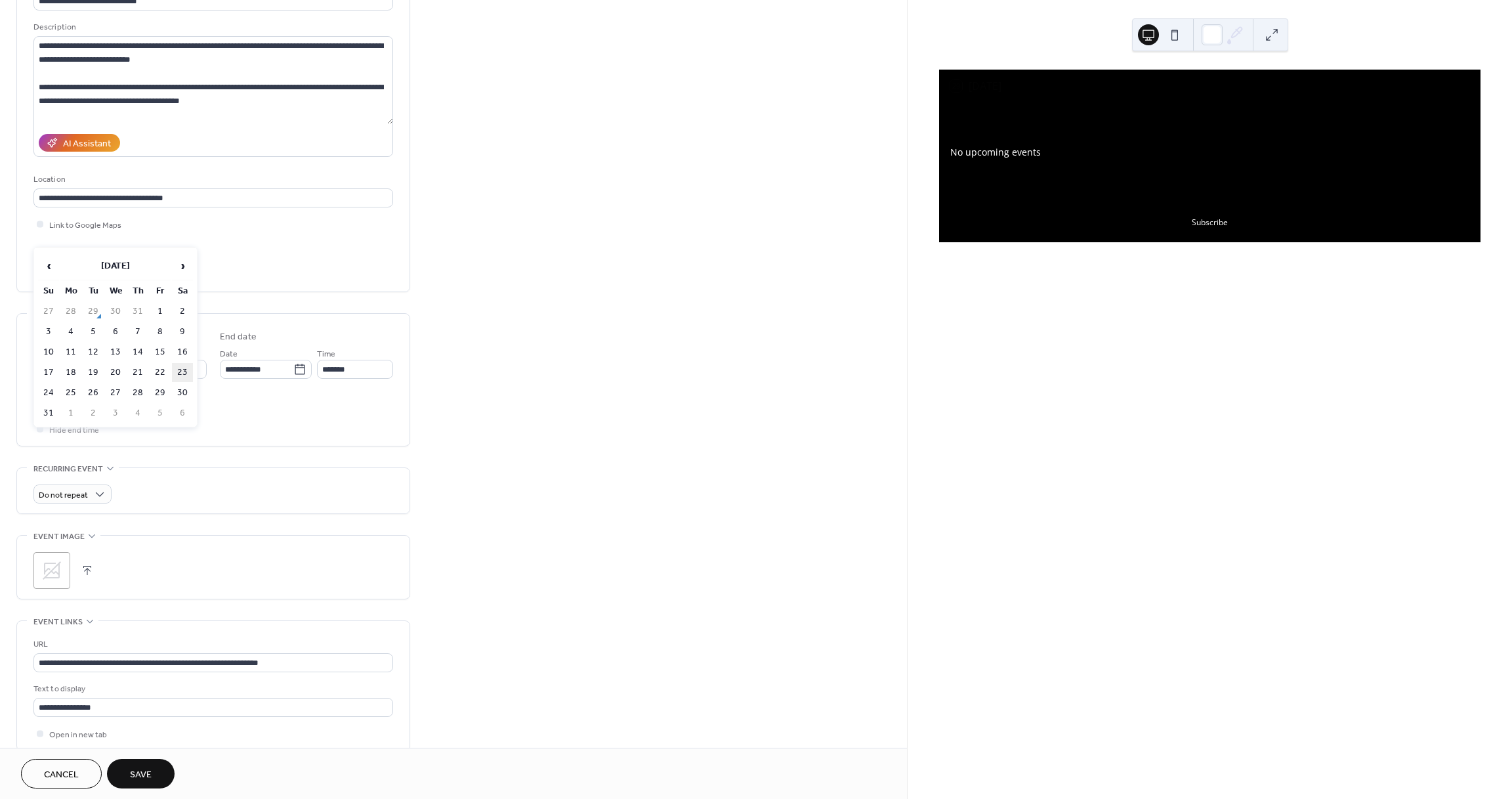 click on "23" at bounding box center [182, 372] 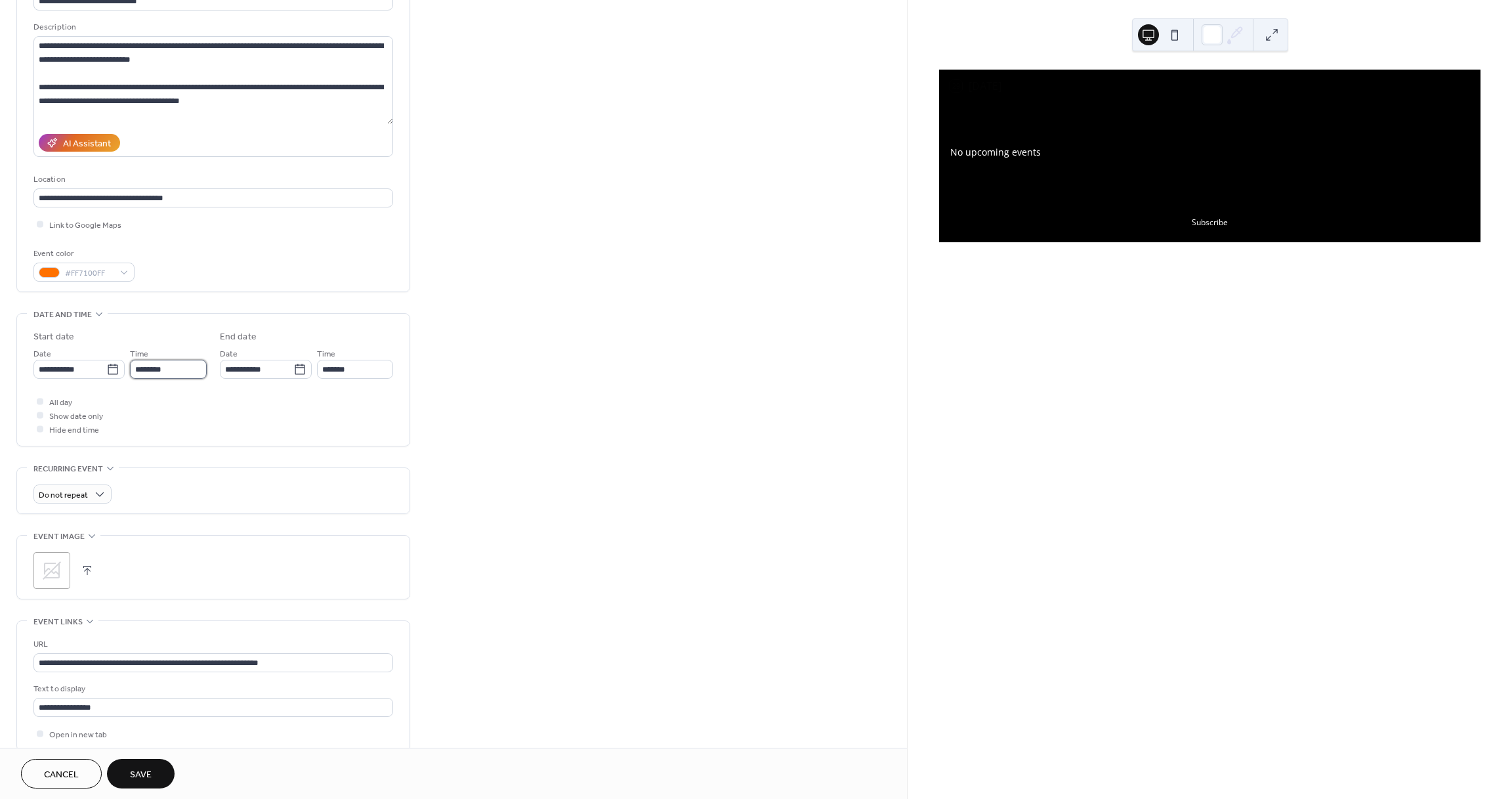 click on "********" at bounding box center (168, 369) 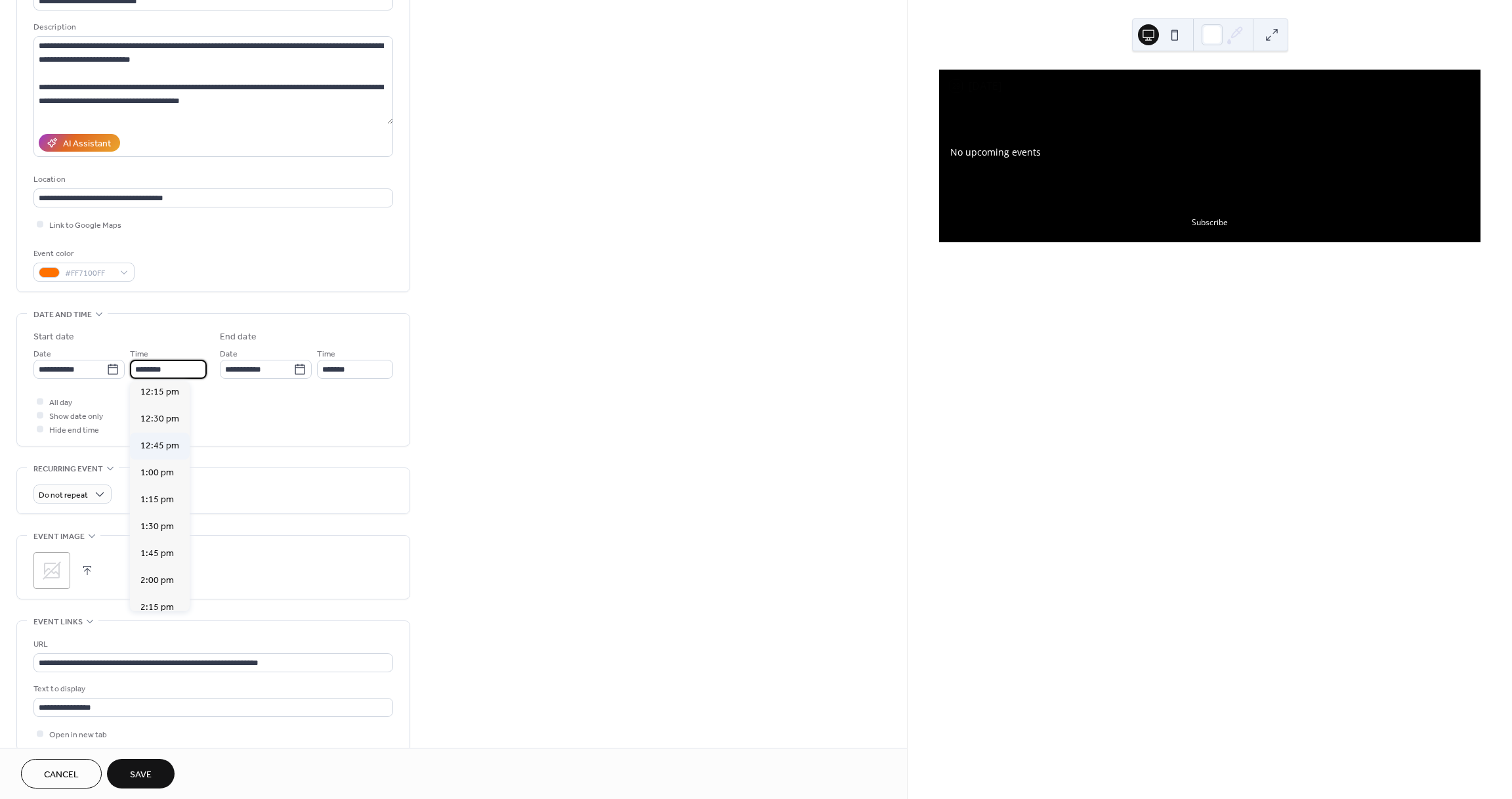 scroll, scrollTop: 1330, scrollLeft: 0, axis: vertical 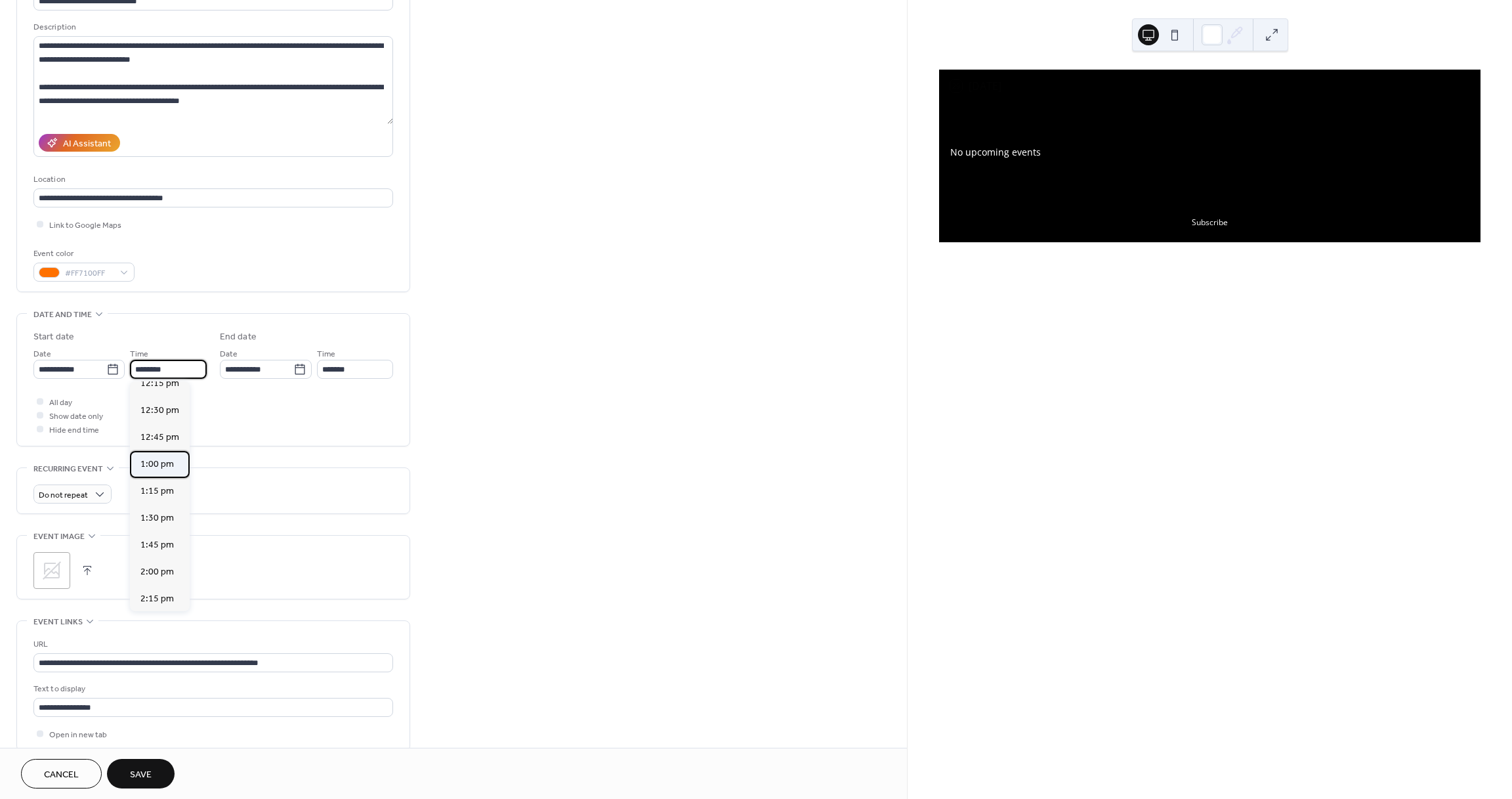 click on "1:00 pm" at bounding box center [157, 464] 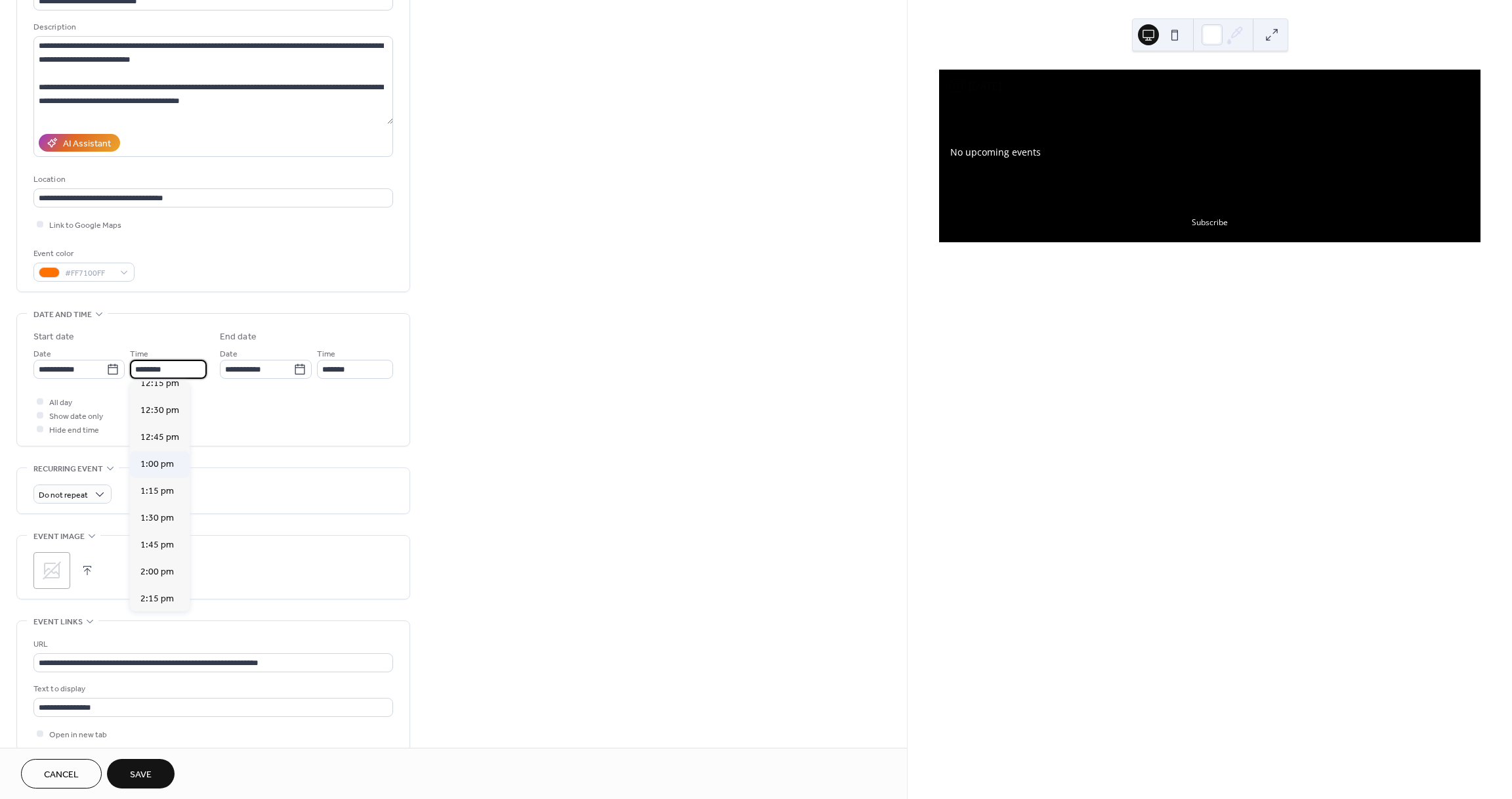 type on "*******" 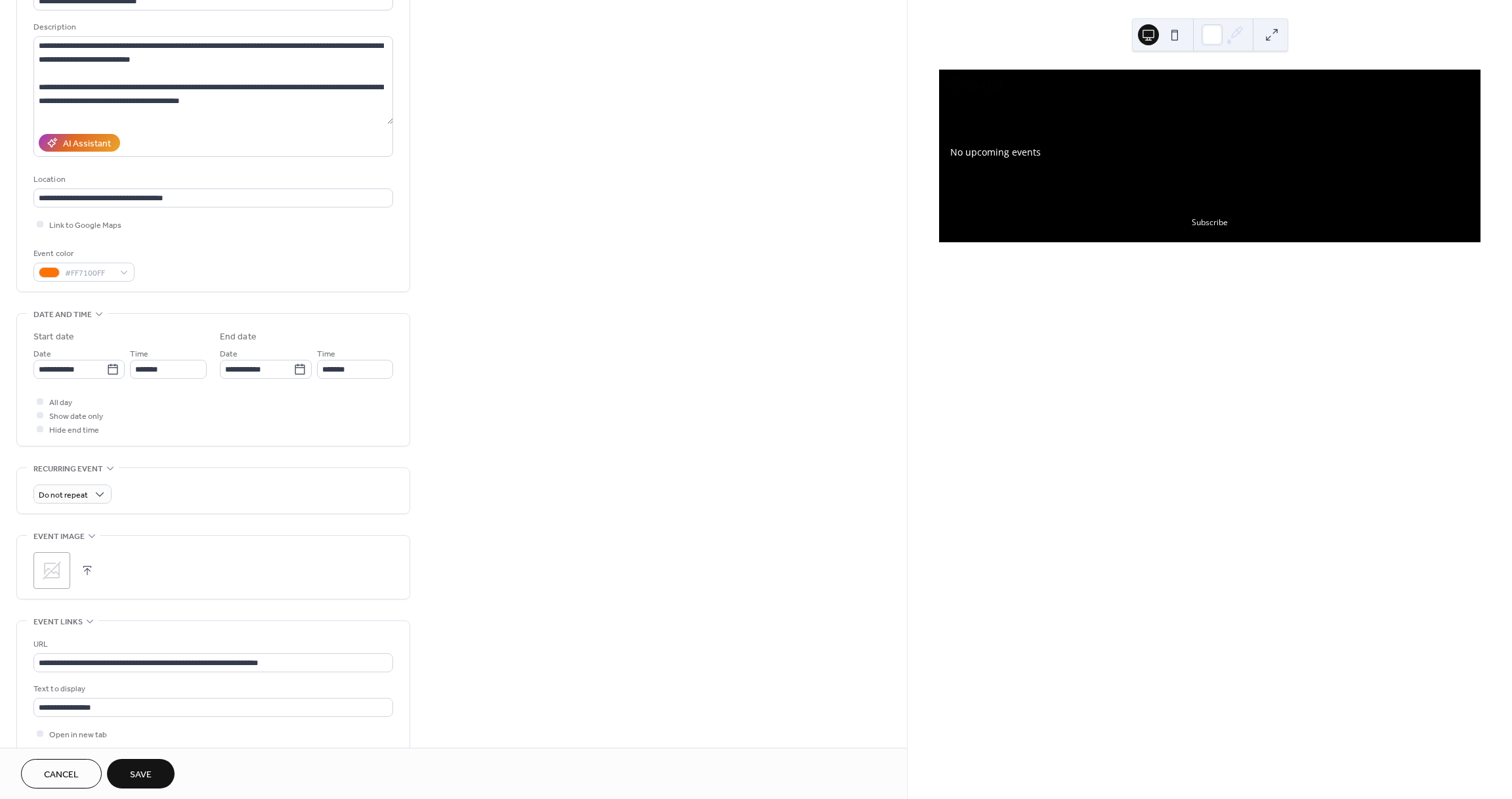 click on "**********" at bounding box center (453, 500) 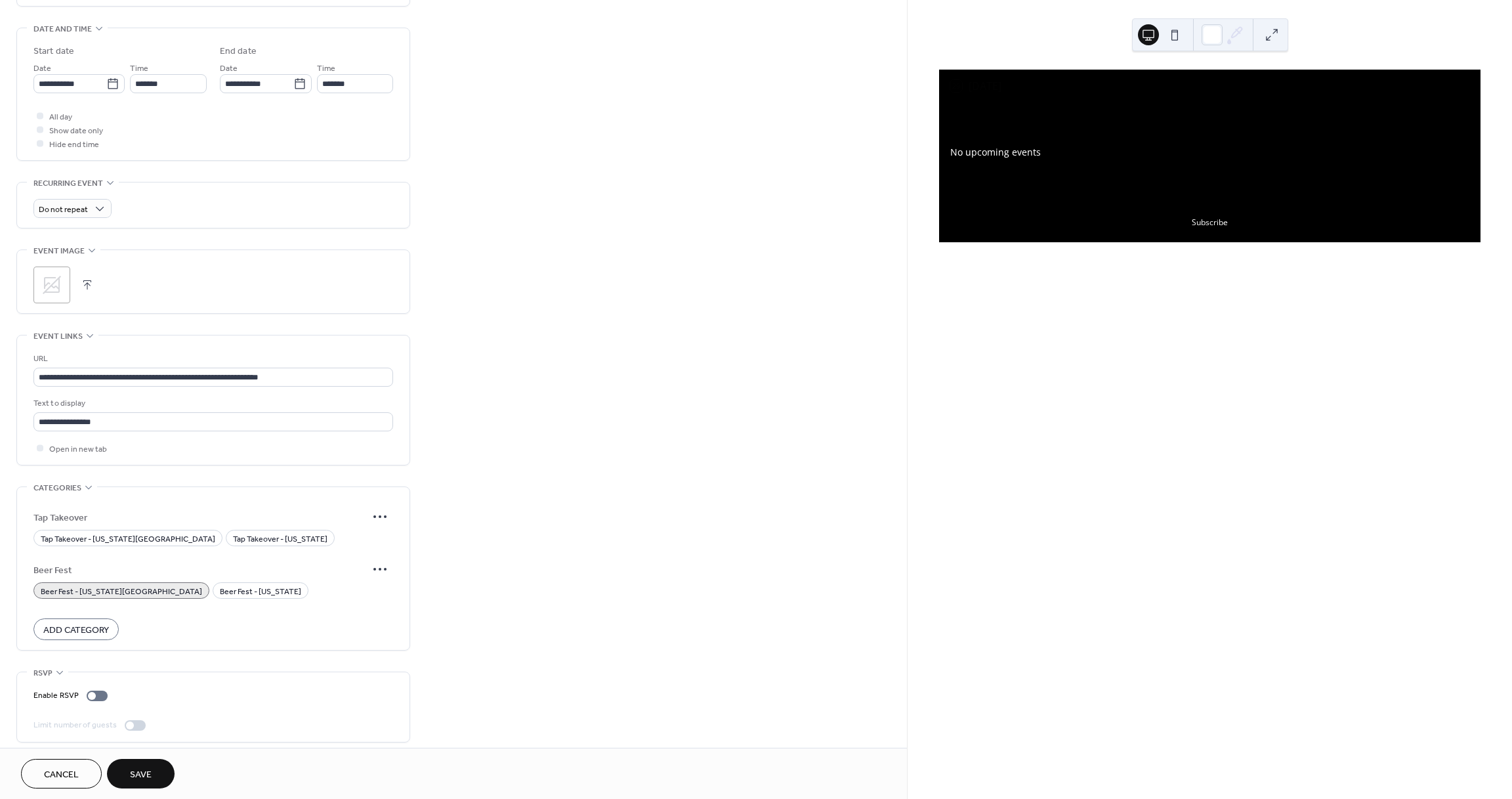 scroll, scrollTop: 402, scrollLeft: 0, axis: vertical 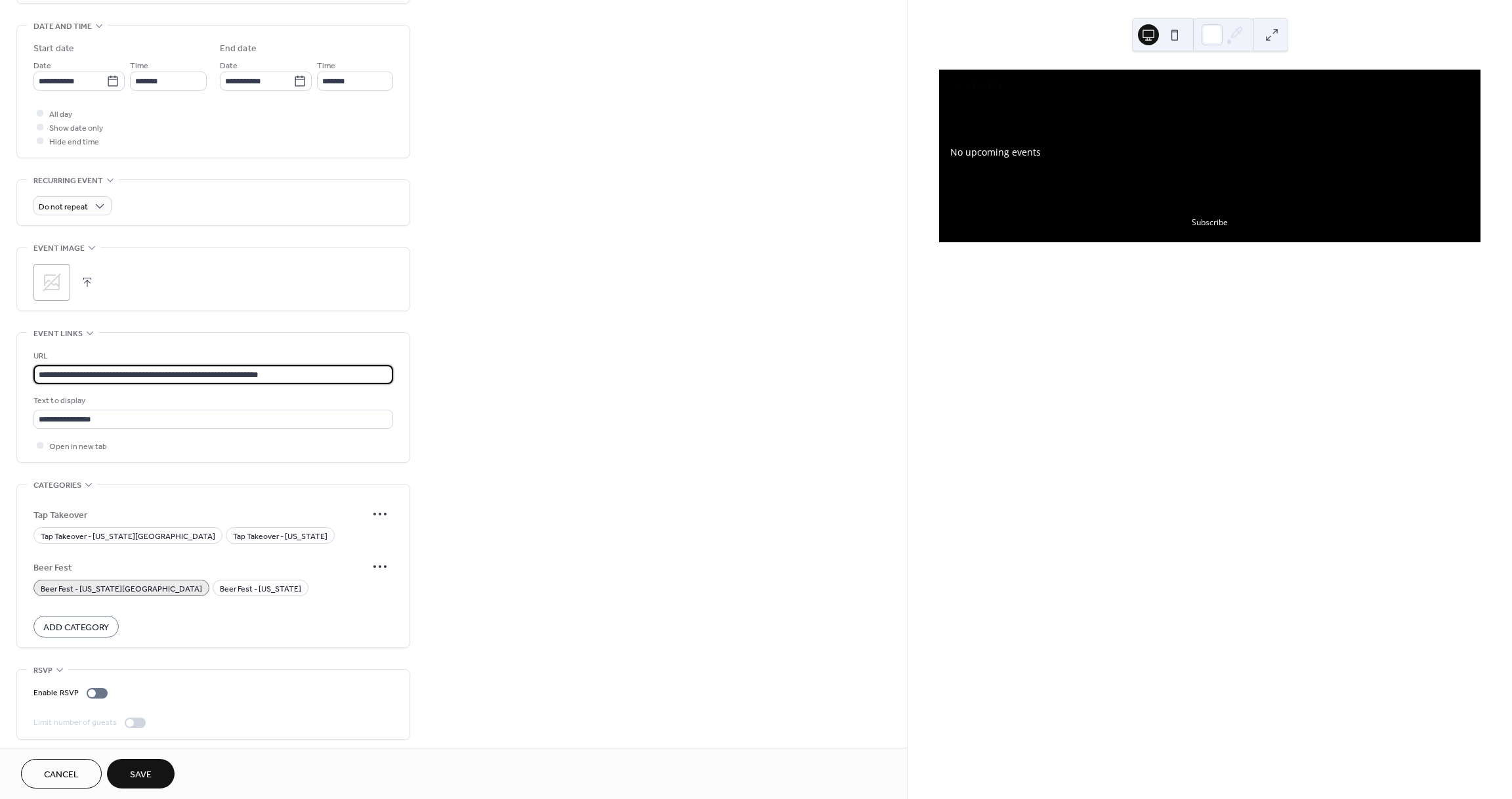click on "**********" at bounding box center [213, 374] 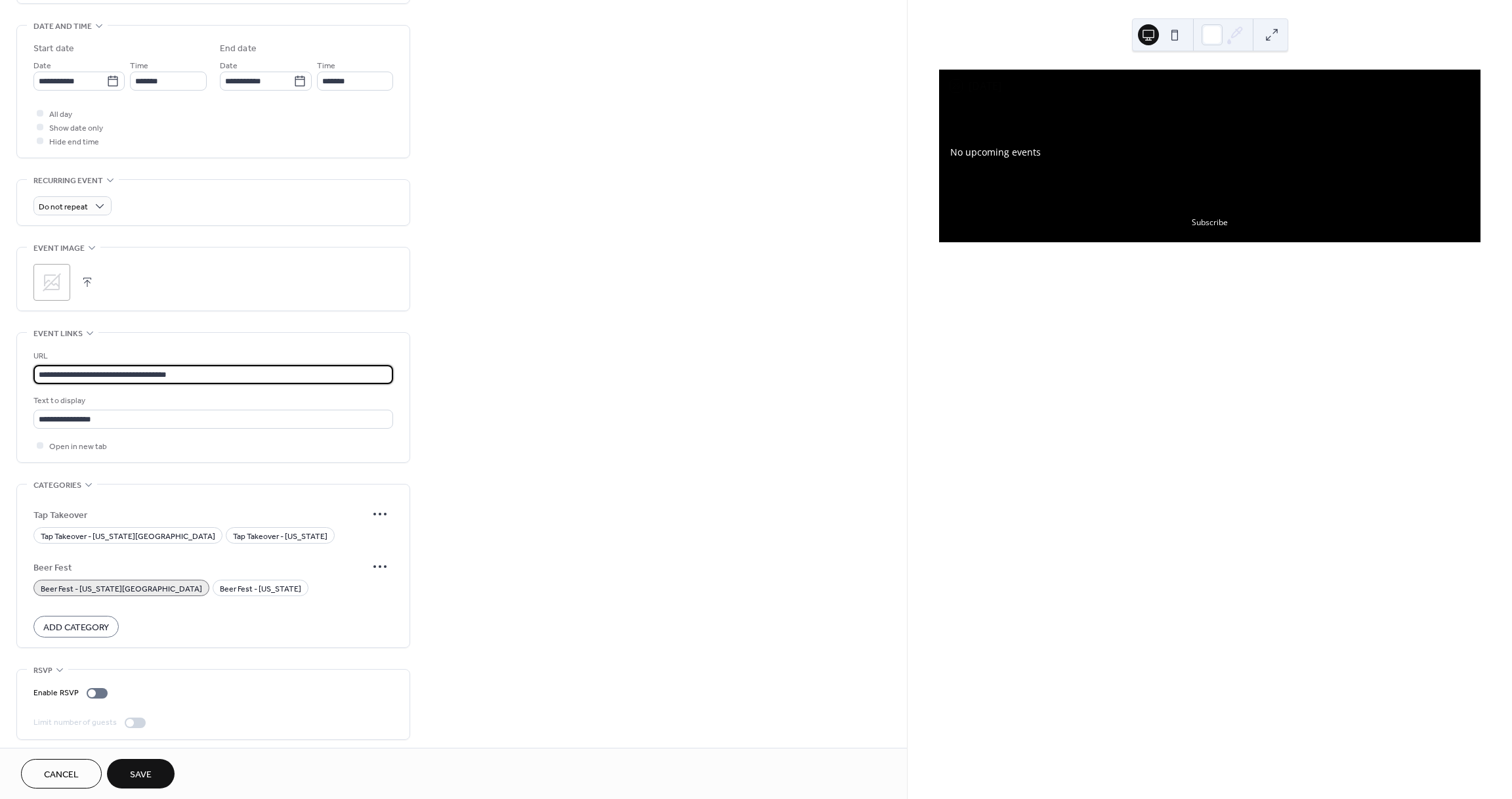 type on "**********" 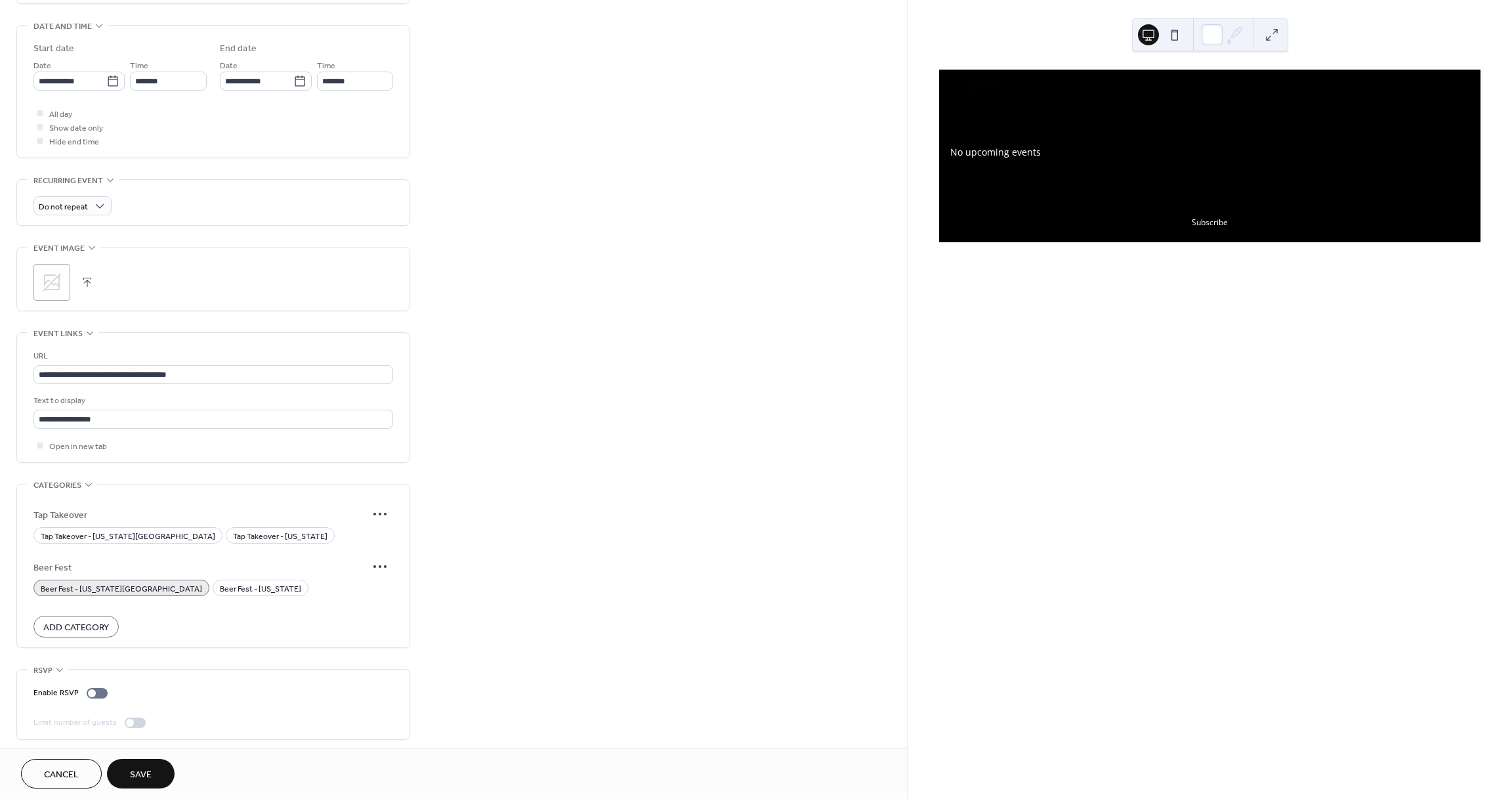 scroll, scrollTop: 408, scrollLeft: 0, axis: vertical 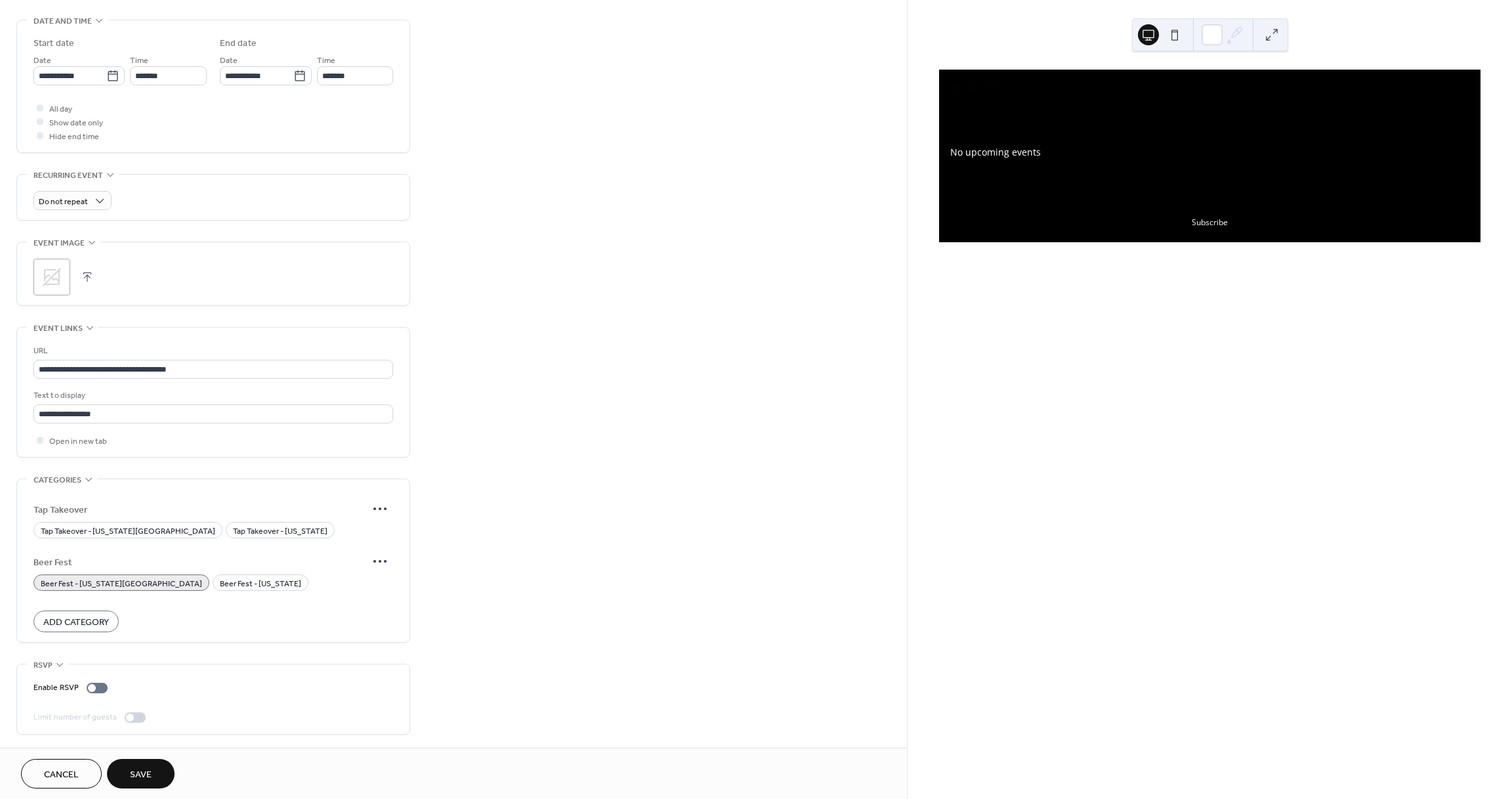 click on "Add Category" at bounding box center [76, 622] 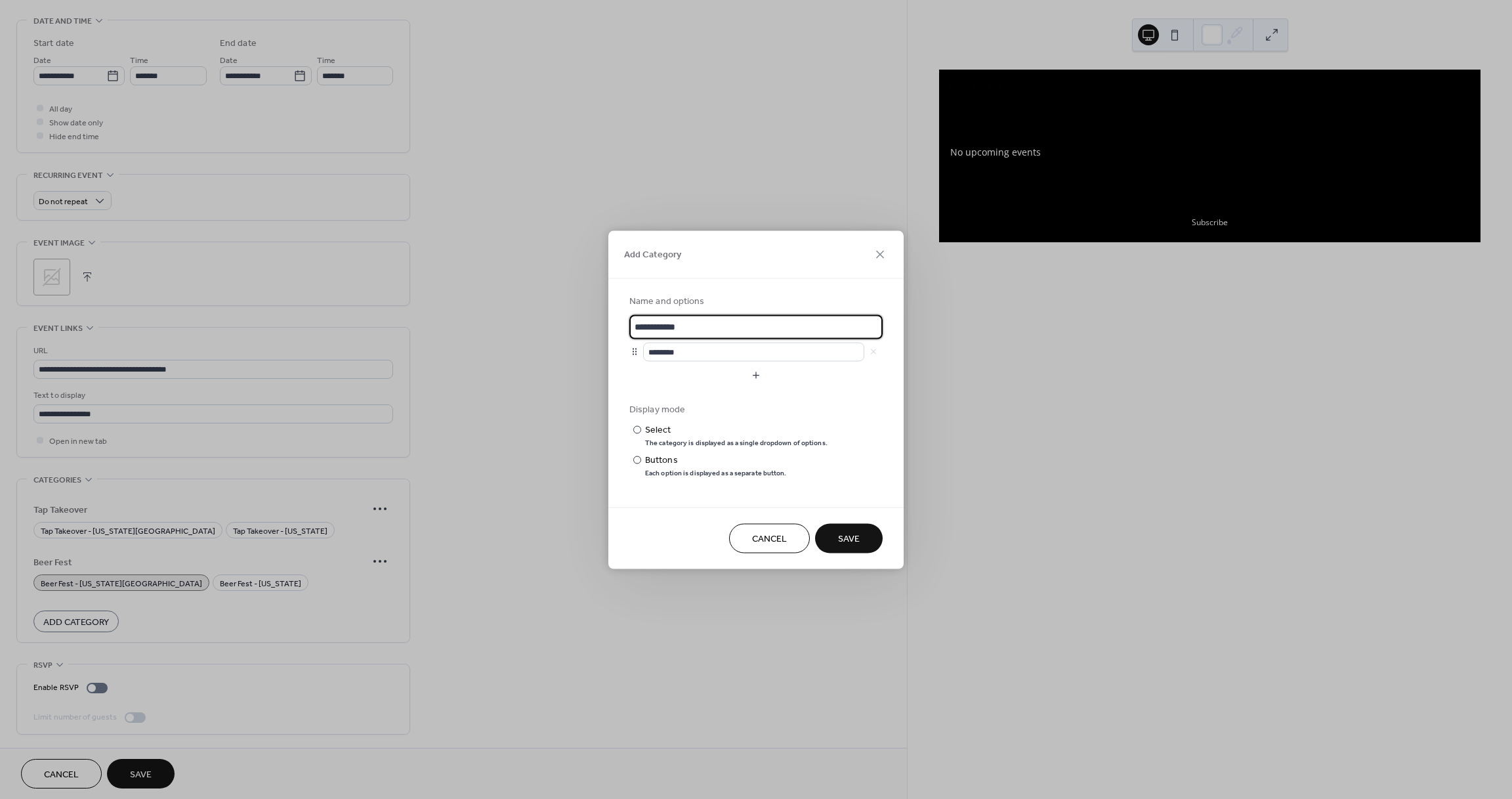 click on "**********" at bounding box center [756, 326] 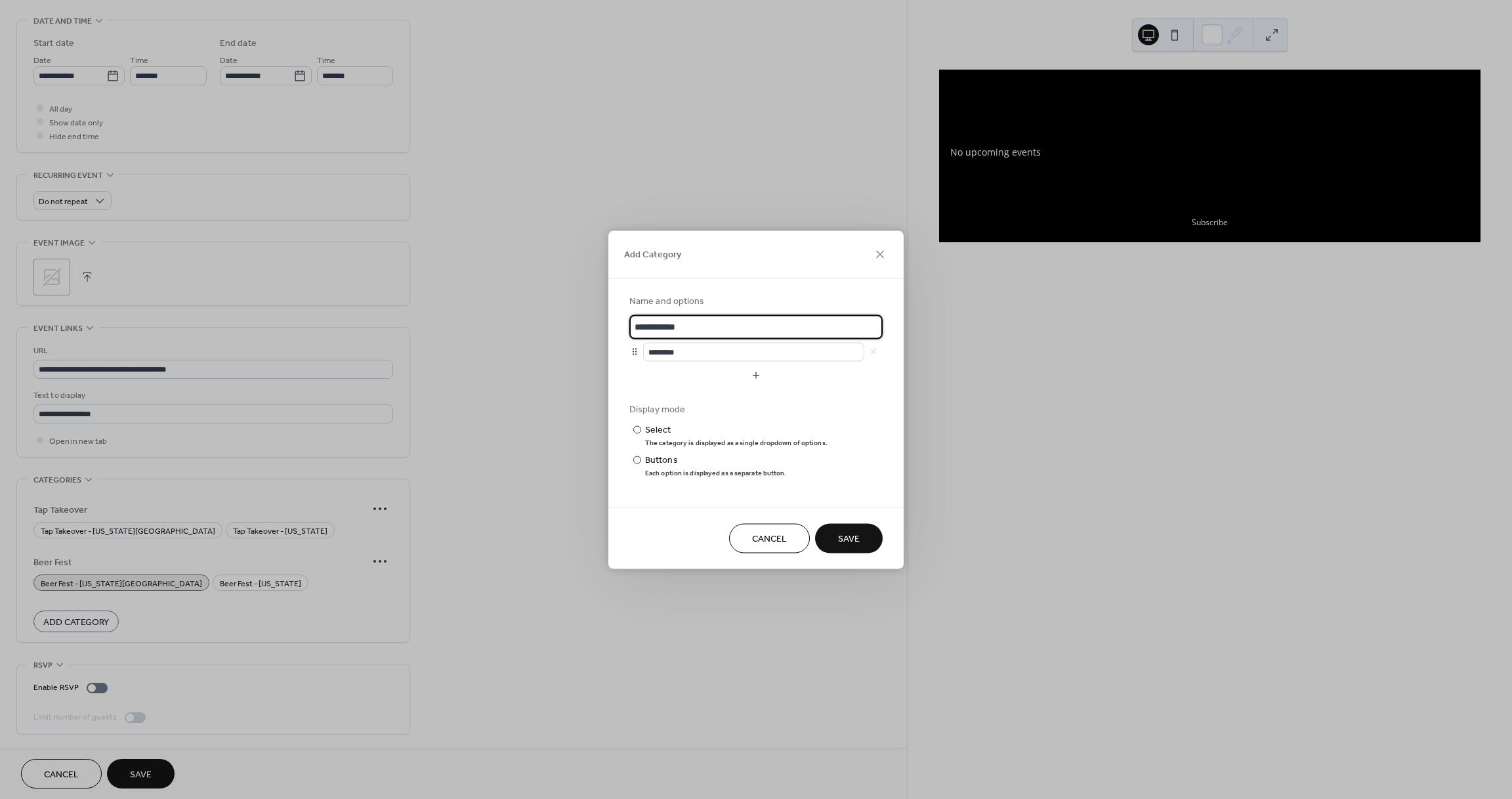 drag, startPoint x: 724, startPoint y: 331, endPoint x: 620, endPoint y: 324, distance: 104.23531 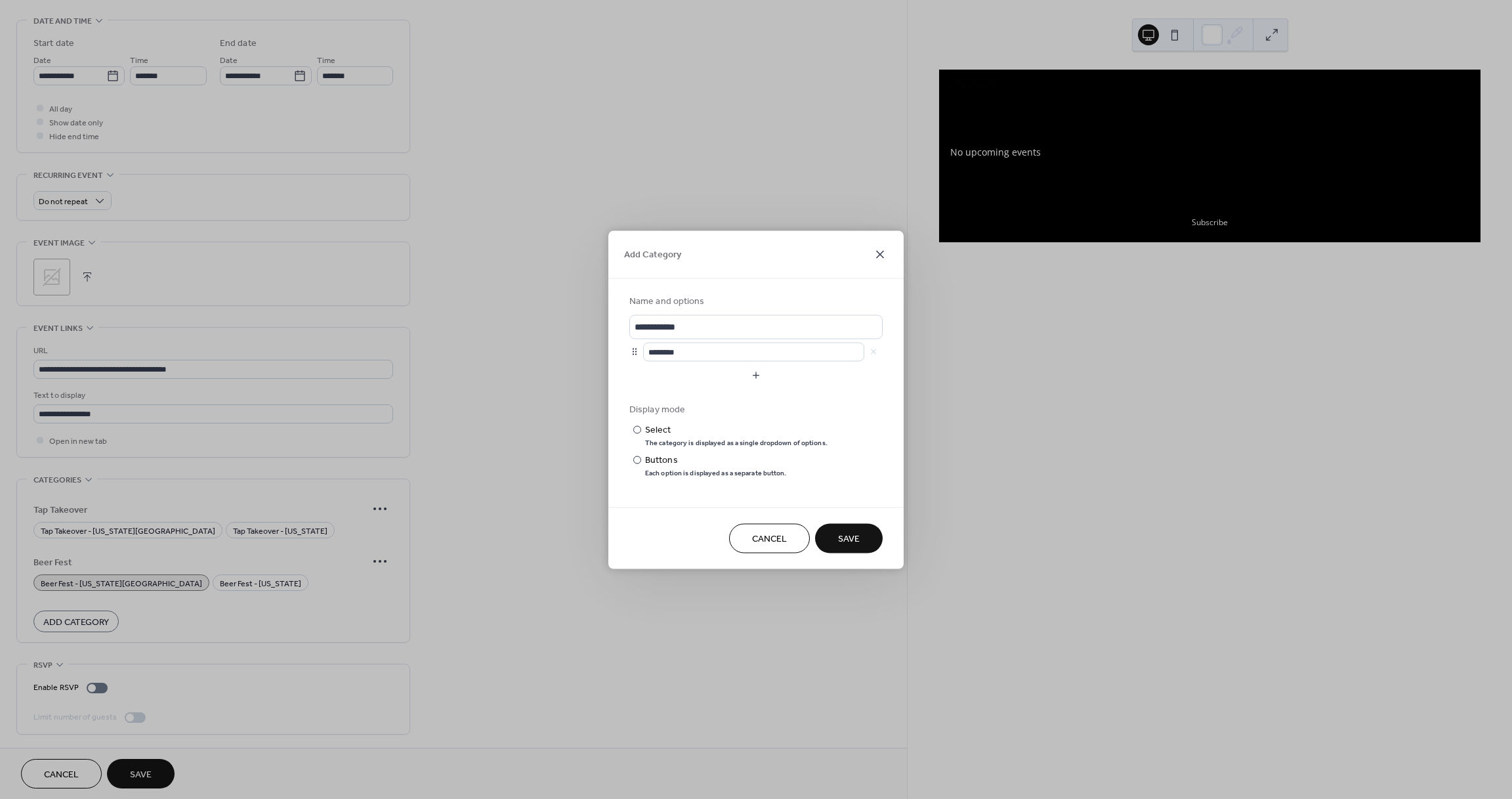 click 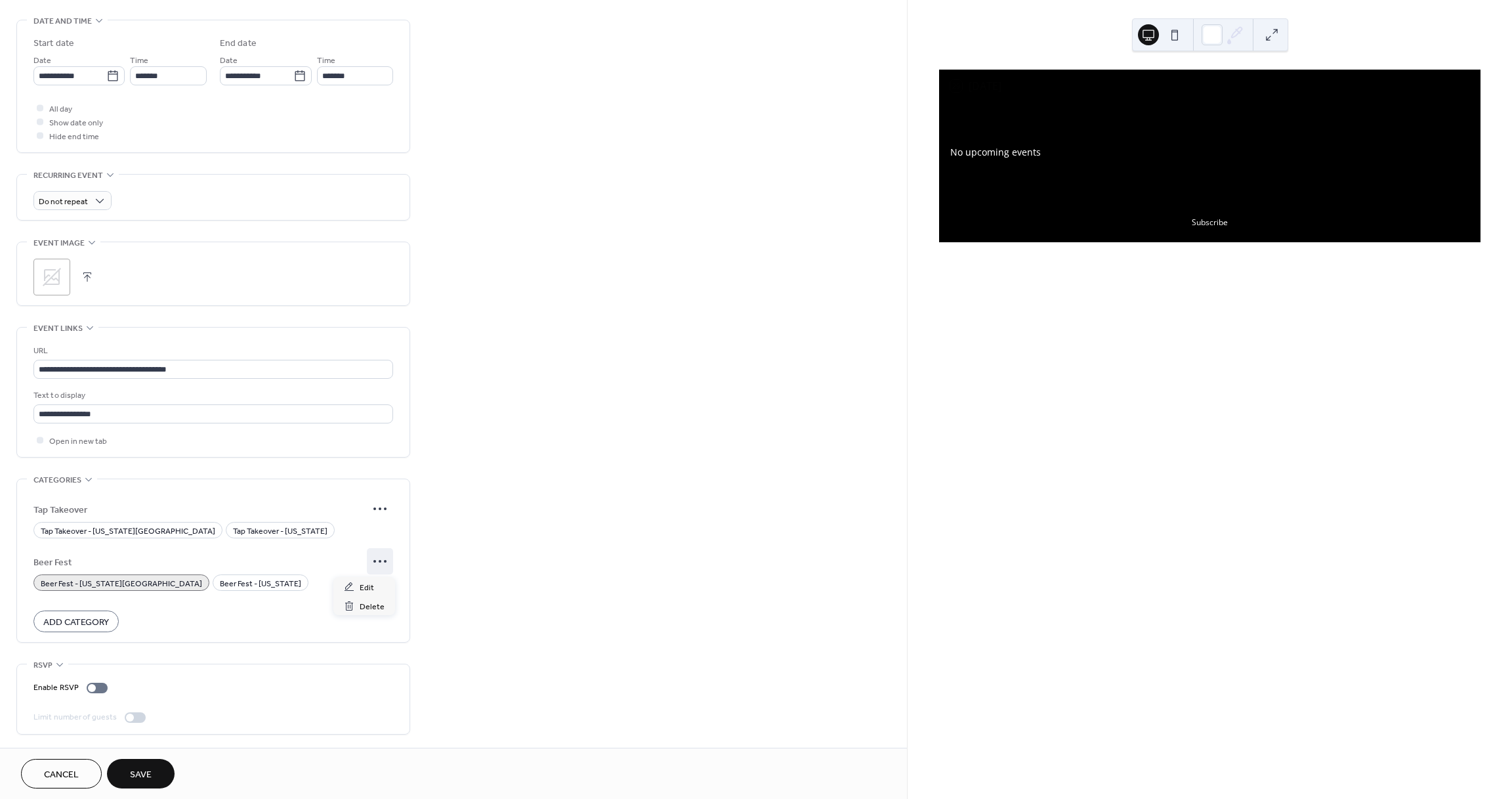 click 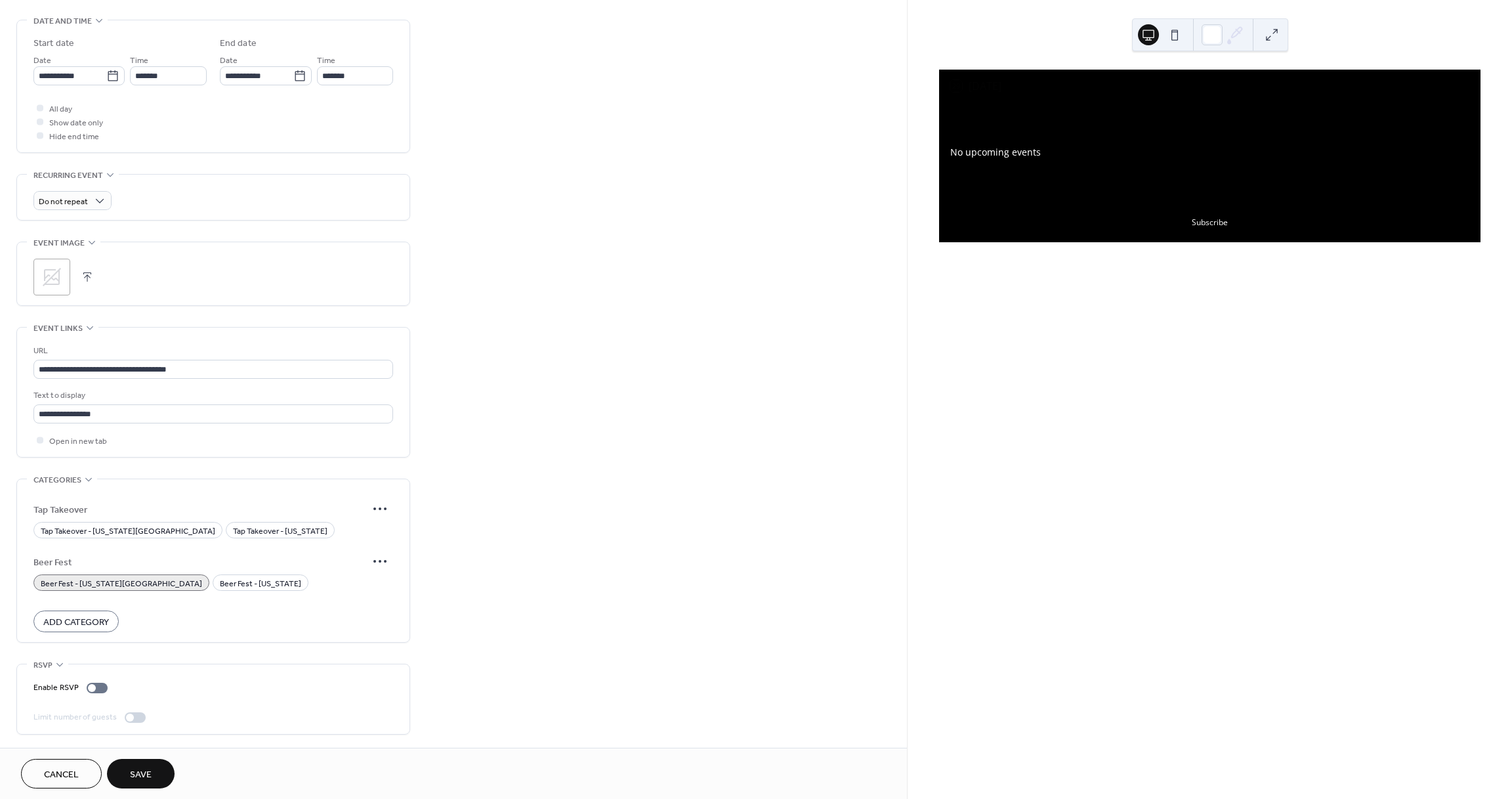 click on "Tap Takeover Tap Takeover - New York City Tap Takeover - New Jersey Beer Fest Beer Fest - New York City Beer Fest - New Jersey Add Category" at bounding box center [213, 564] 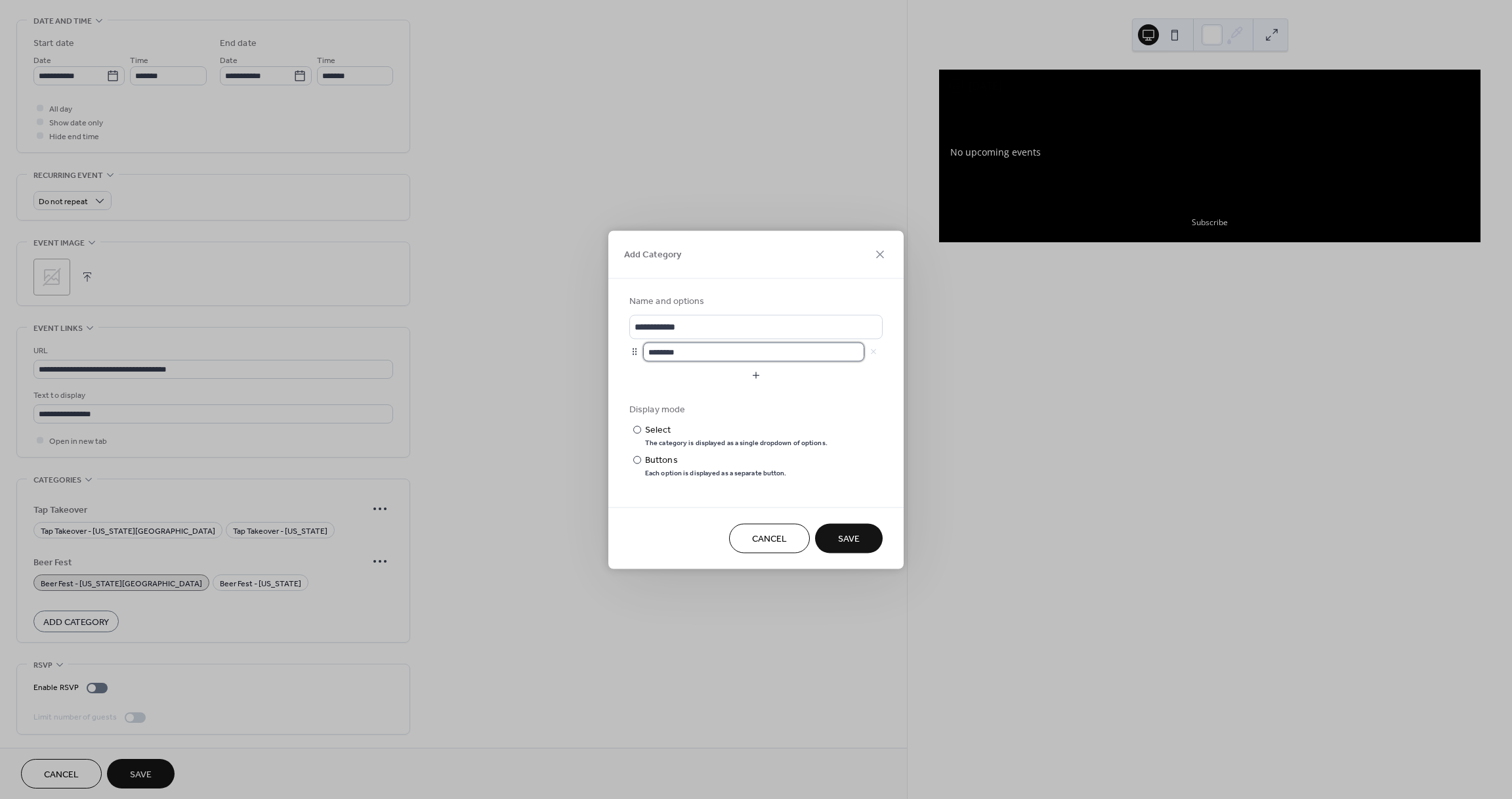 click on "********" at bounding box center [753, 351] 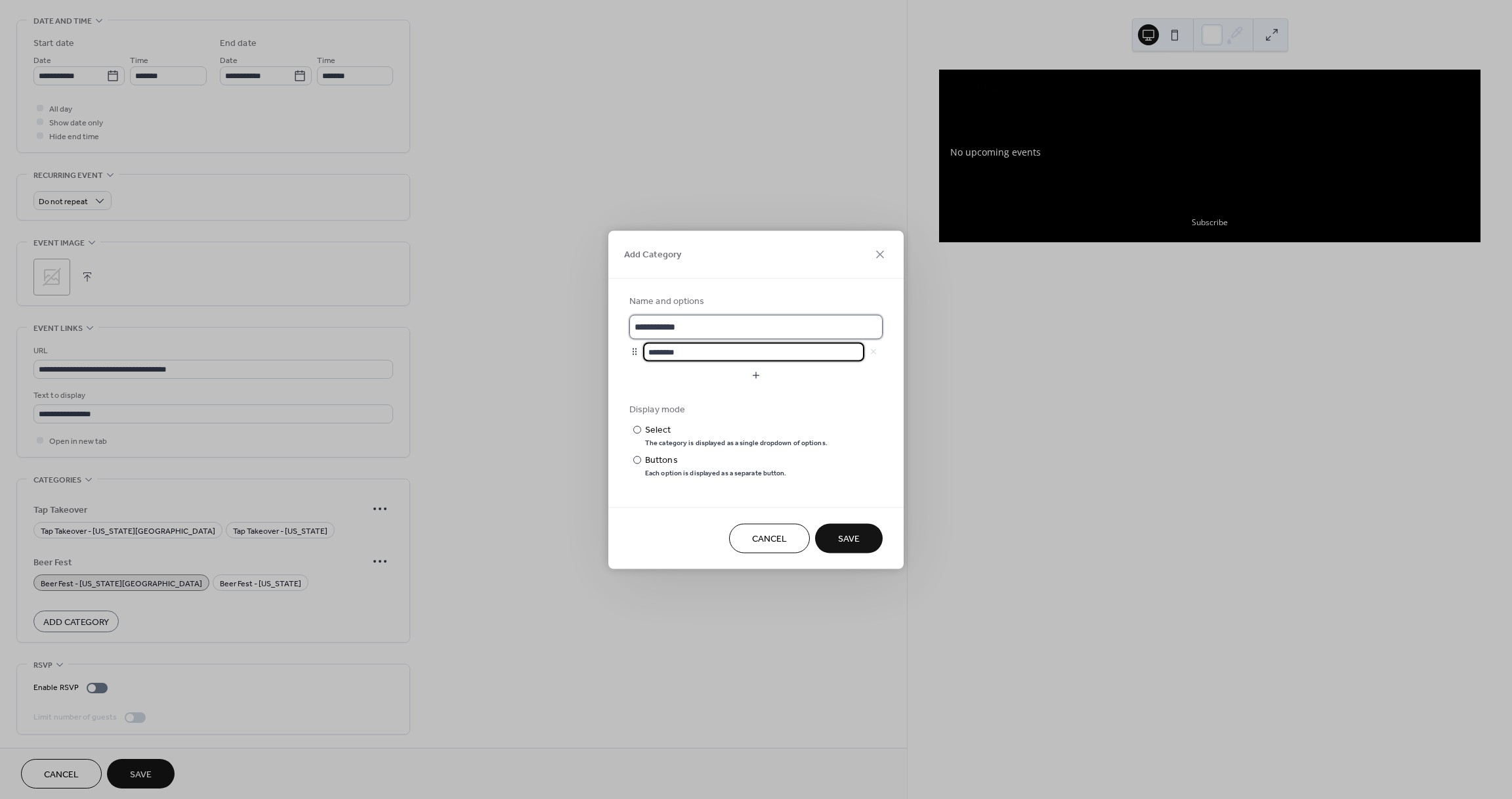 click on "**********" at bounding box center (756, 326) 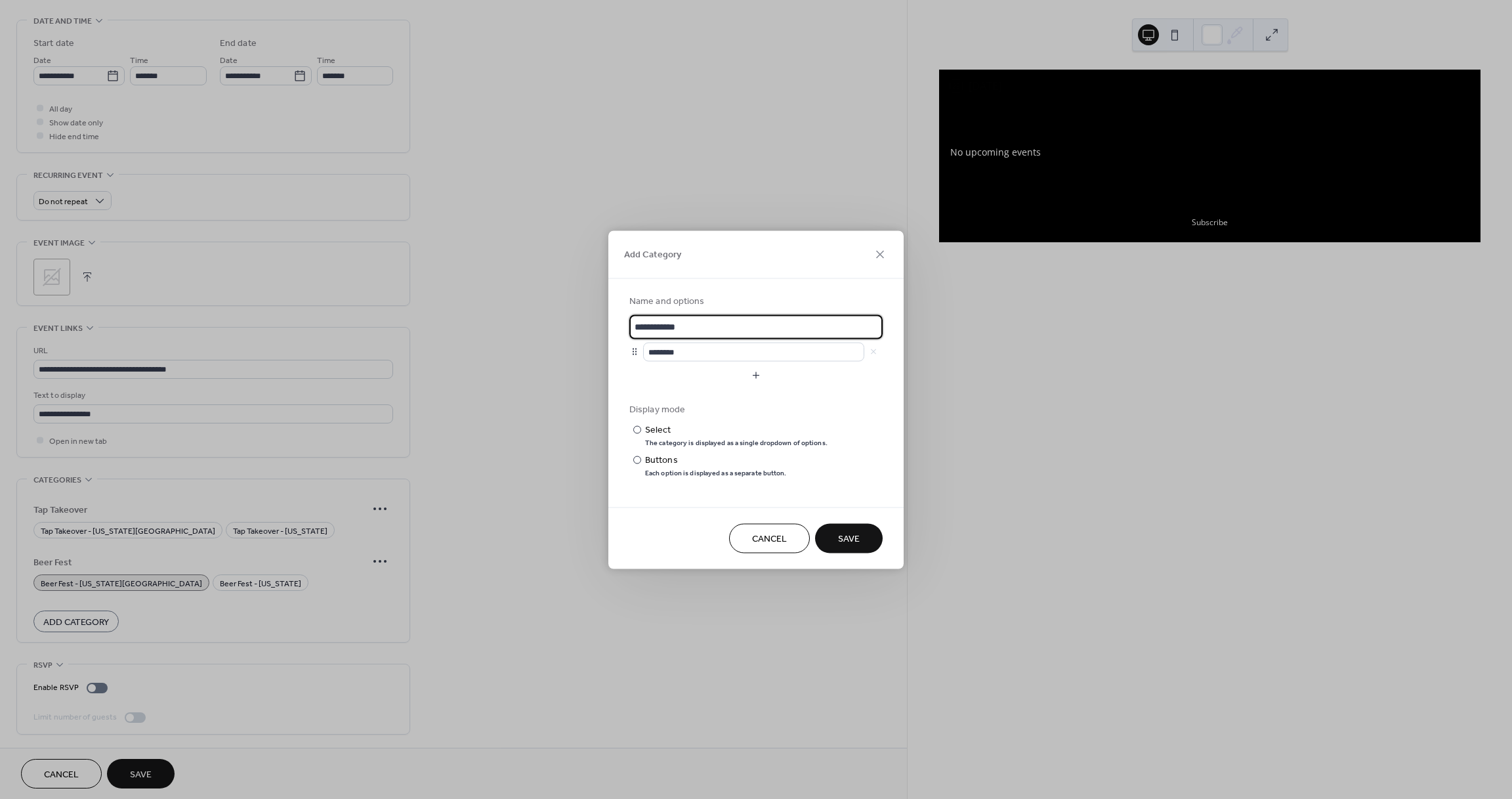 scroll, scrollTop: 1, scrollLeft: 0, axis: vertical 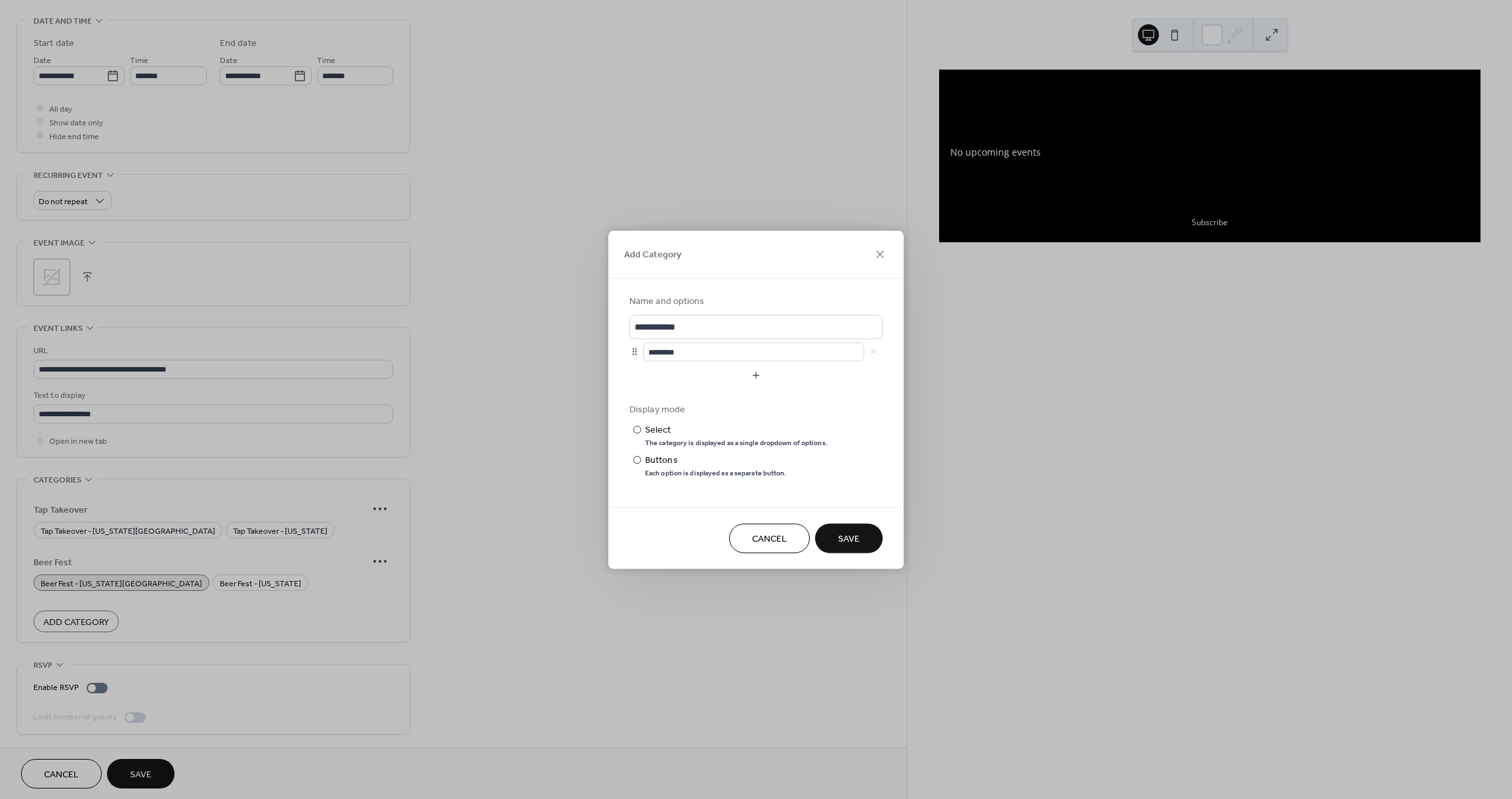 click at bounding box center [635, 352] 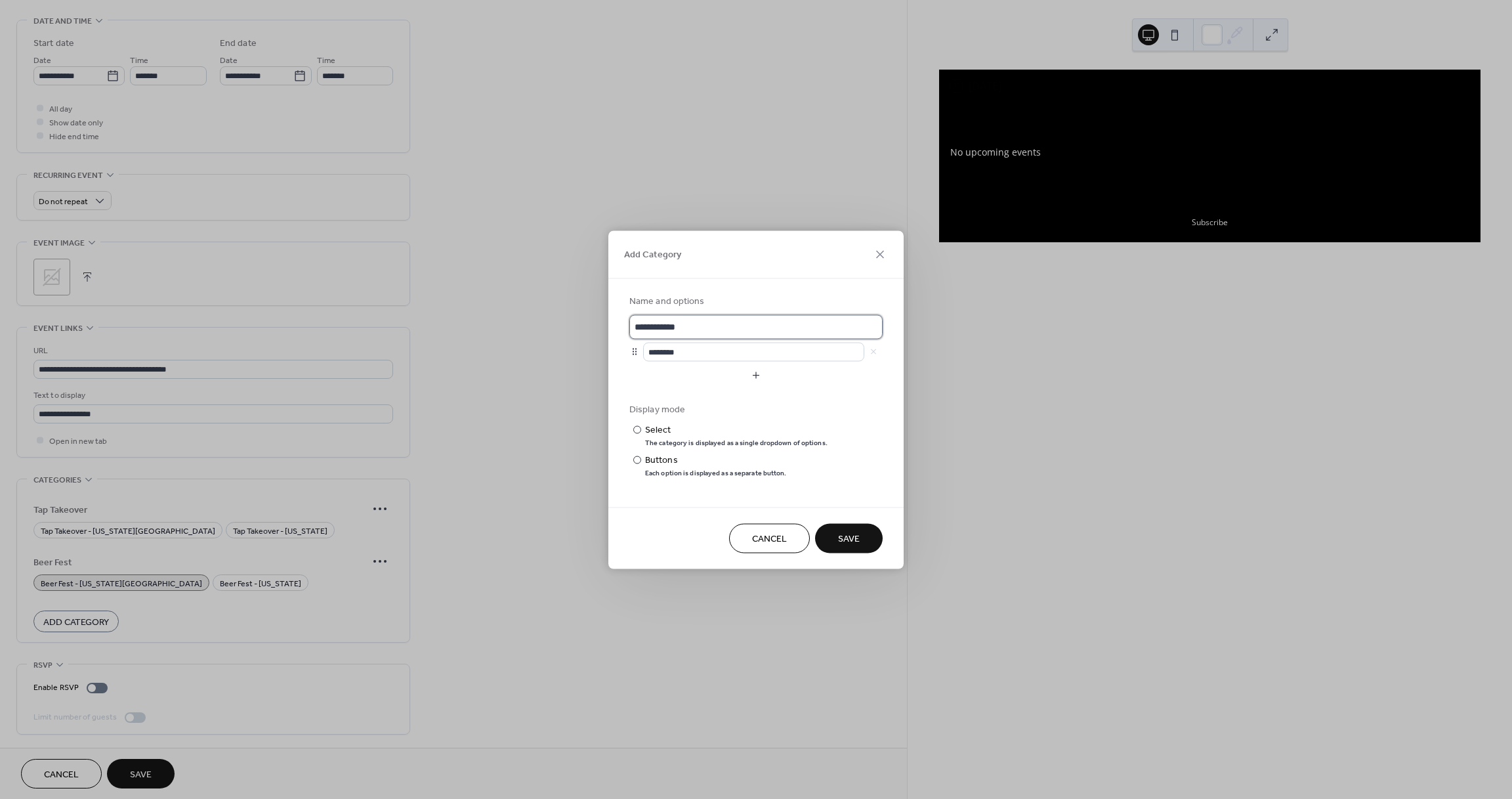 click on "**********" at bounding box center (756, 326) 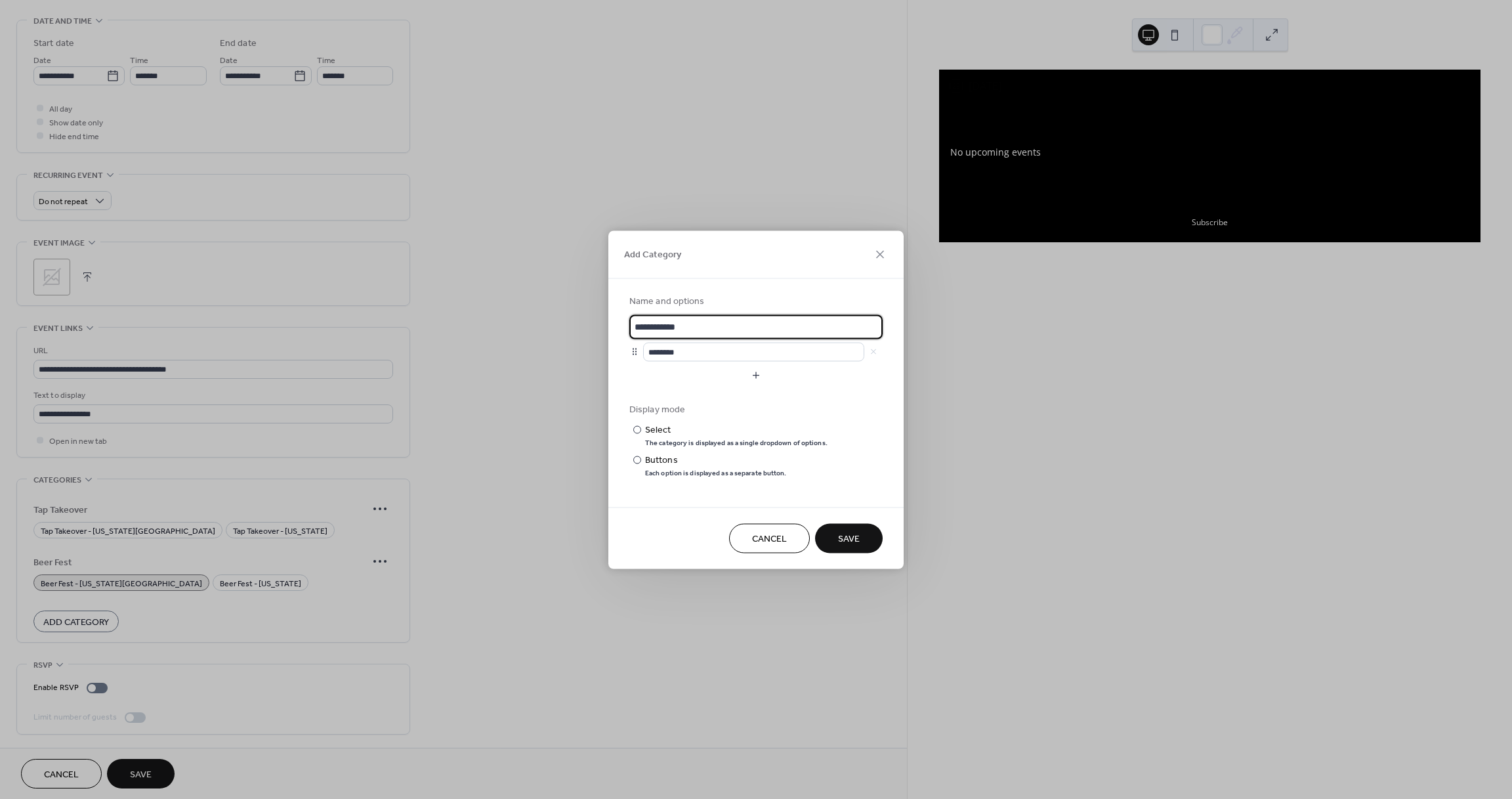 drag, startPoint x: 709, startPoint y: 324, endPoint x: 627, endPoint y: 325, distance: 82.0061 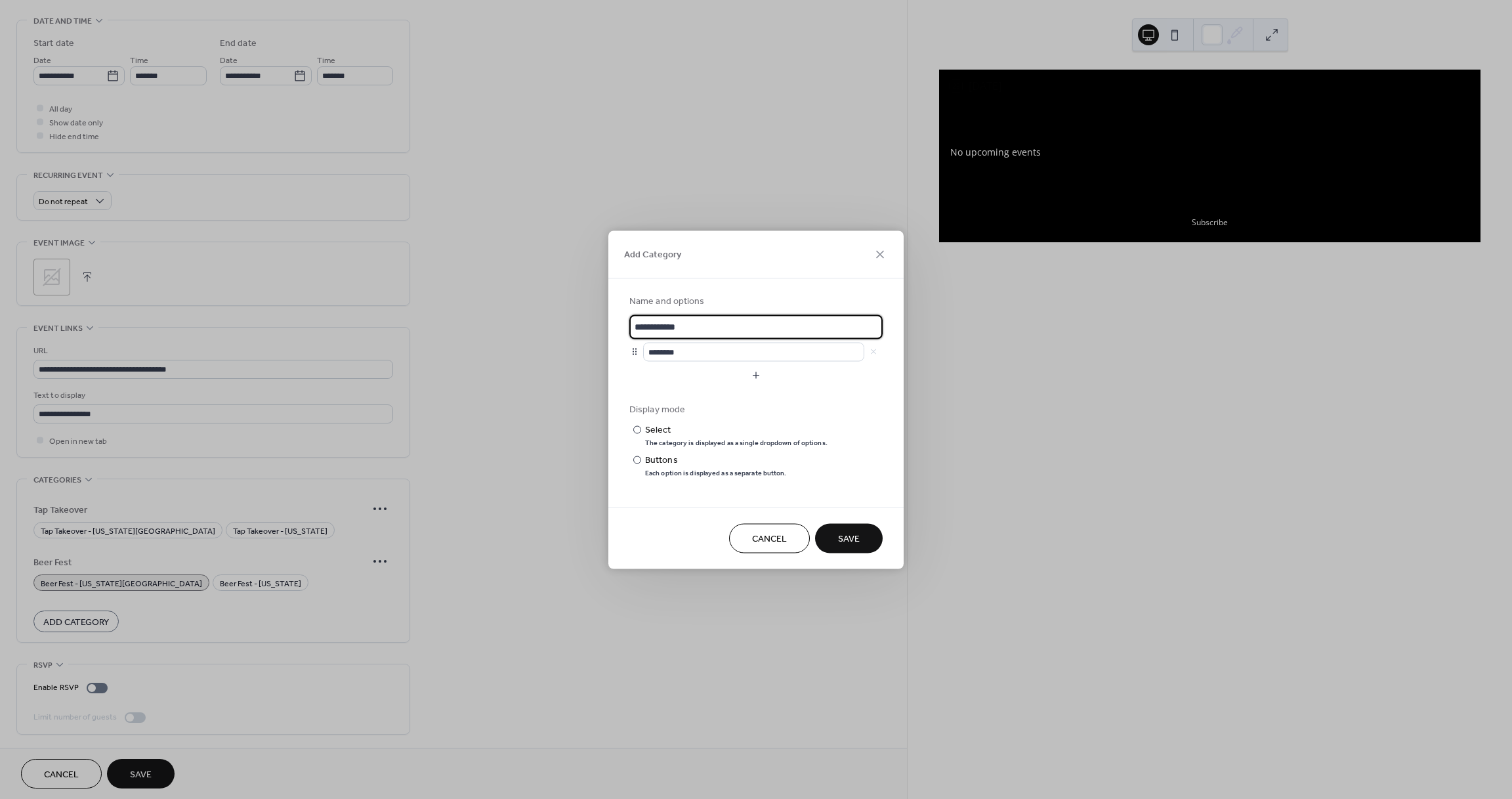 click on "**********" at bounding box center [756, 385] 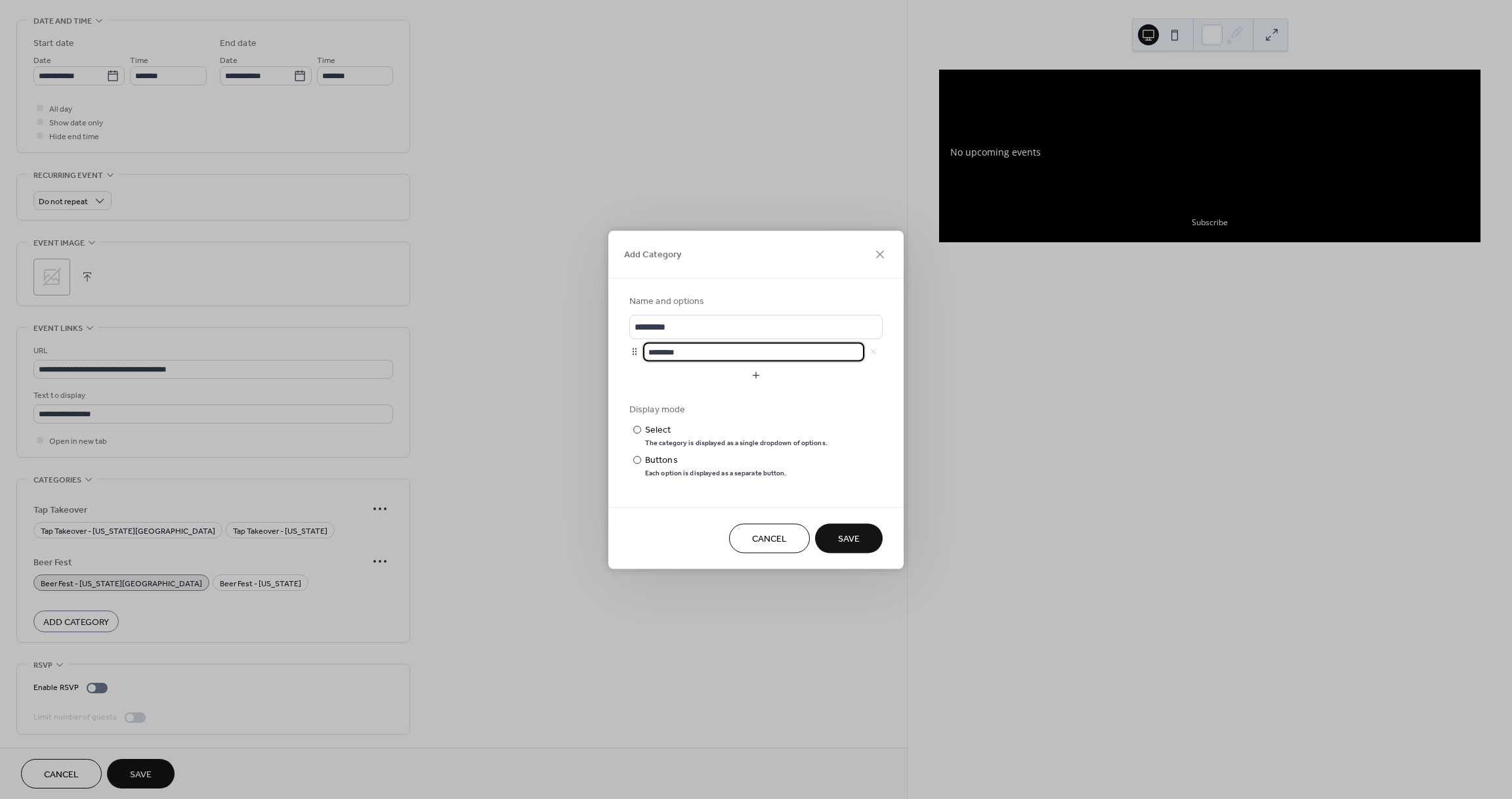 click on "********" at bounding box center (753, 351) 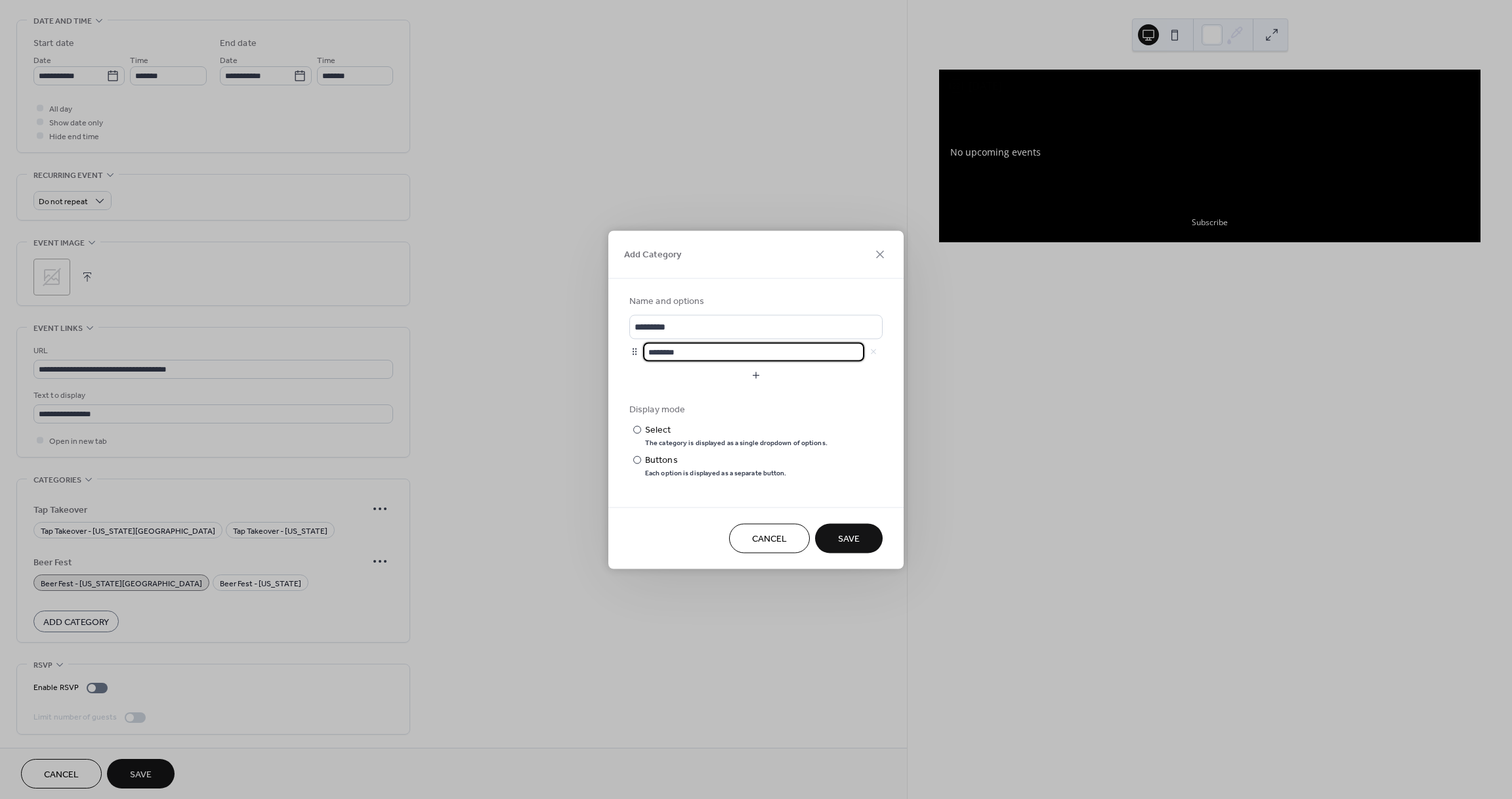 drag, startPoint x: 684, startPoint y: 350, endPoint x: 634, endPoint y: 347, distance: 50.089919 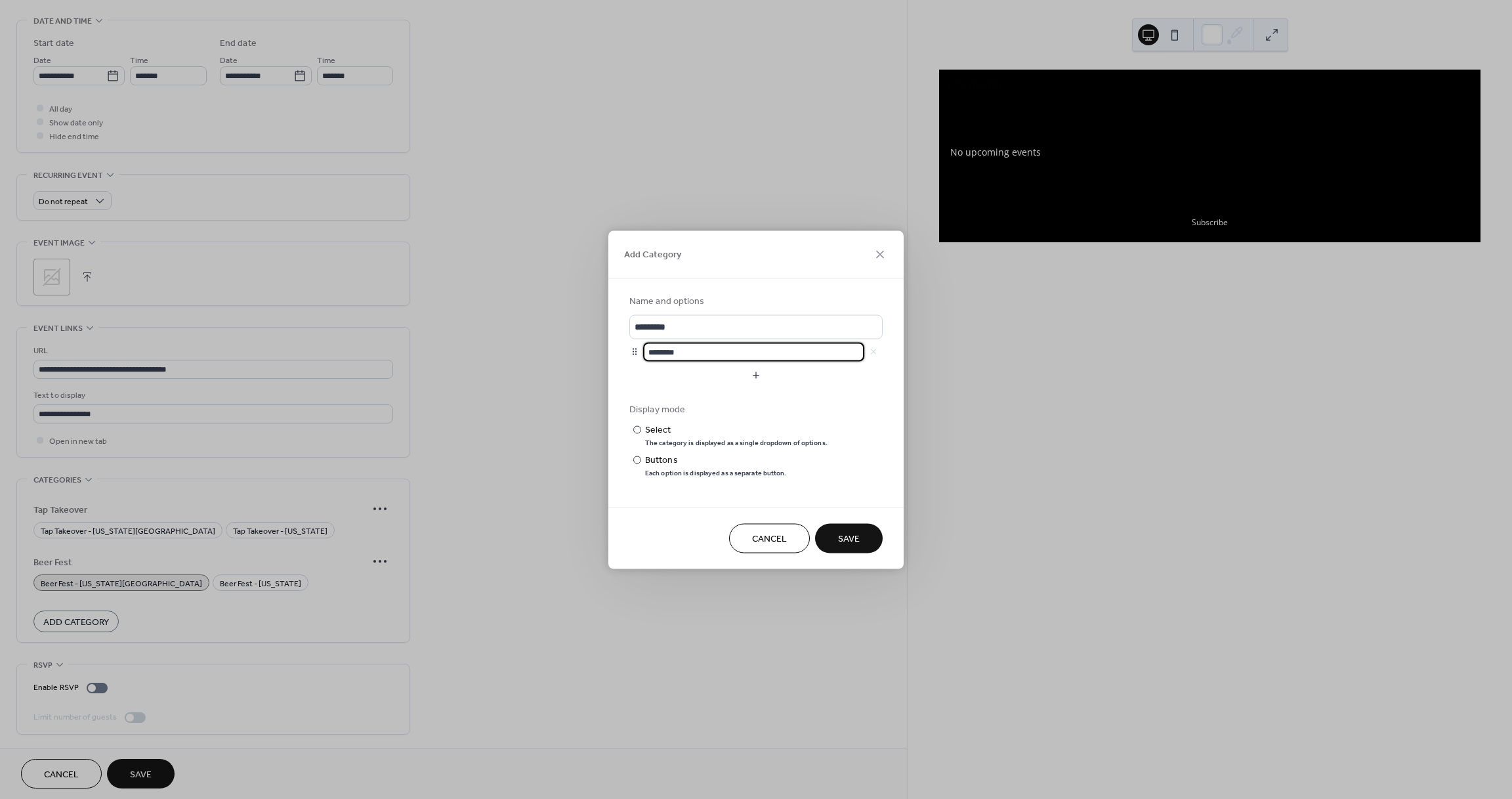 click on "********" at bounding box center (756, 351) 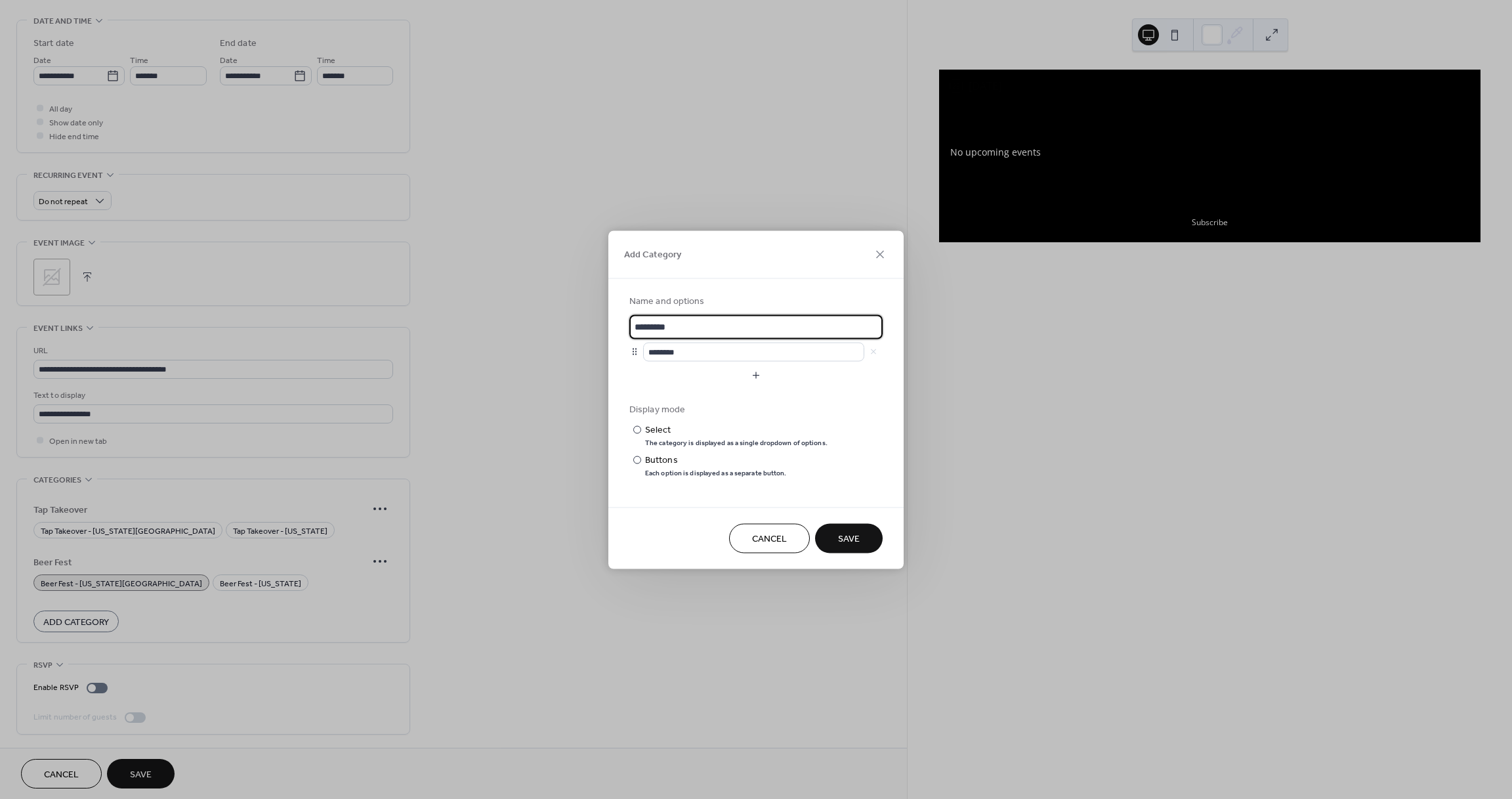 click on "*********" at bounding box center [756, 326] 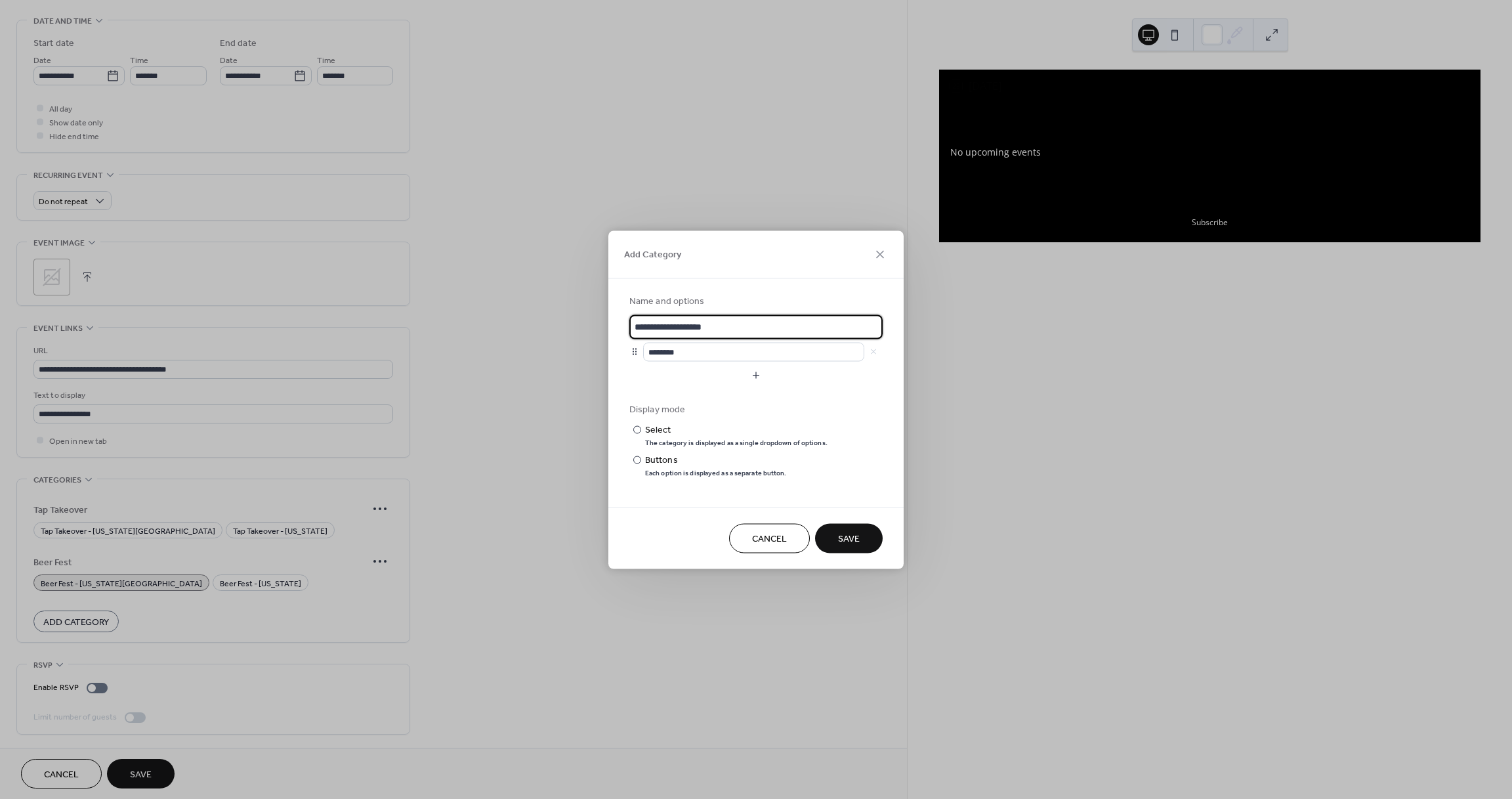 type on "**********" 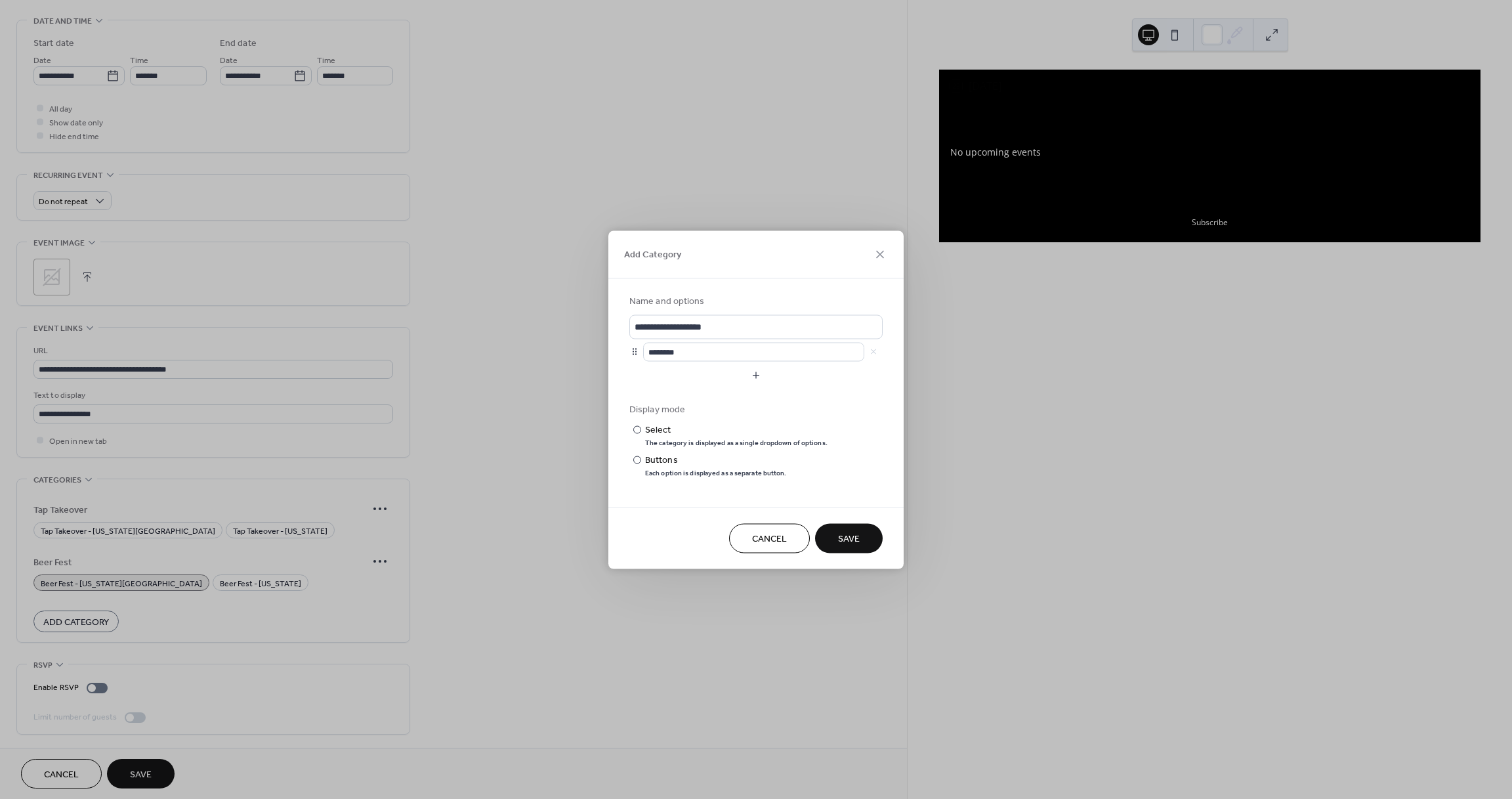 click on "Save" at bounding box center [849, 539] 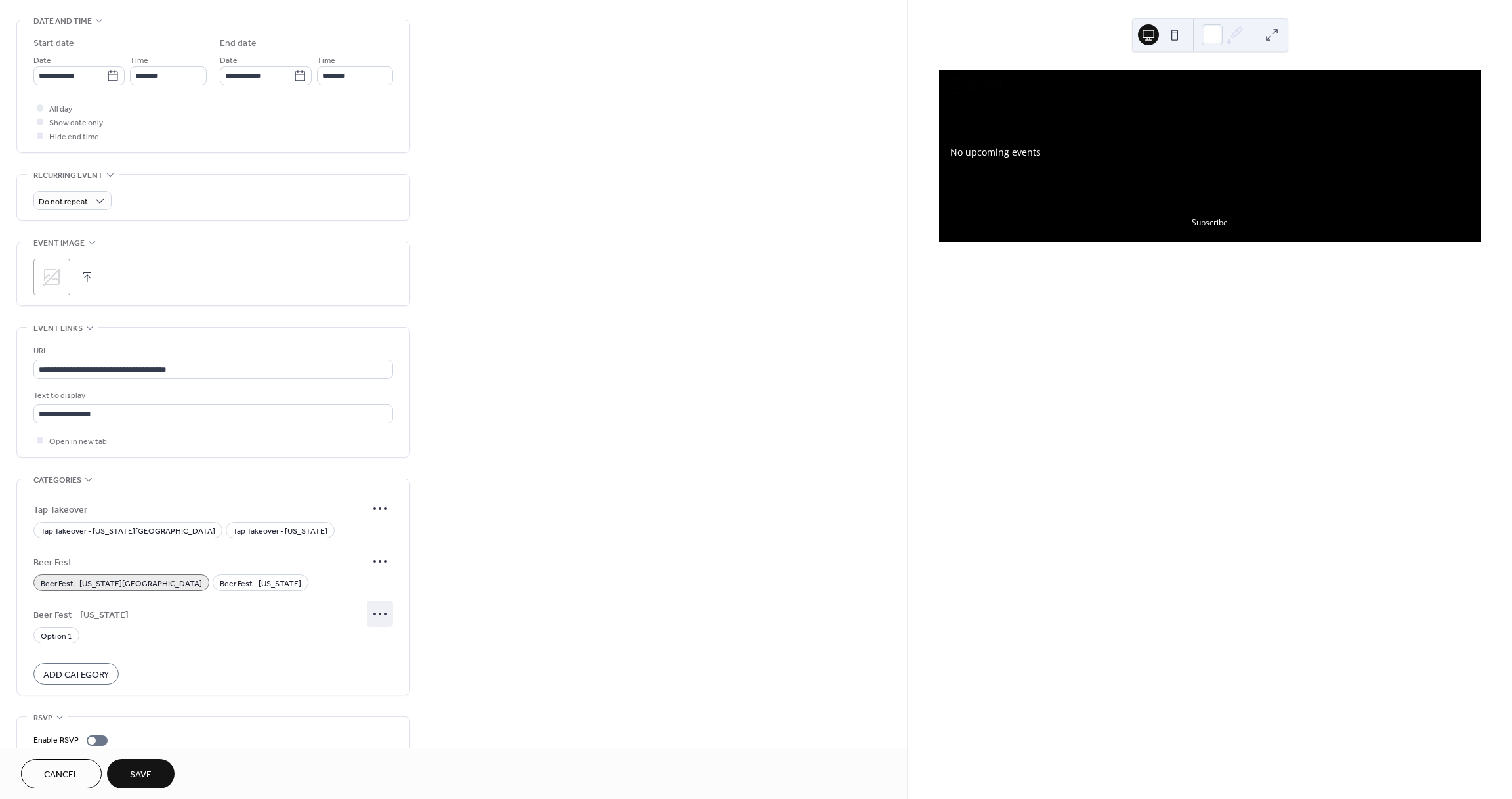 click 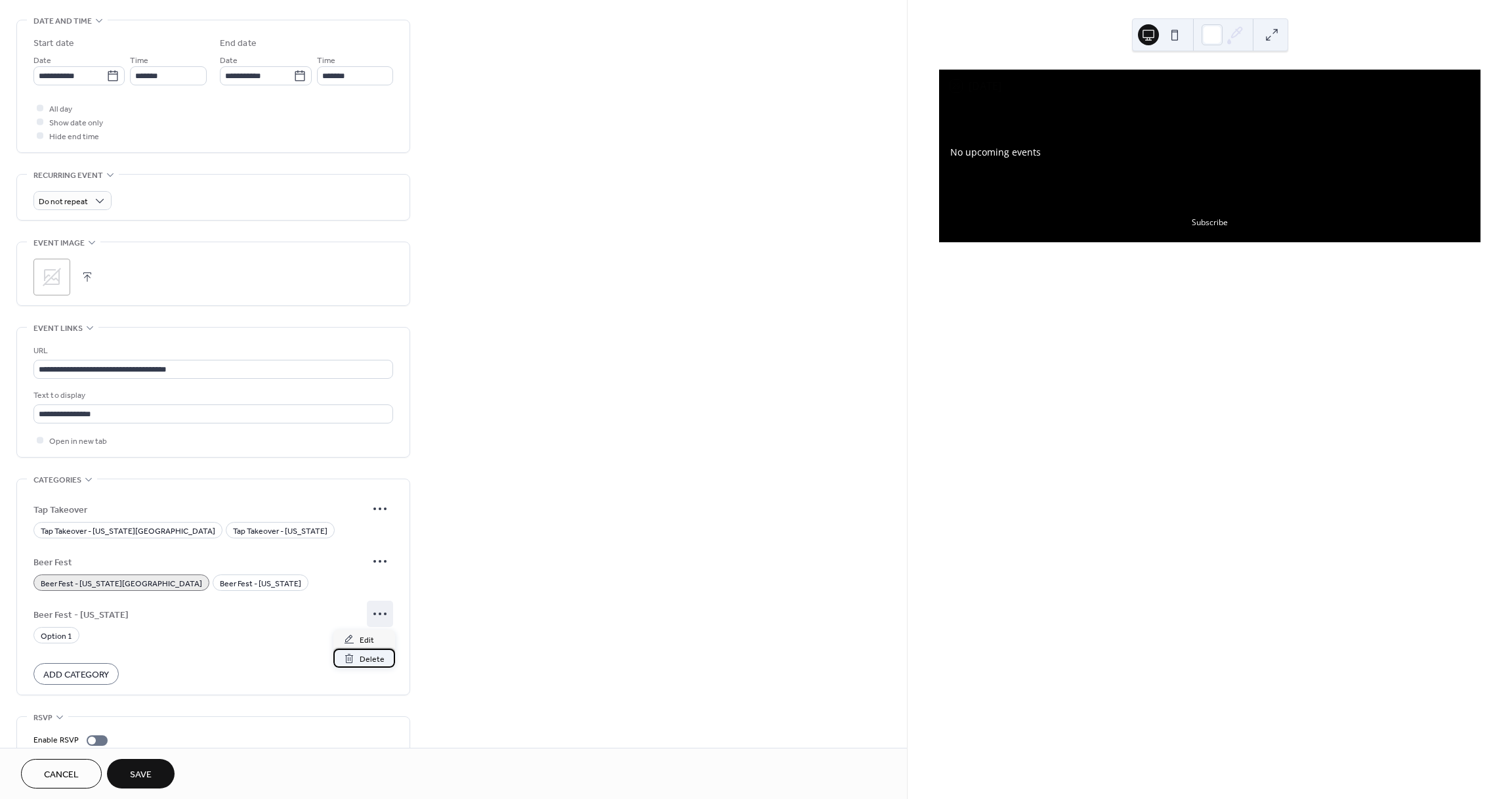click on "Delete" at bounding box center (372, 659) 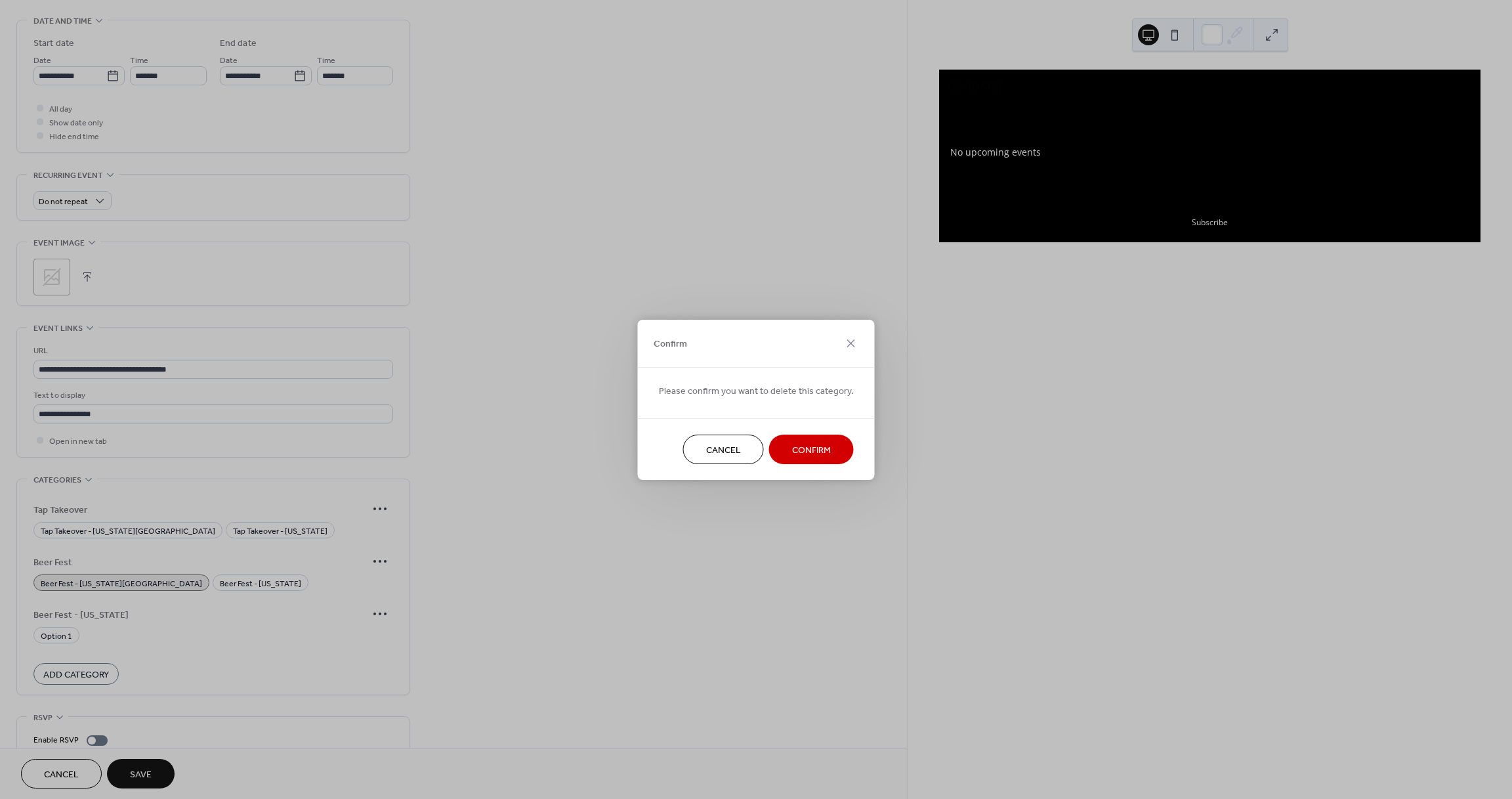 drag, startPoint x: 814, startPoint y: 456, endPoint x: 801, endPoint y: 460, distance: 13.601471 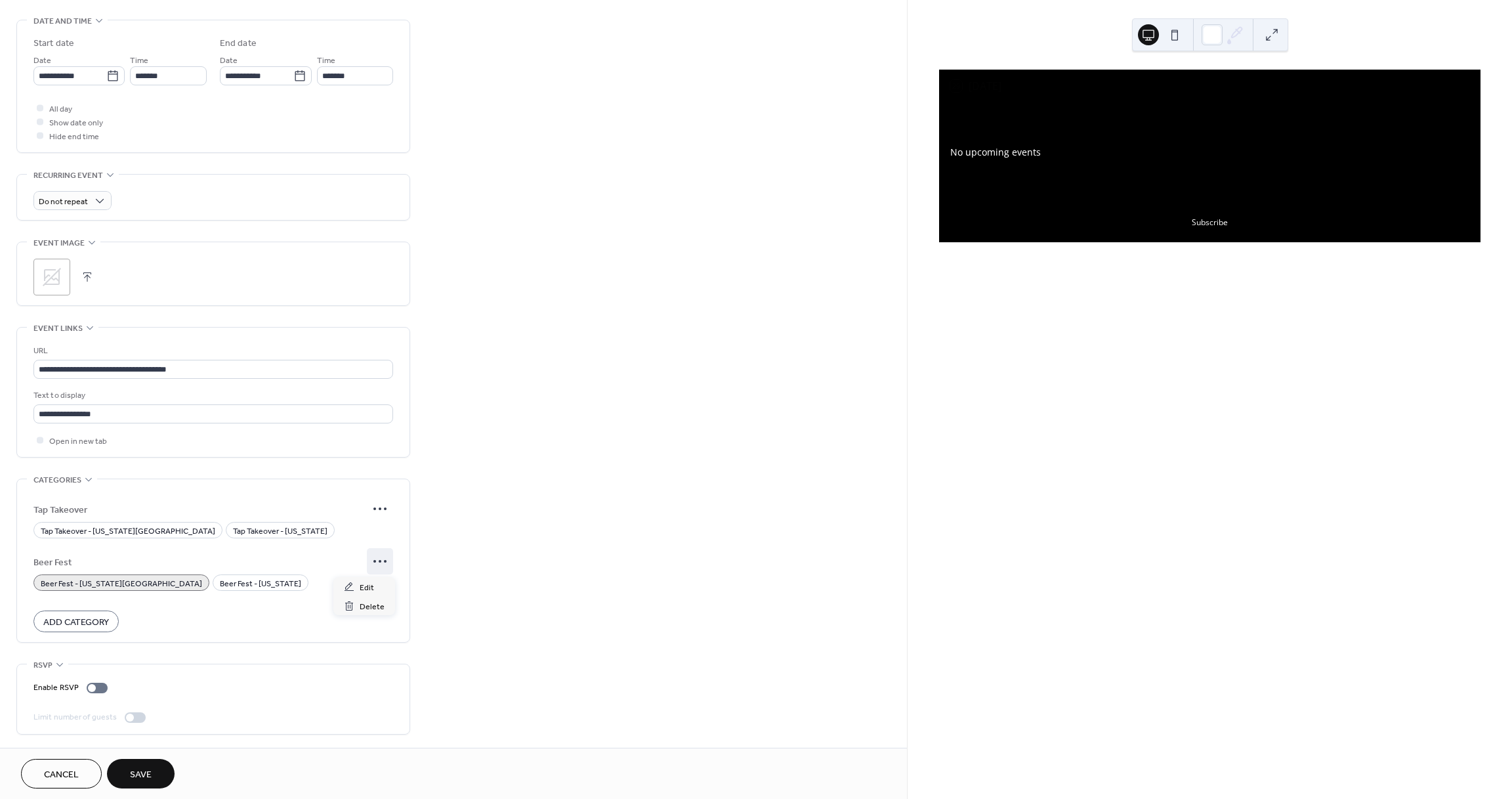 click 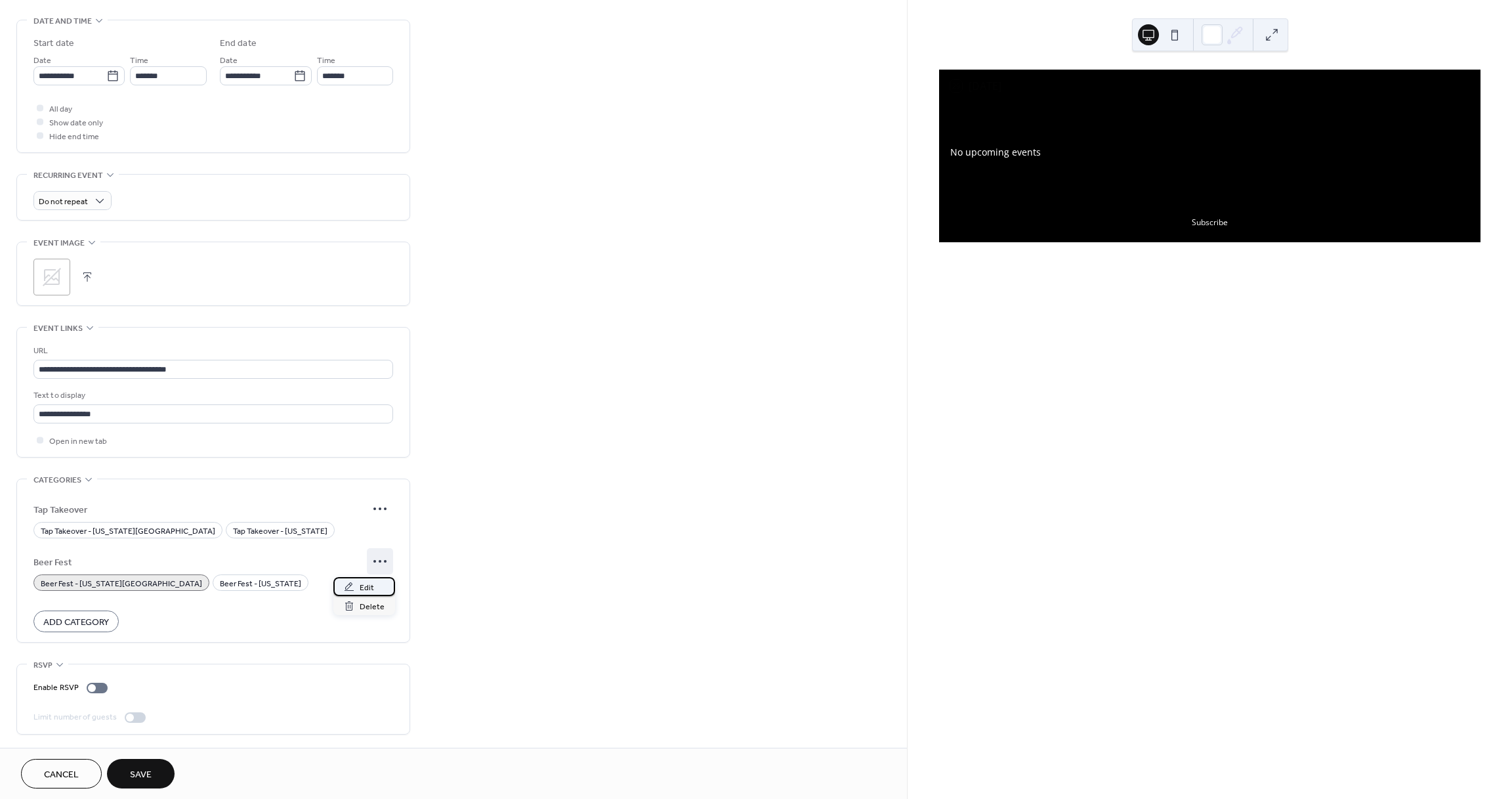 click on "Edit" at bounding box center [367, 588] 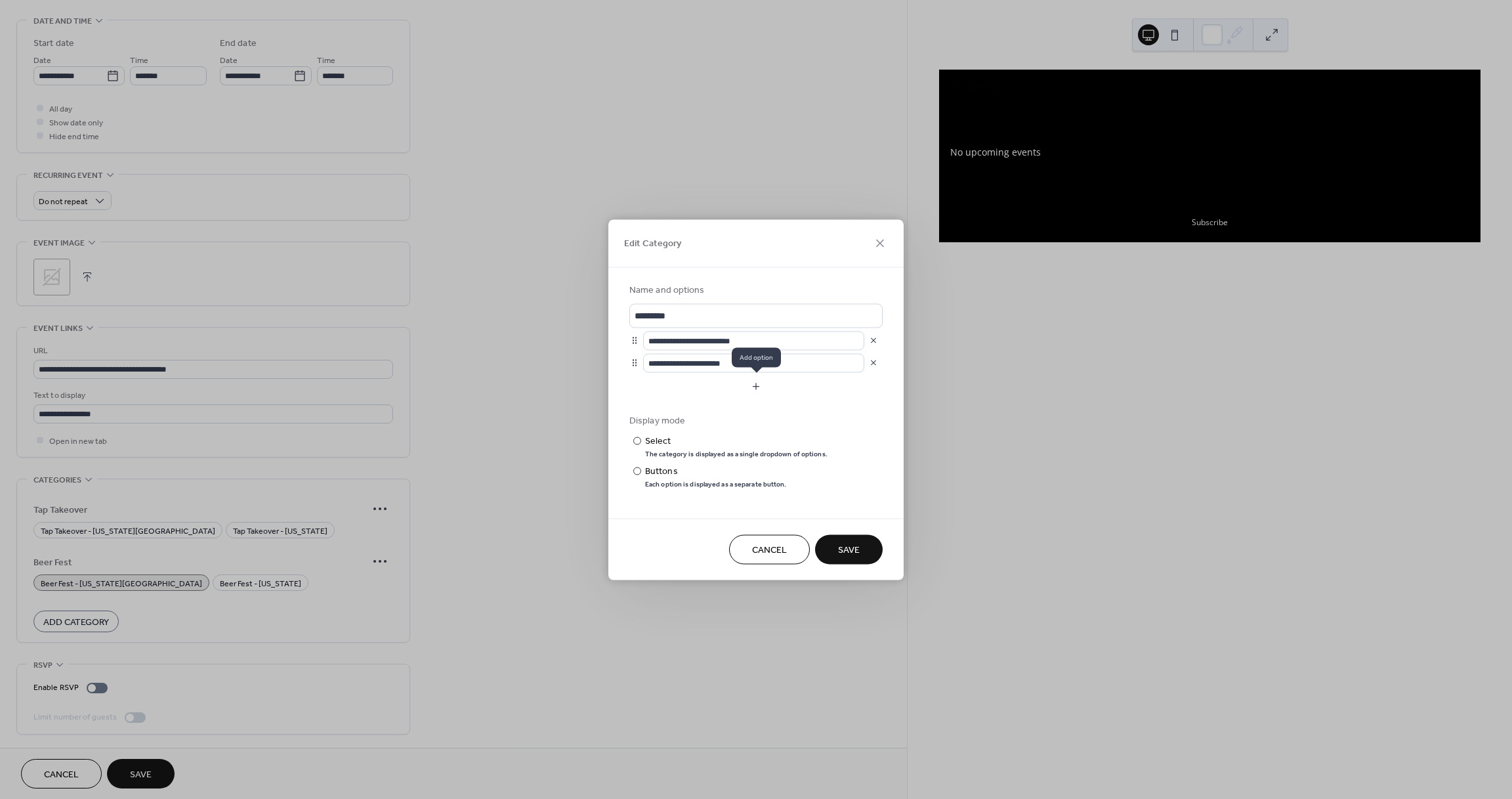 click at bounding box center (756, 386) 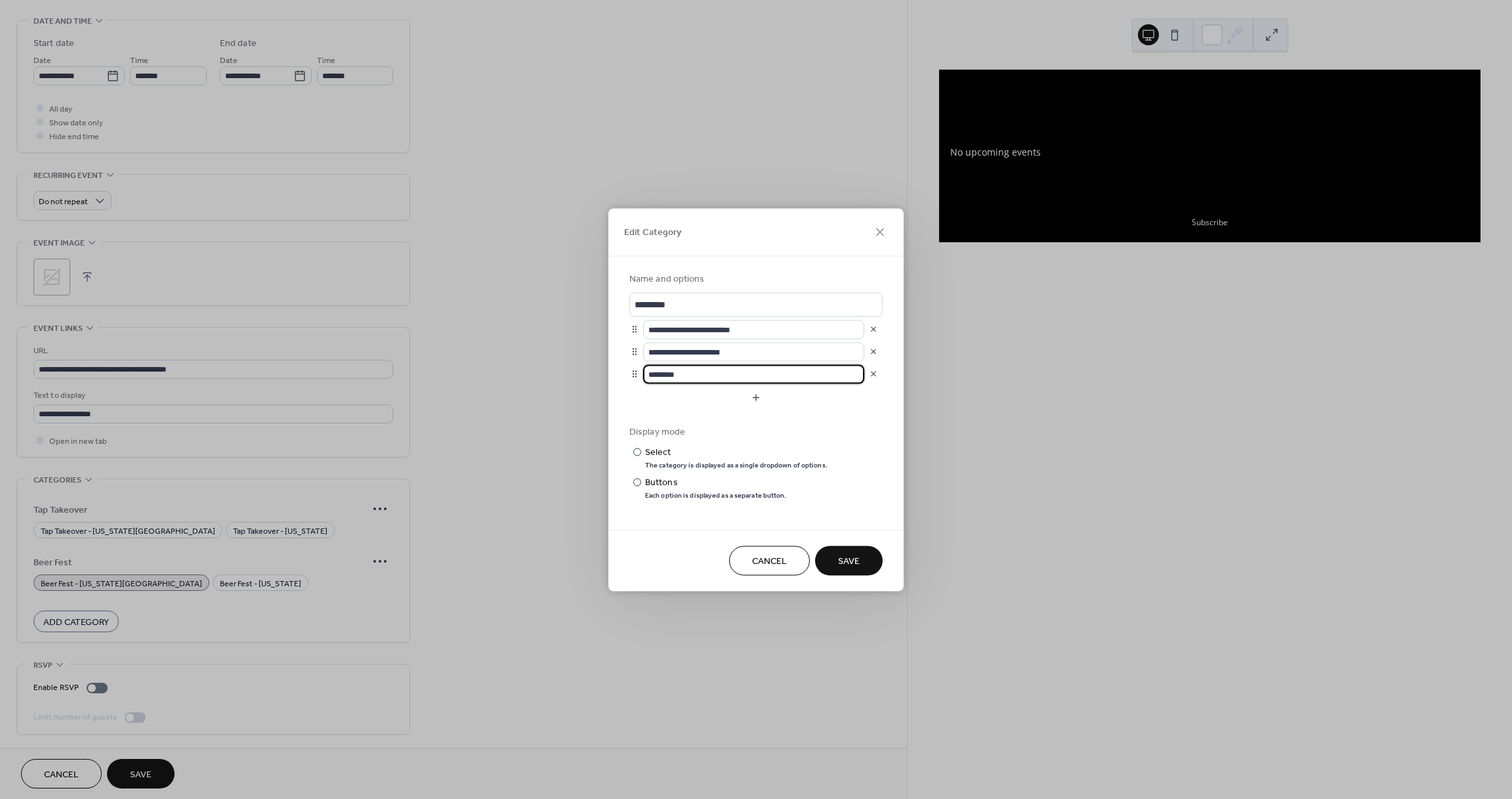 scroll, scrollTop: 1, scrollLeft: 0, axis: vertical 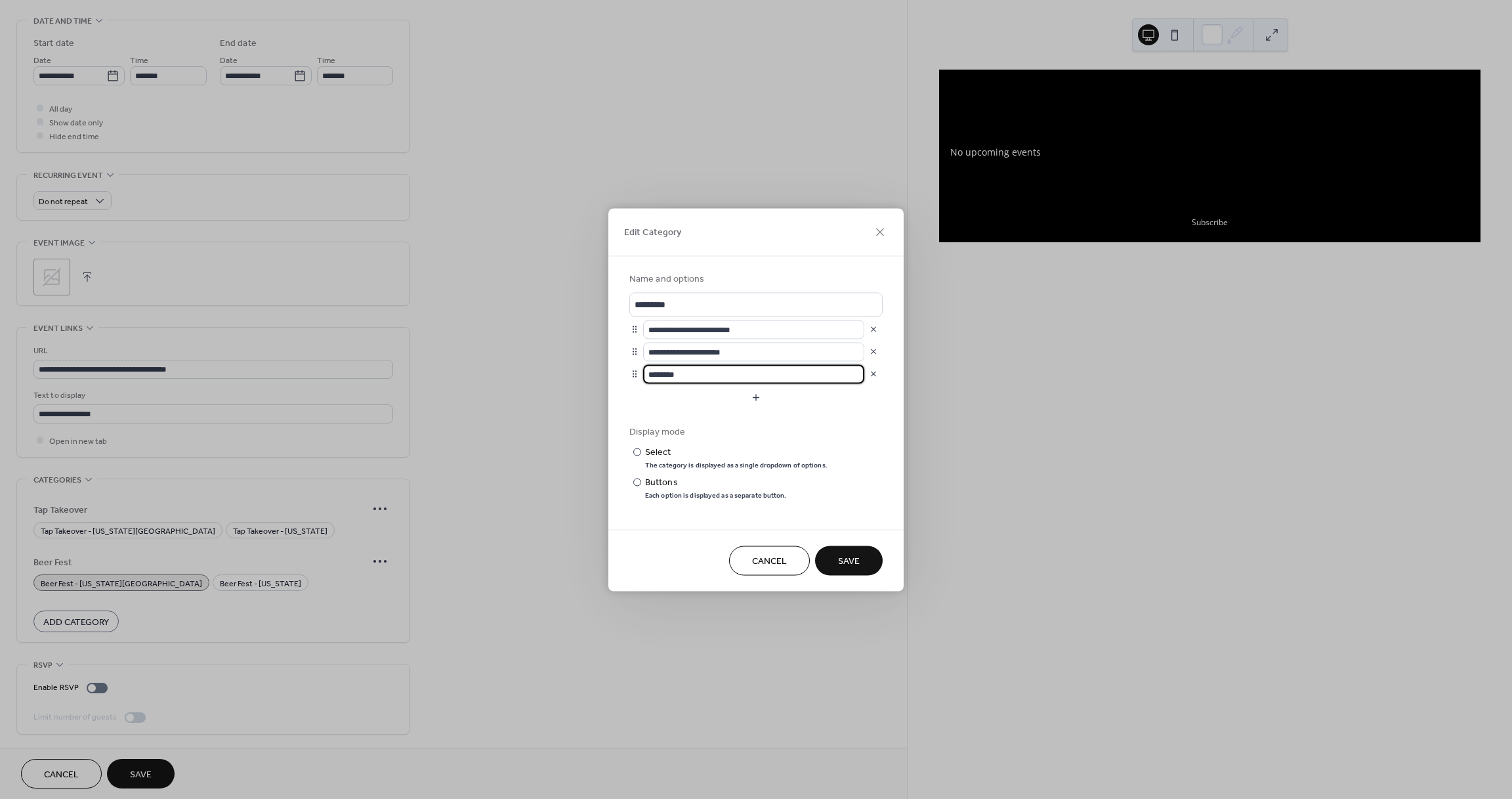 drag, startPoint x: 705, startPoint y: 374, endPoint x: 618, endPoint y: 375, distance: 87.00575 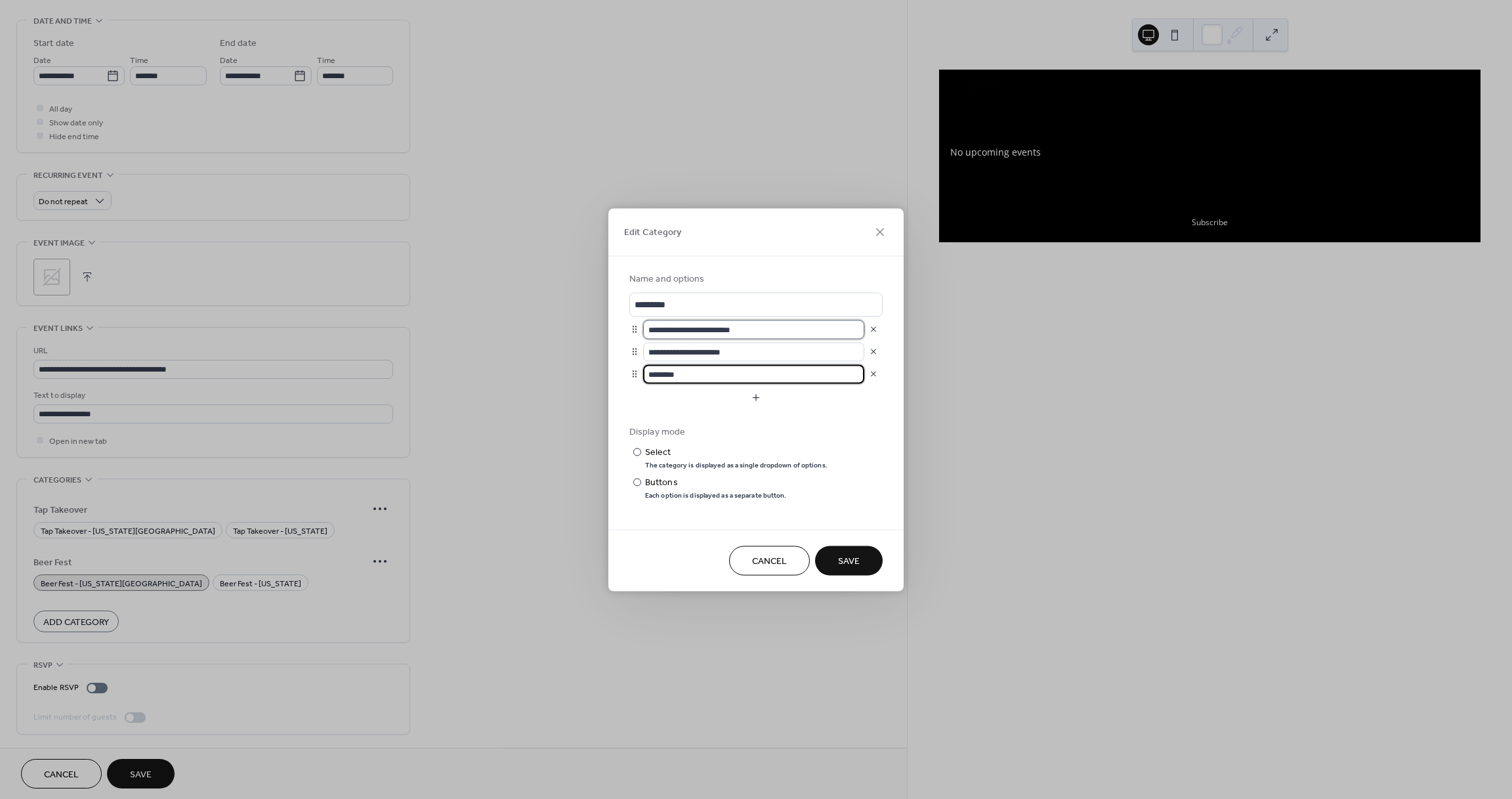 scroll, scrollTop: 0, scrollLeft: 0, axis: both 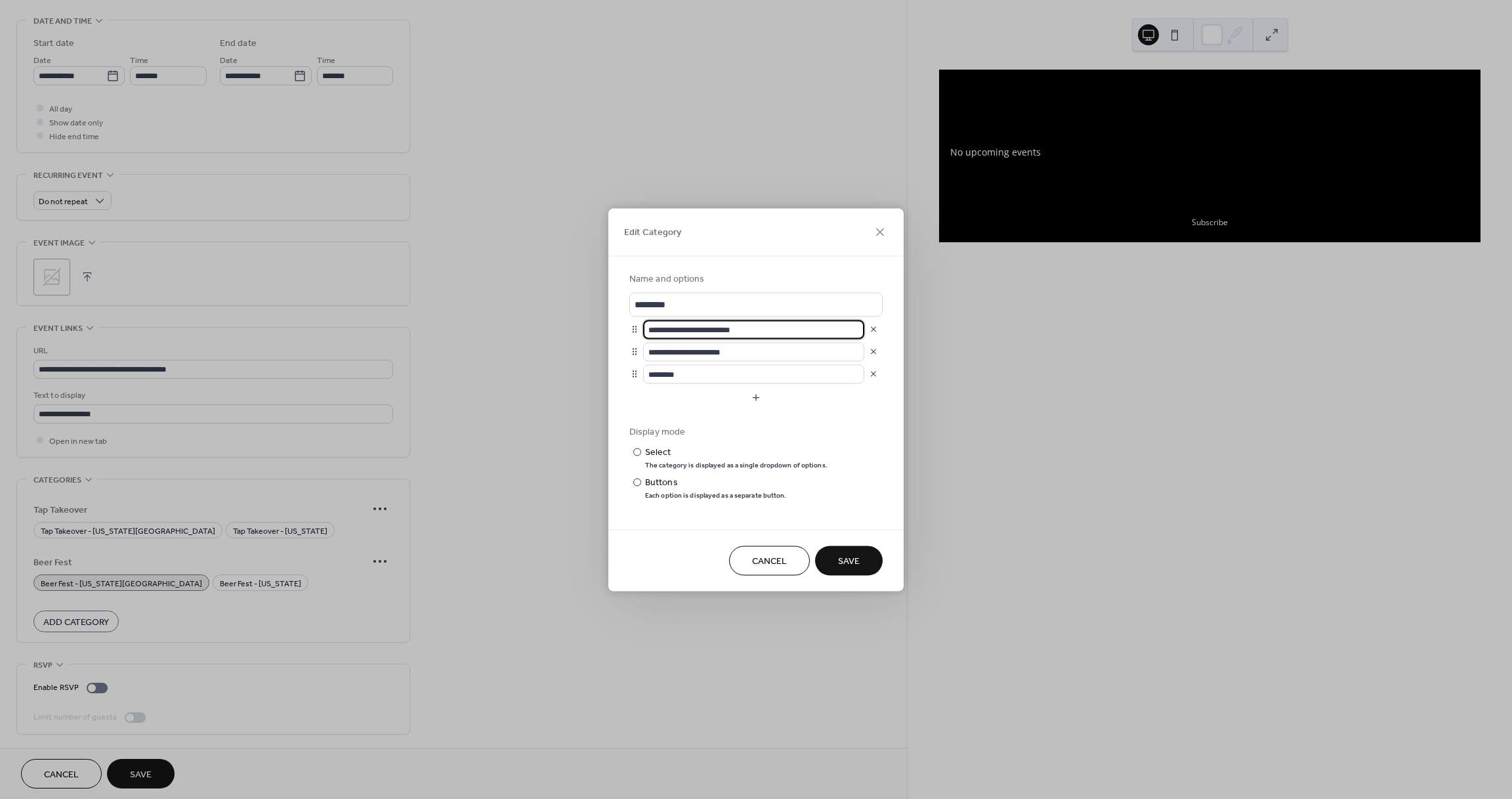 drag, startPoint x: 742, startPoint y: 330, endPoint x: 642, endPoint y: 328, distance: 100.02 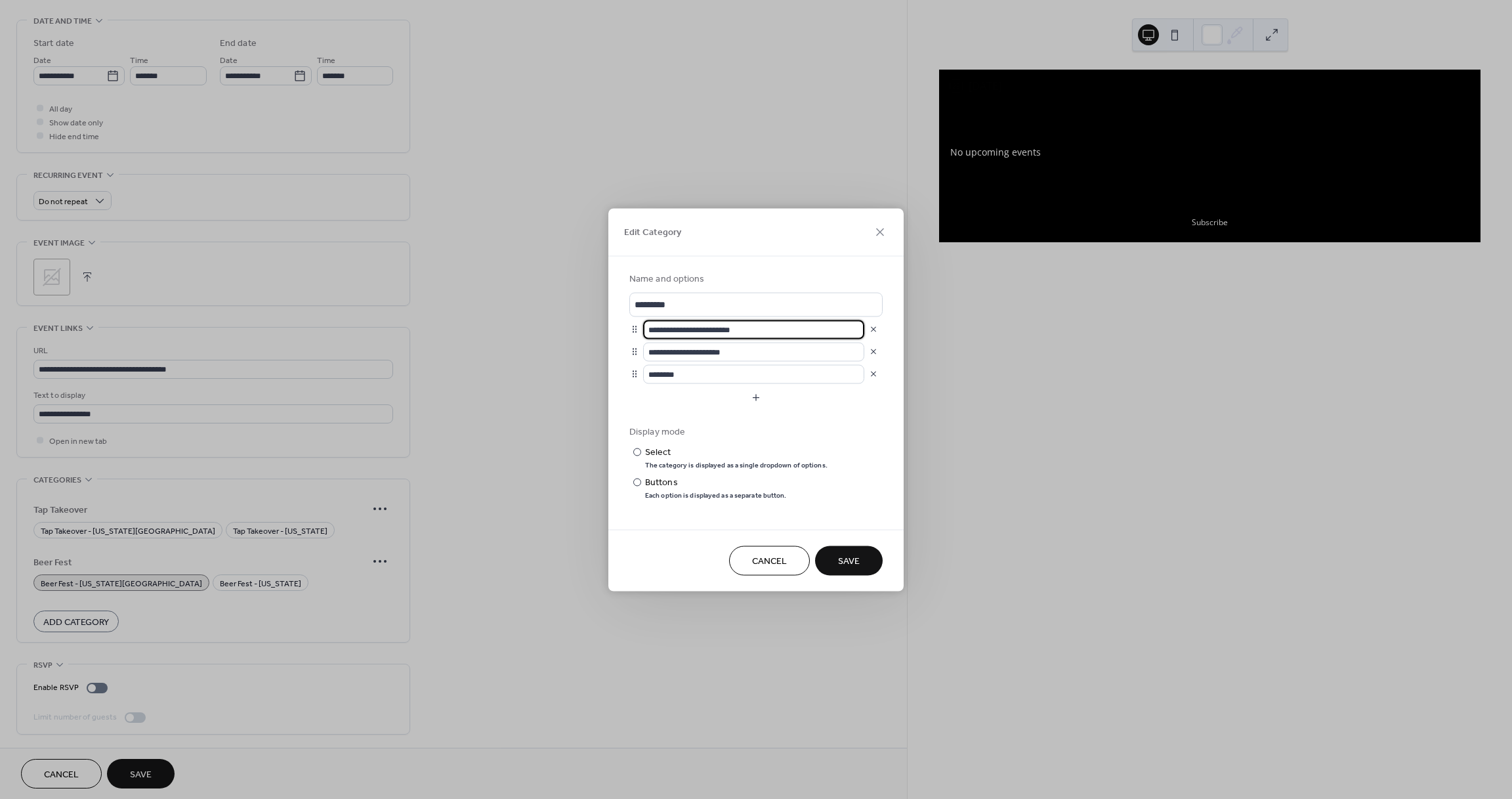 click on "**********" at bounding box center (753, 329) 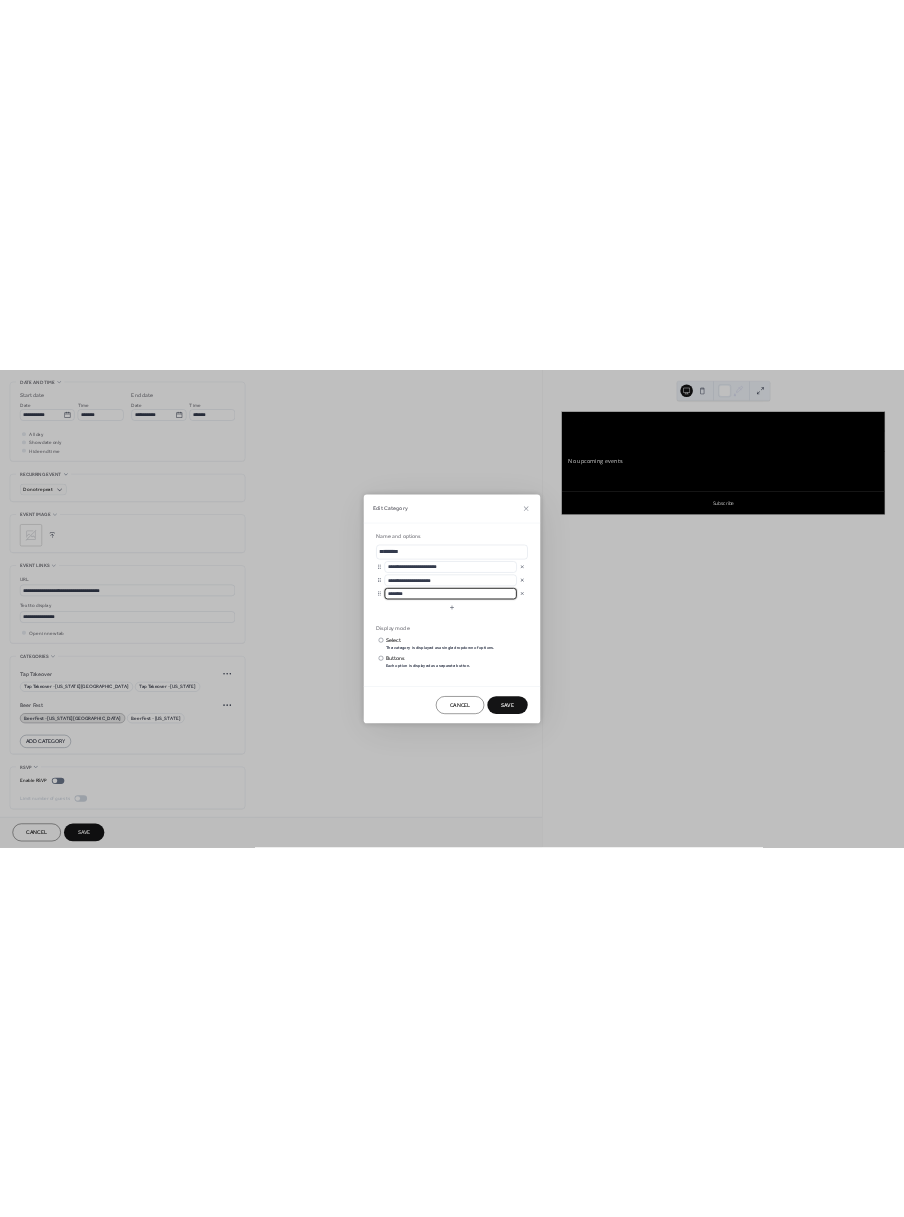scroll, scrollTop: 0, scrollLeft: 0, axis: both 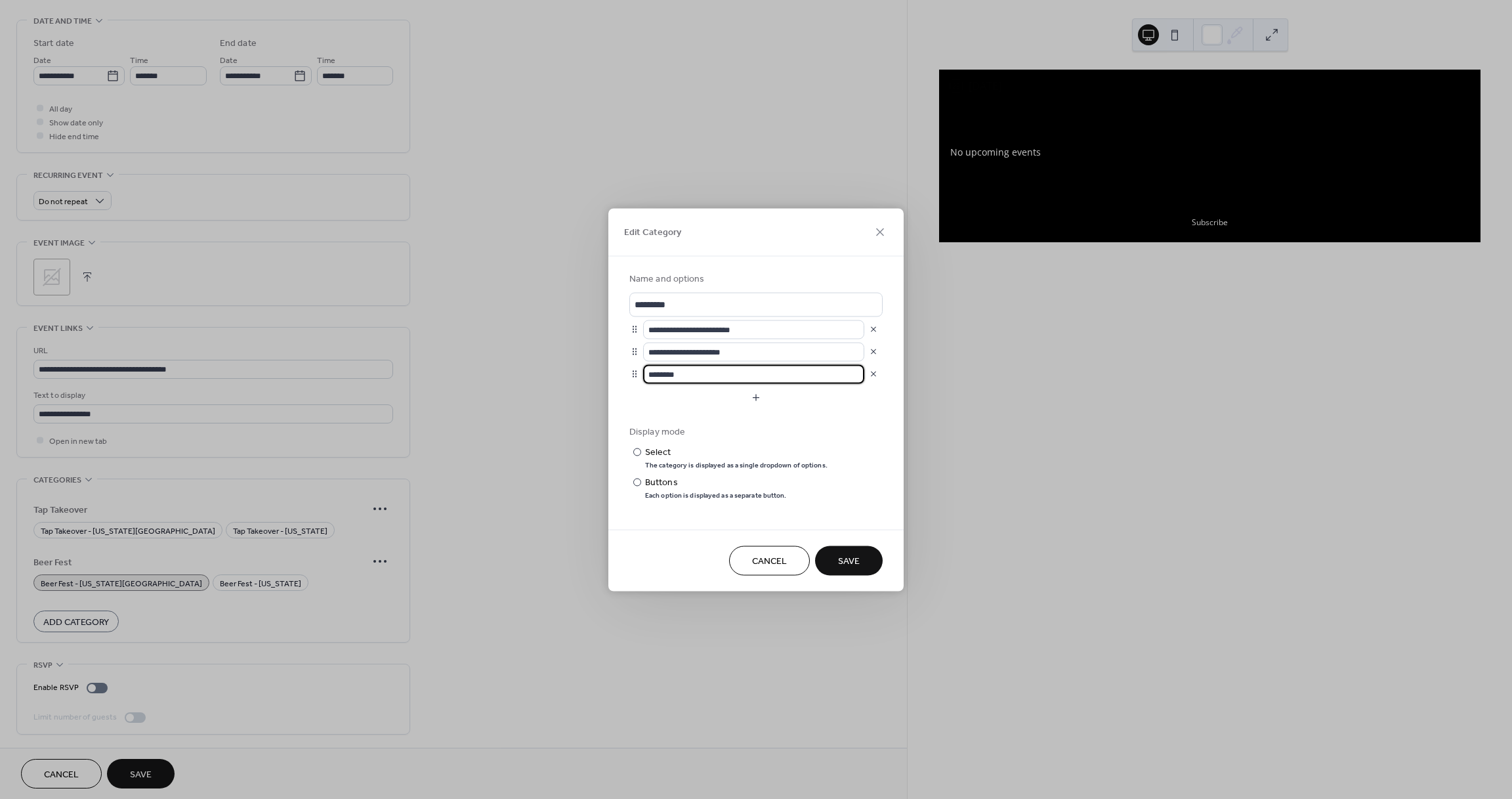 drag, startPoint x: 707, startPoint y: 378, endPoint x: 512, endPoint y: 362, distance: 195.6553 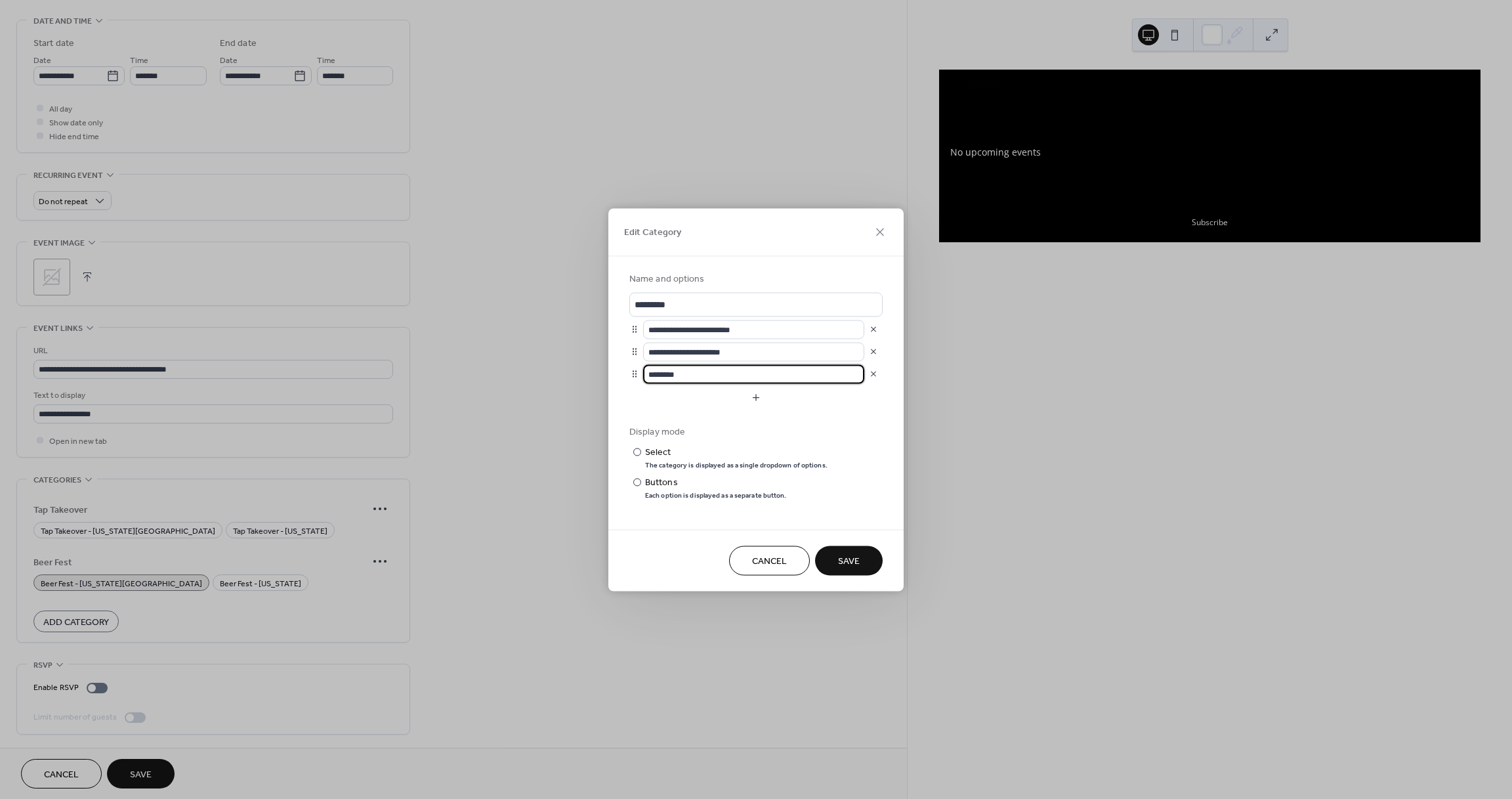 click on "**********" at bounding box center [756, 399] 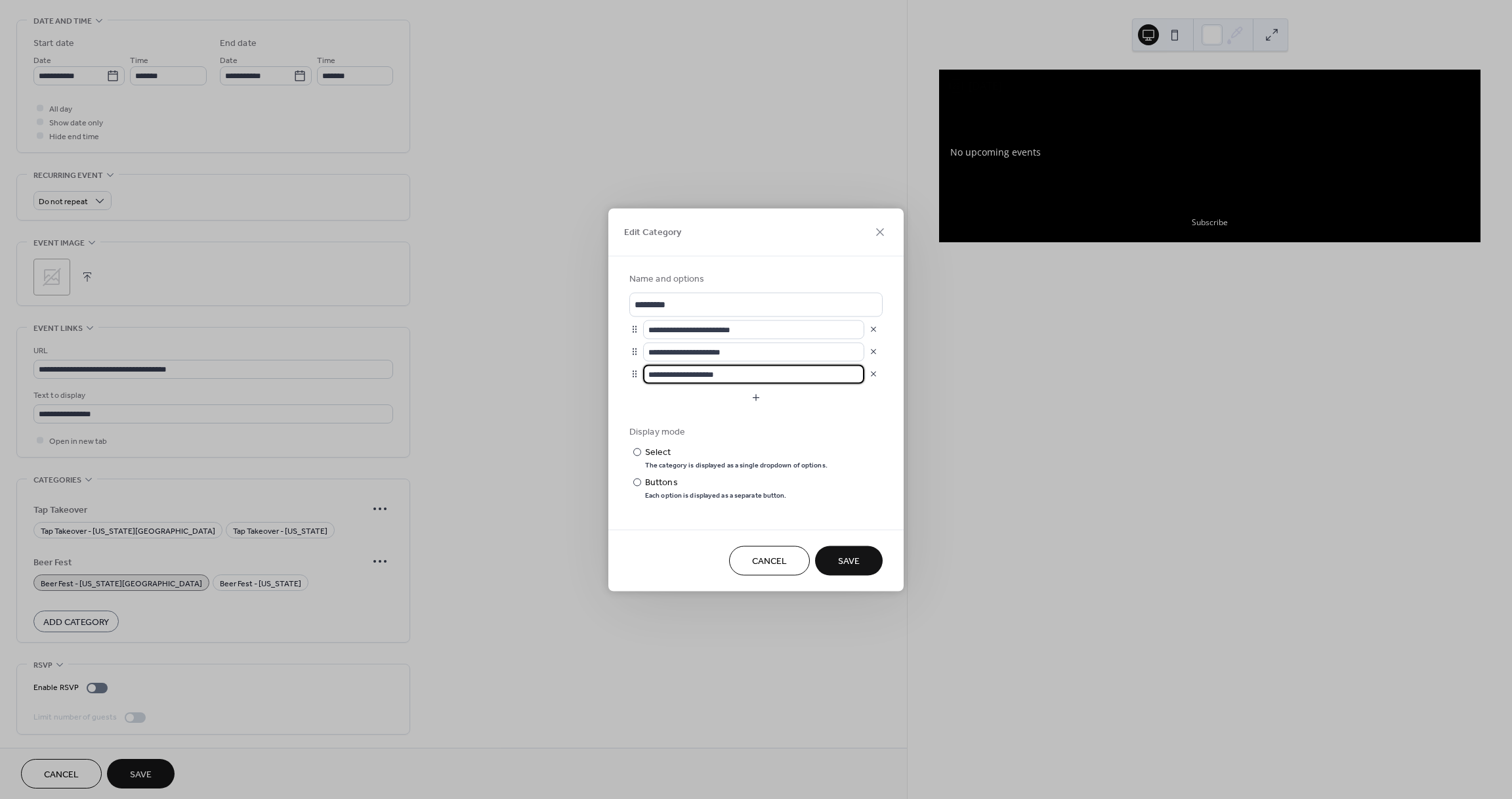 type on "**********" 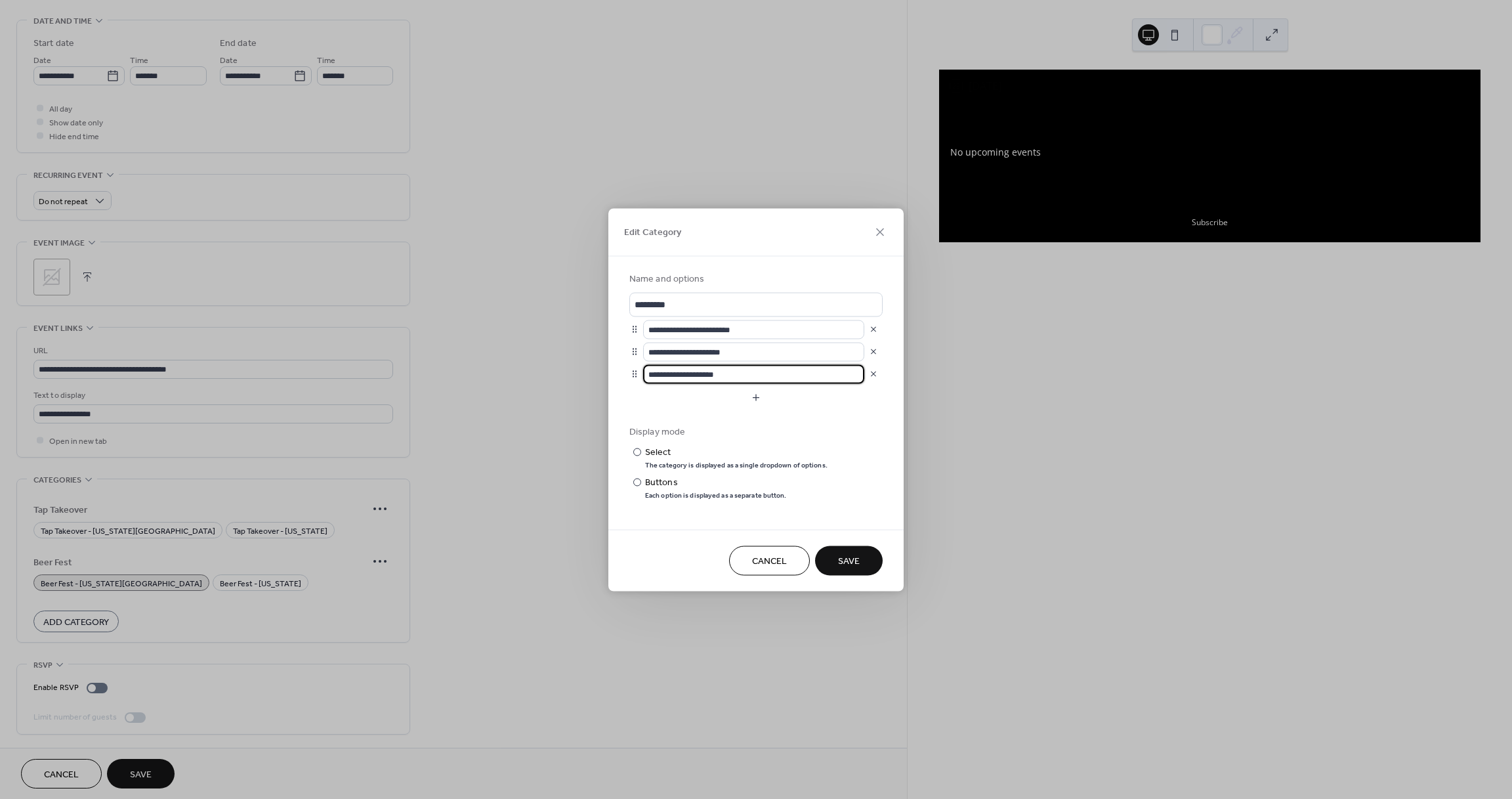 click on "Save" at bounding box center (849, 561) 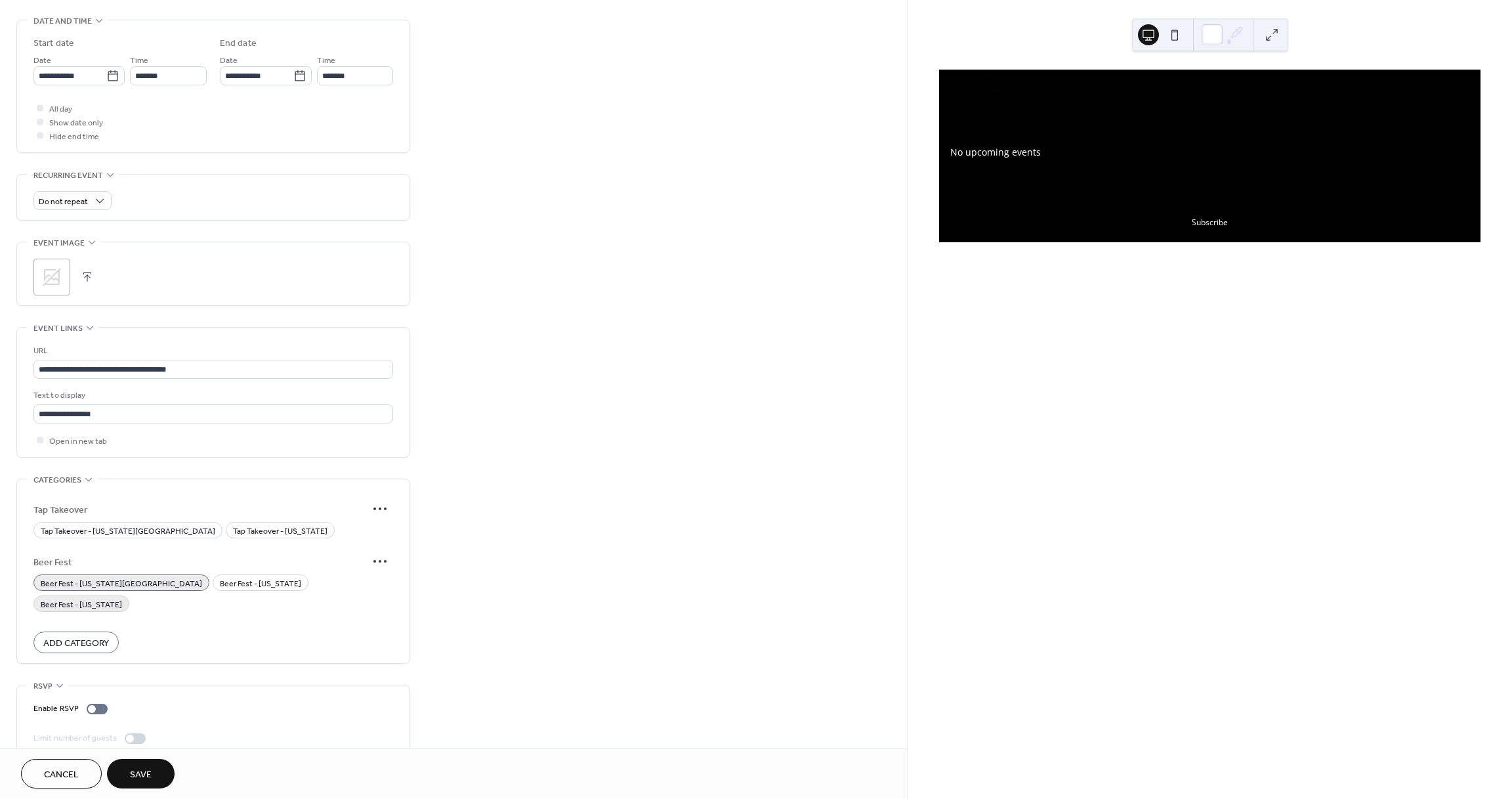 click on "Beer Fest - New York" at bounding box center (81, 605) 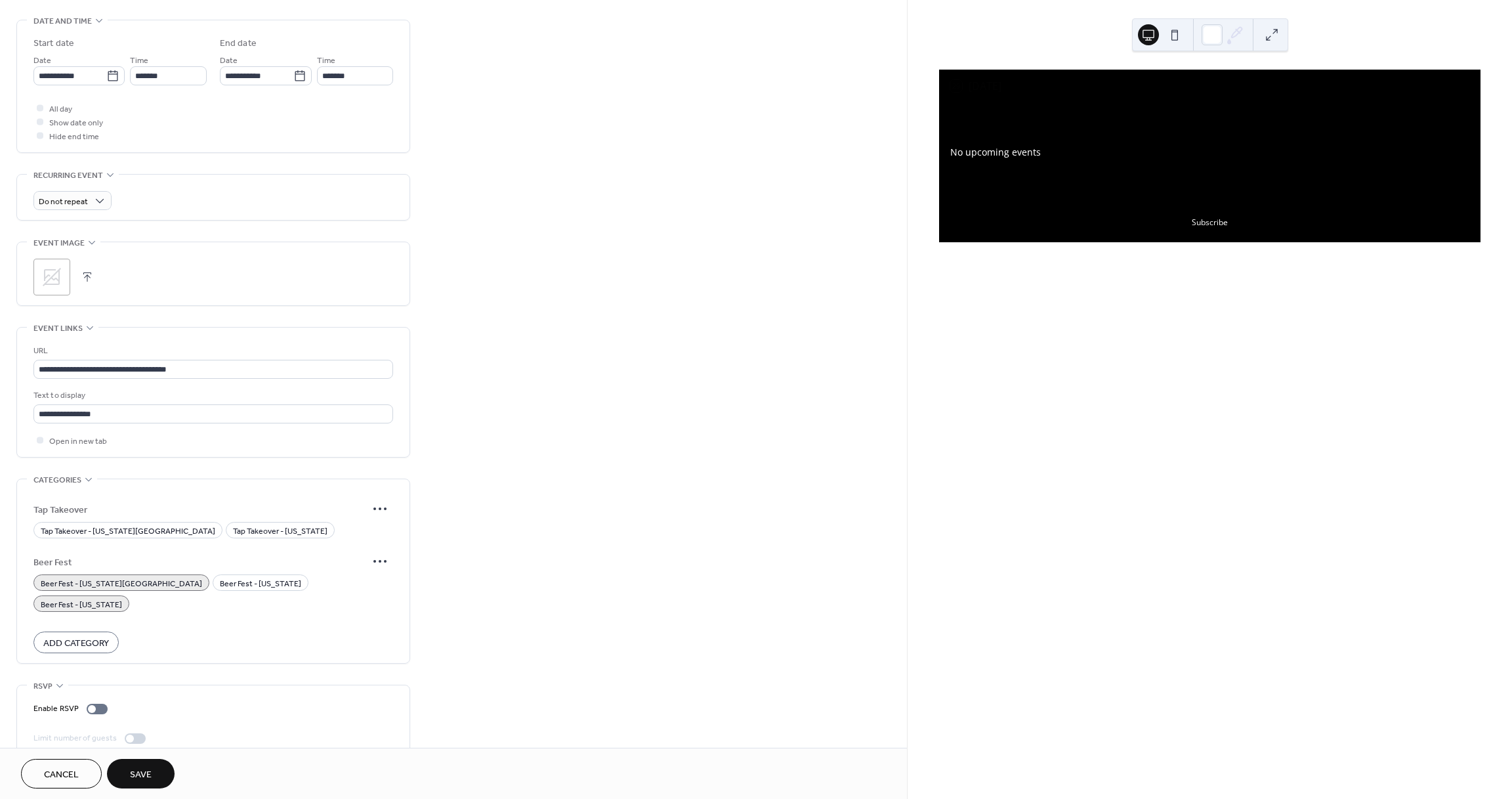 click on "Beer Fest - [US_STATE][GEOGRAPHIC_DATA]" at bounding box center [121, 584] 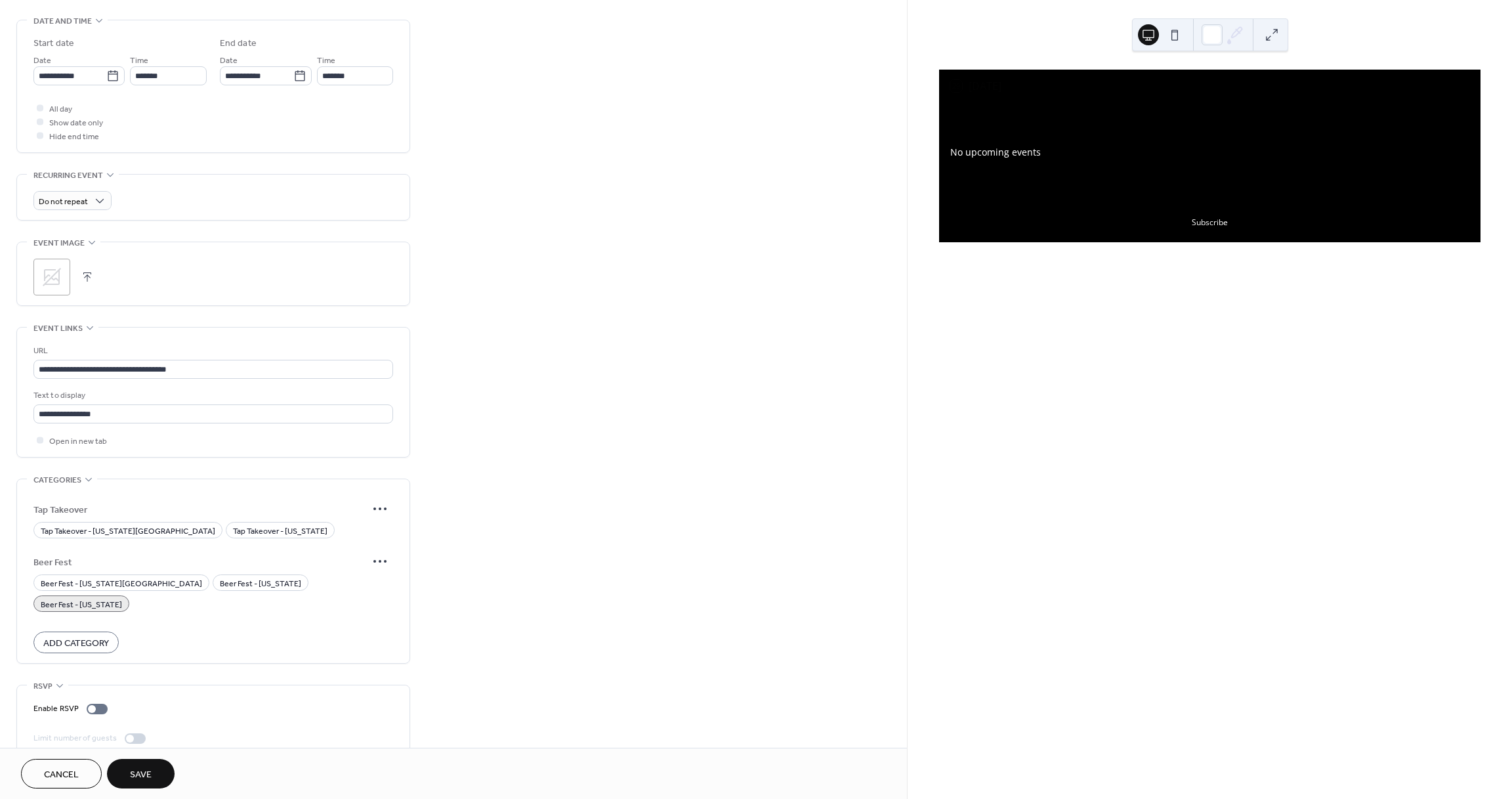 click on ";" at bounding box center (52, 277) 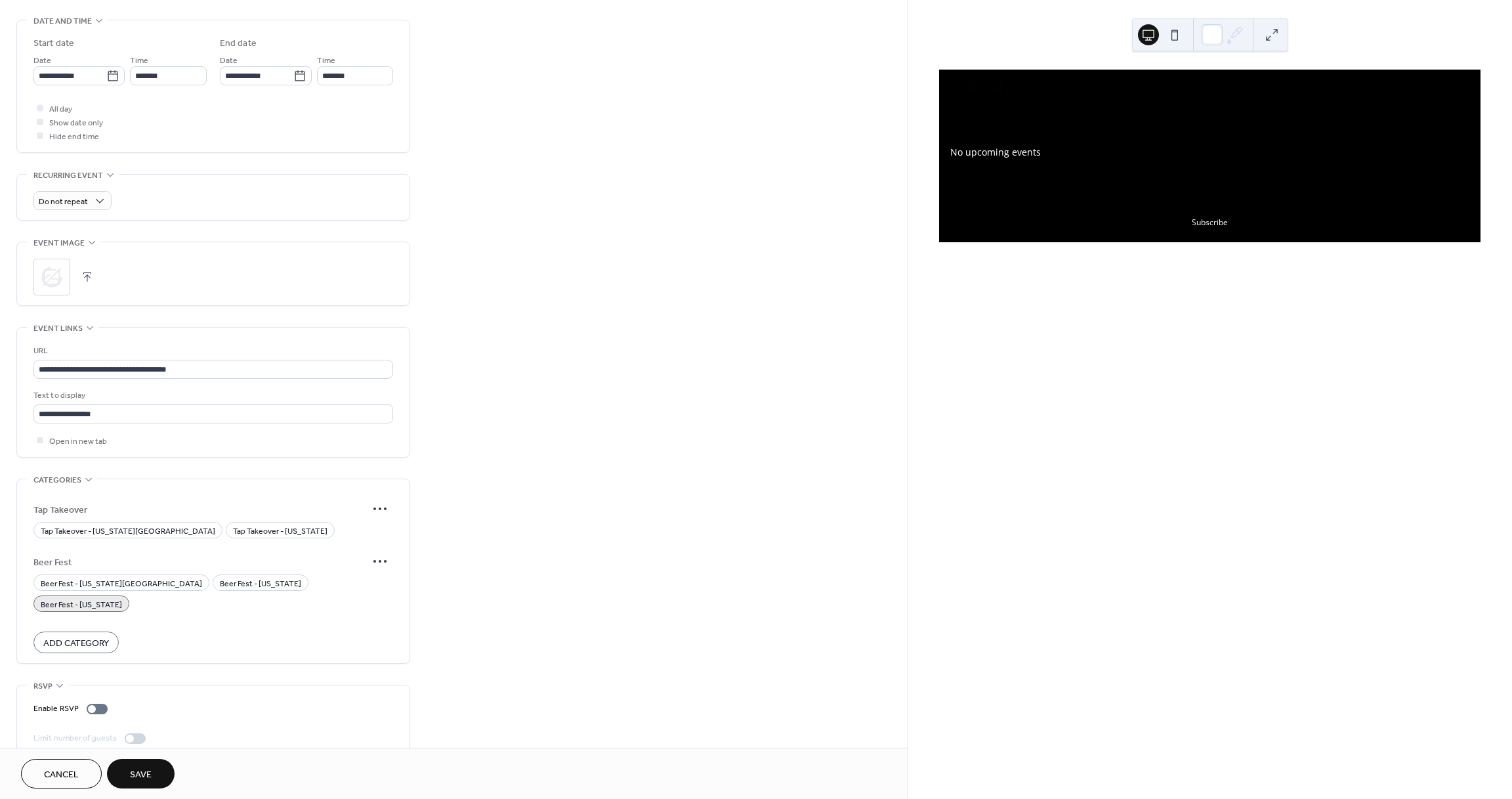 scroll, scrollTop: 401, scrollLeft: 0, axis: vertical 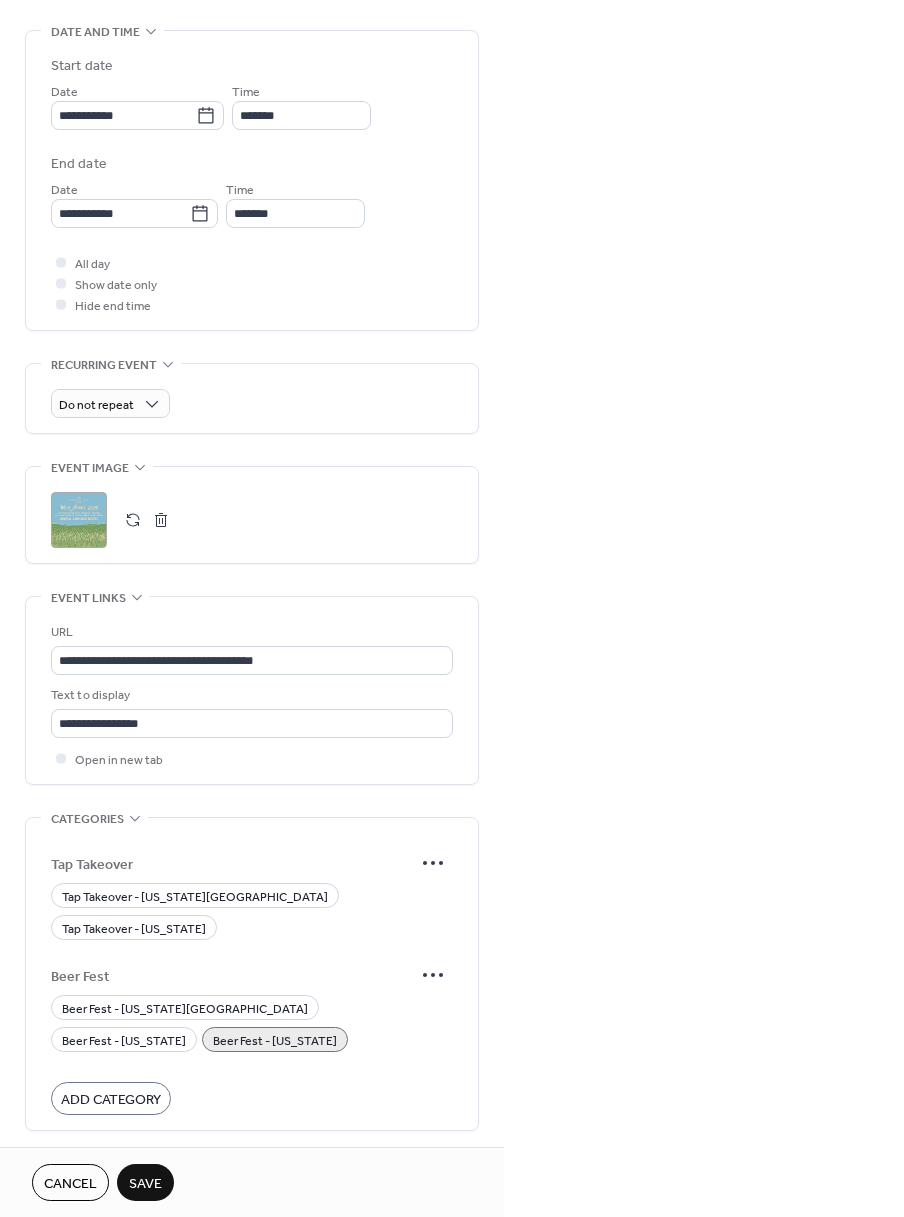 click on "**********" at bounding box center (452, 608) 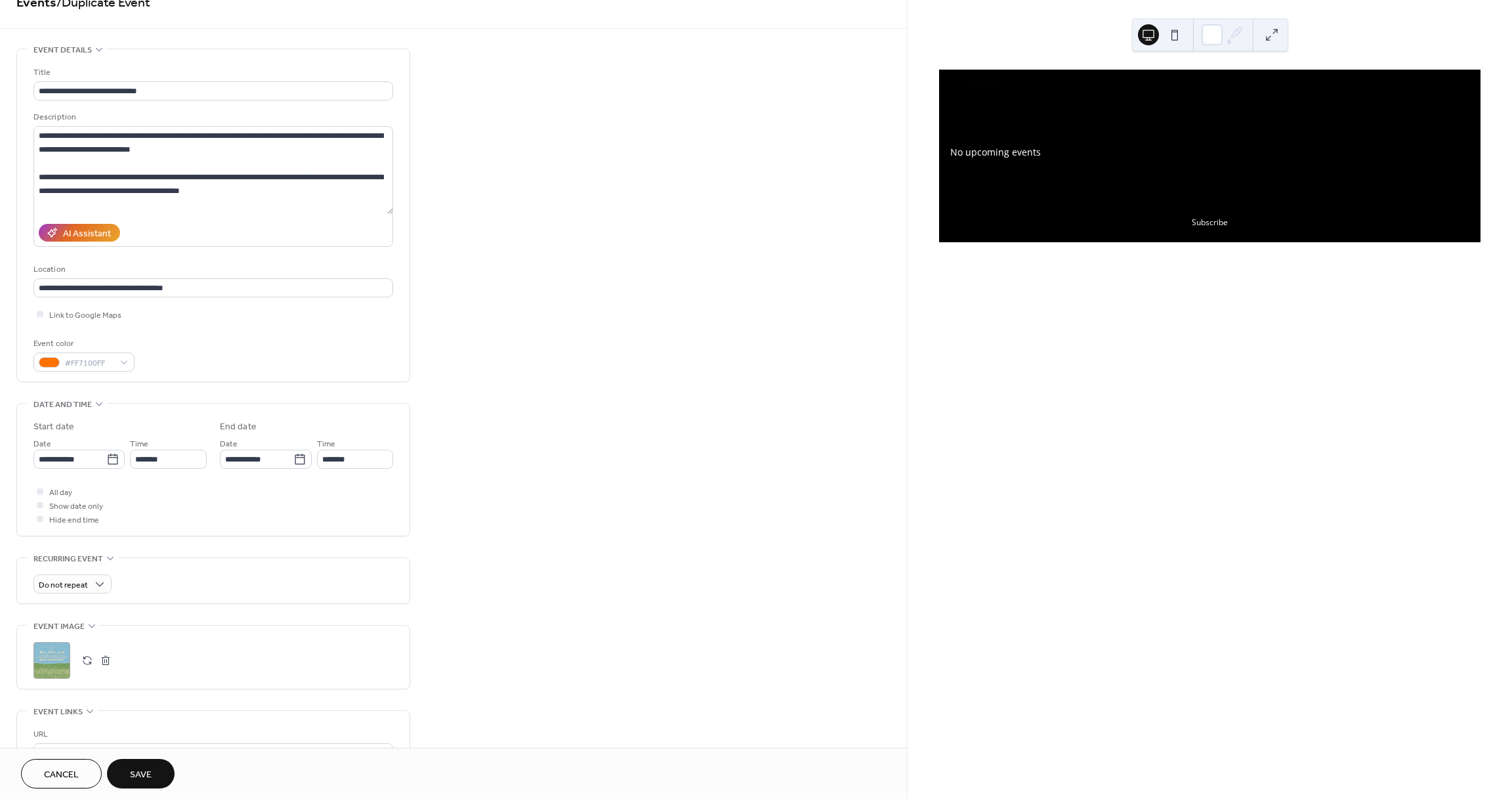 scroll, scrollTop: 0, scrollLeft: 0, axis: both 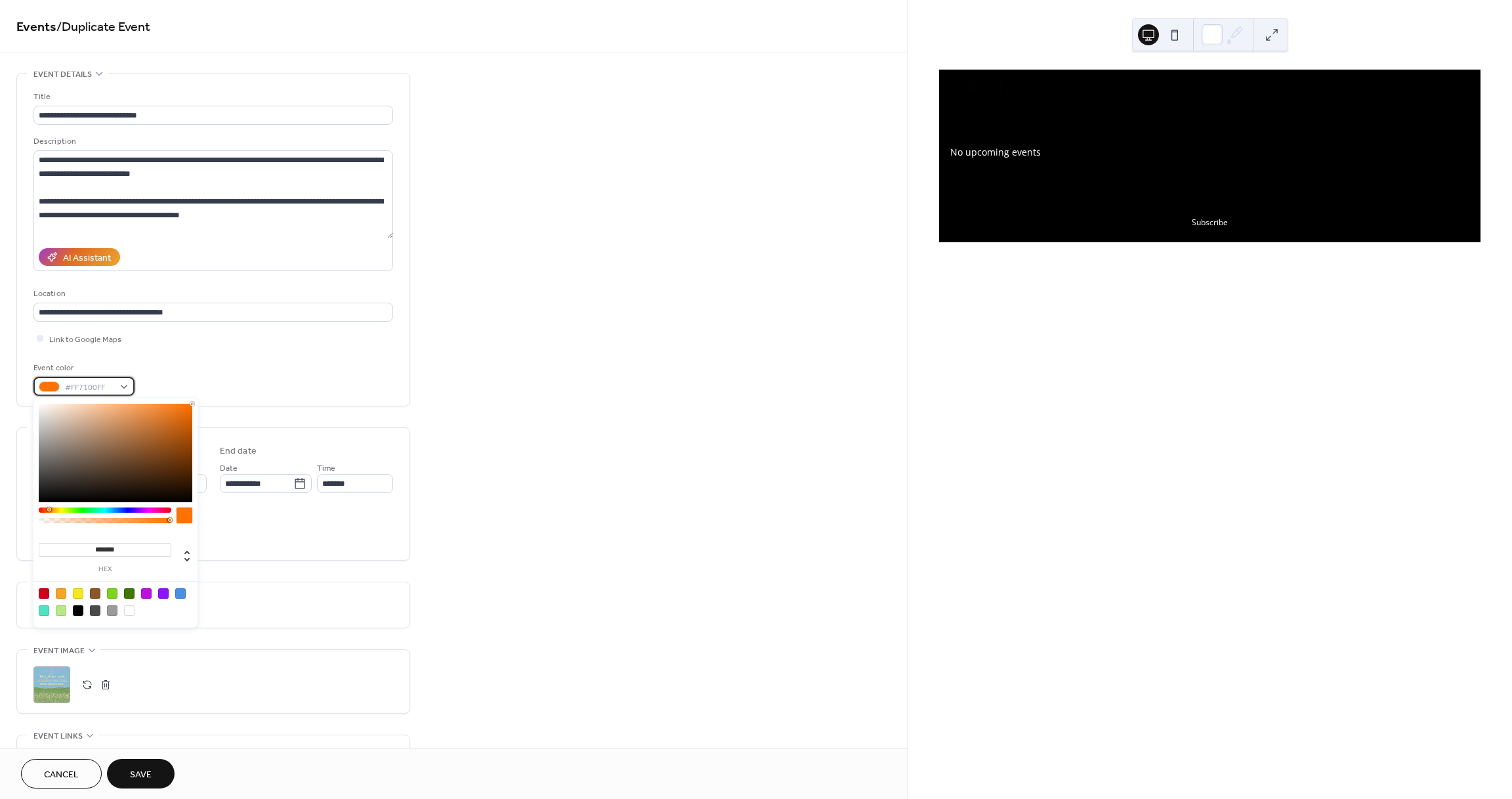 click on "#FF7100FF" at bounding box center [84, 386] 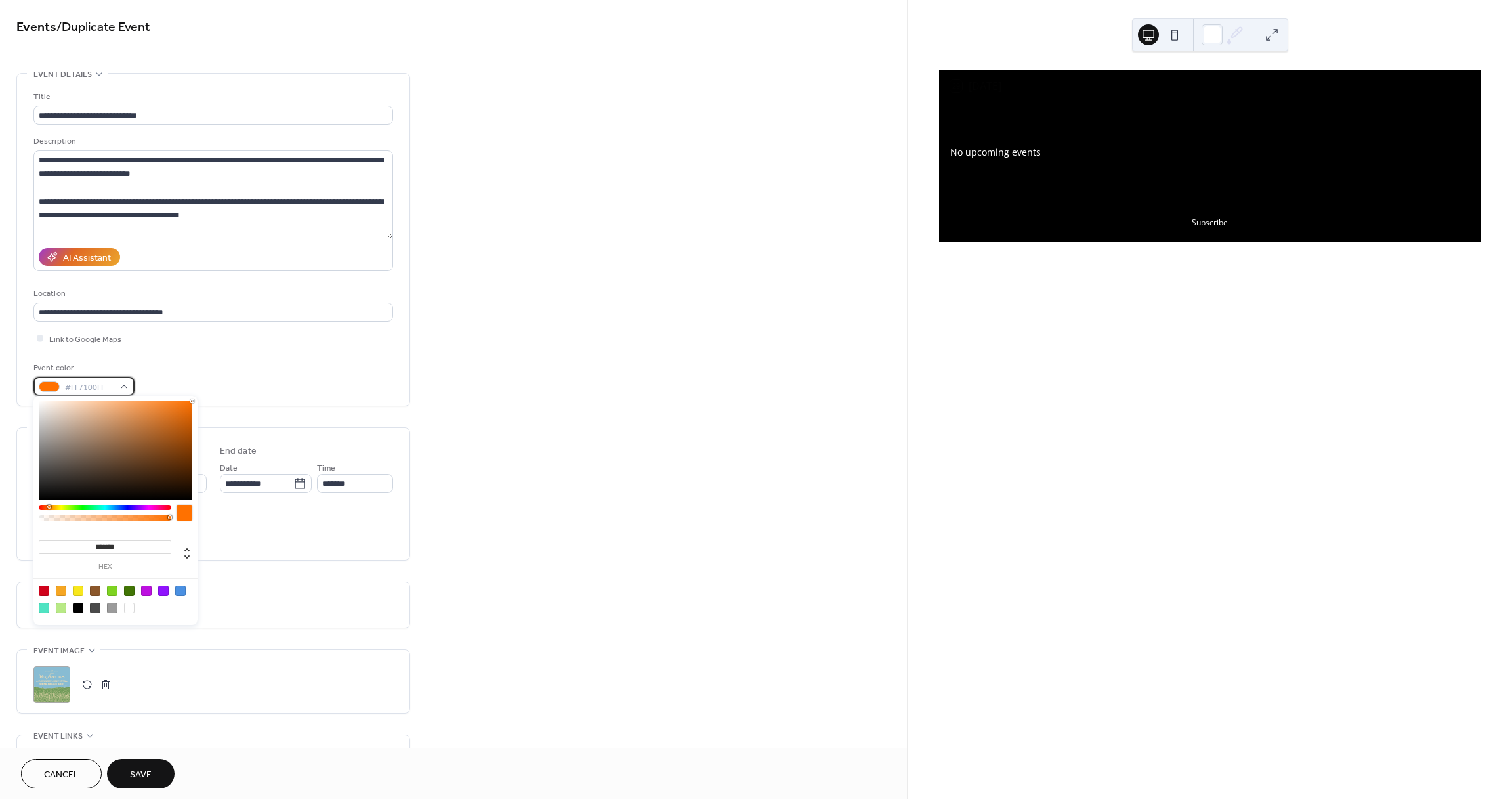 scroll, scrollTop: 3, scrollLeft: 0, axis: vertical 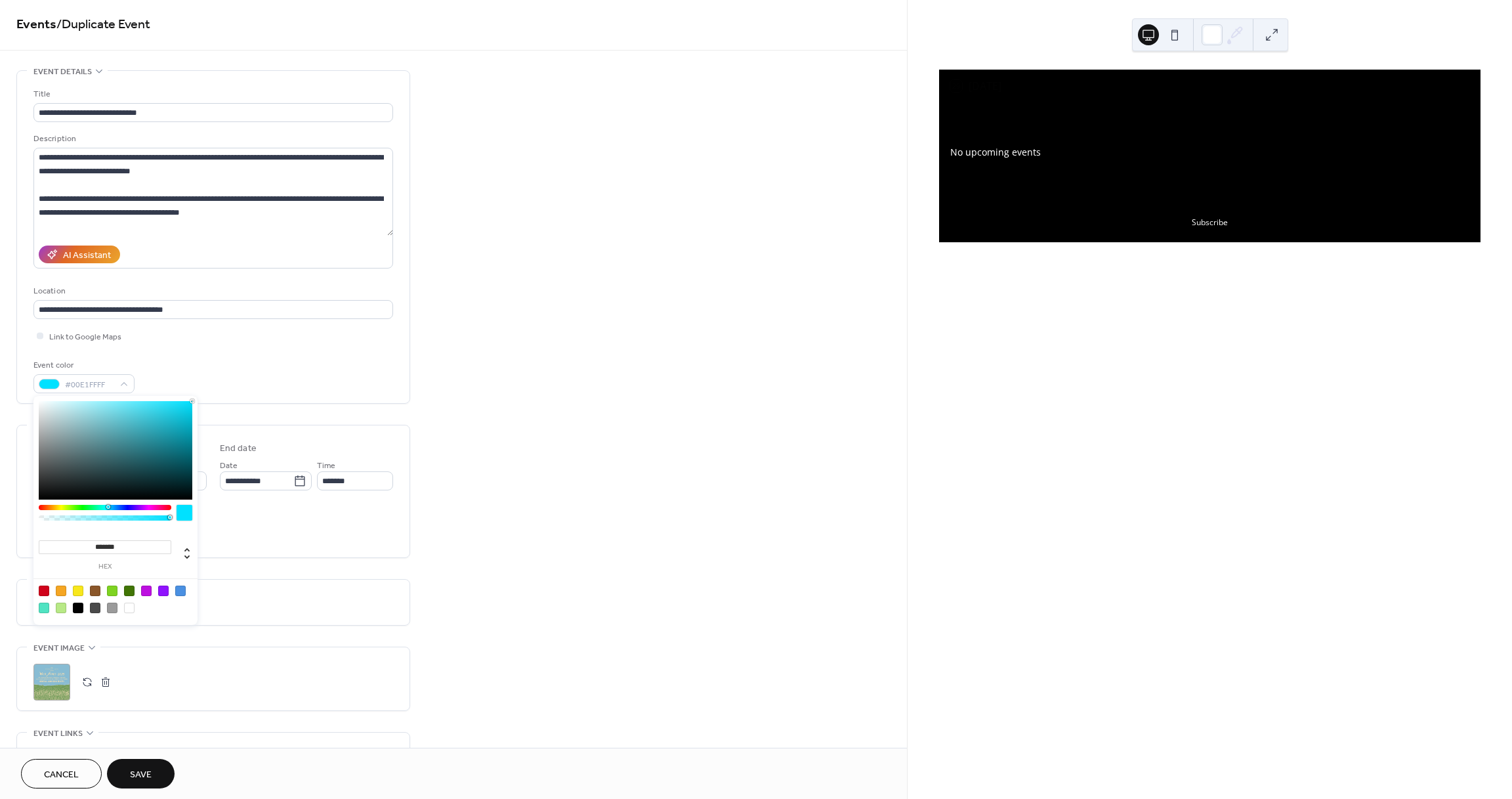 drag, startPoint x: 100, startPoint y: 509, endPoint x: 108, endPoint y: 507, distance: 8.246211 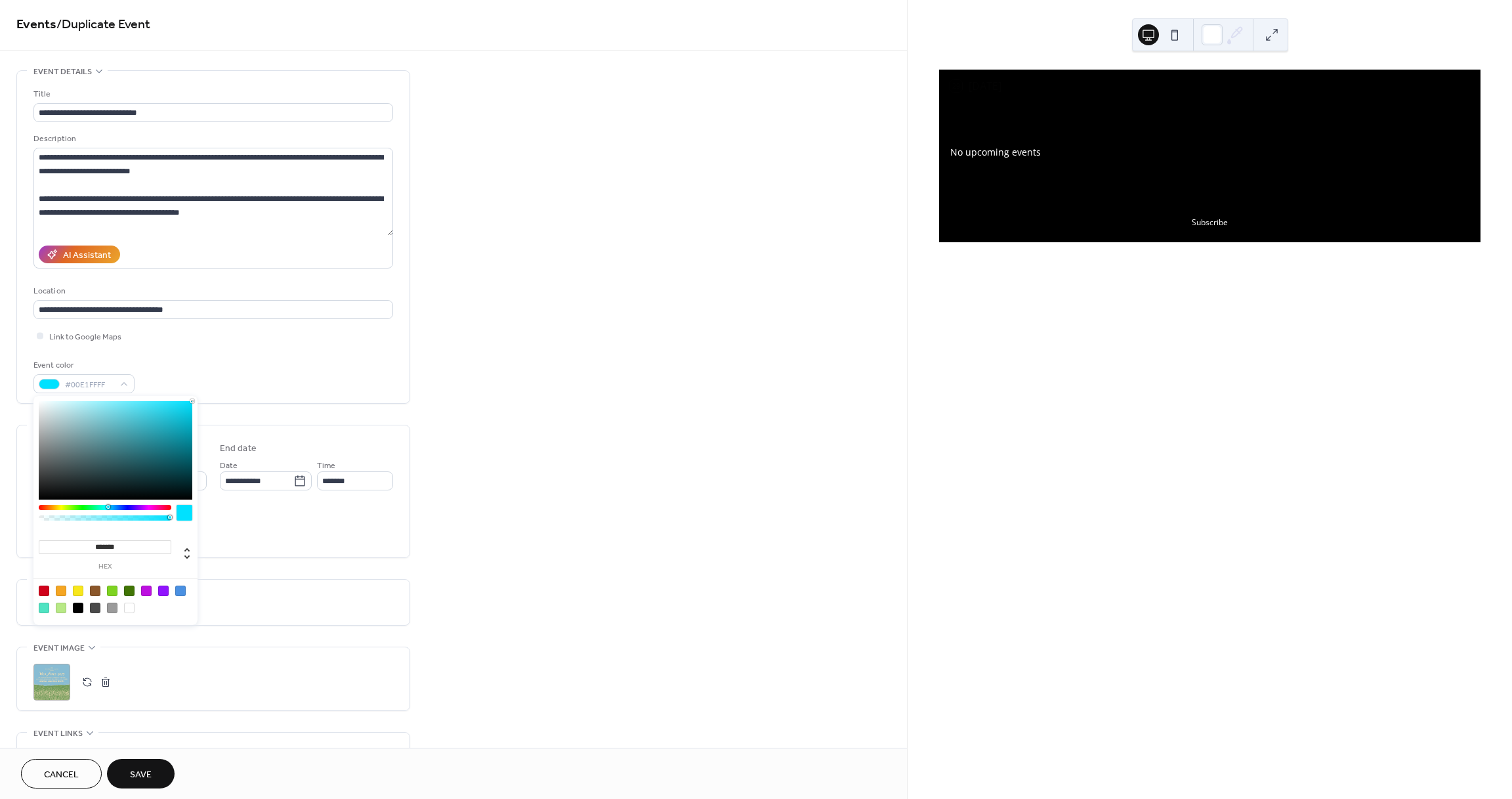 click at bounding box center [105, 507] 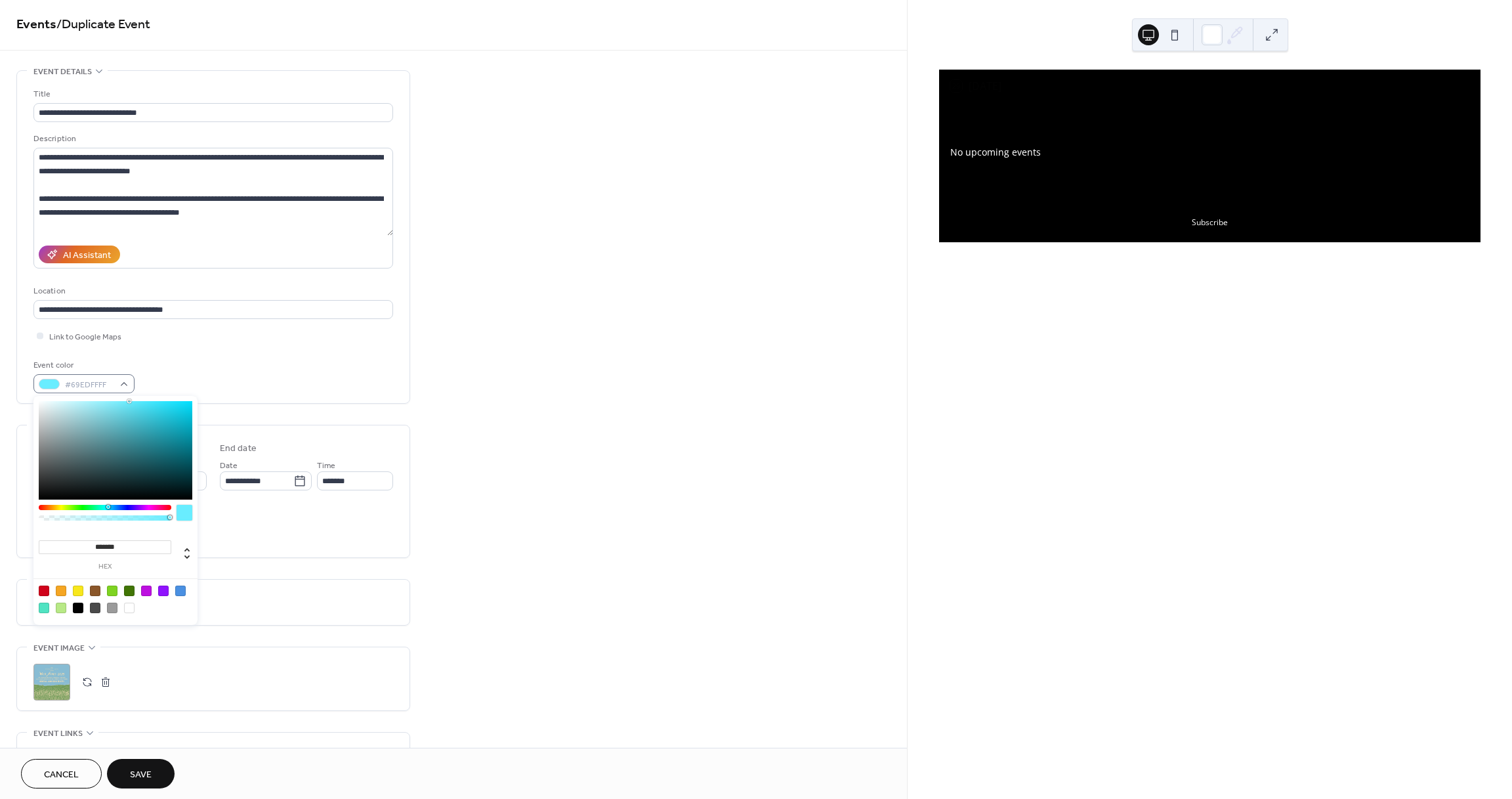 drag, startPoint x: 163, startPoint y: 405, endPoint x: 131, endPoint y: 399, distance: 32.5576 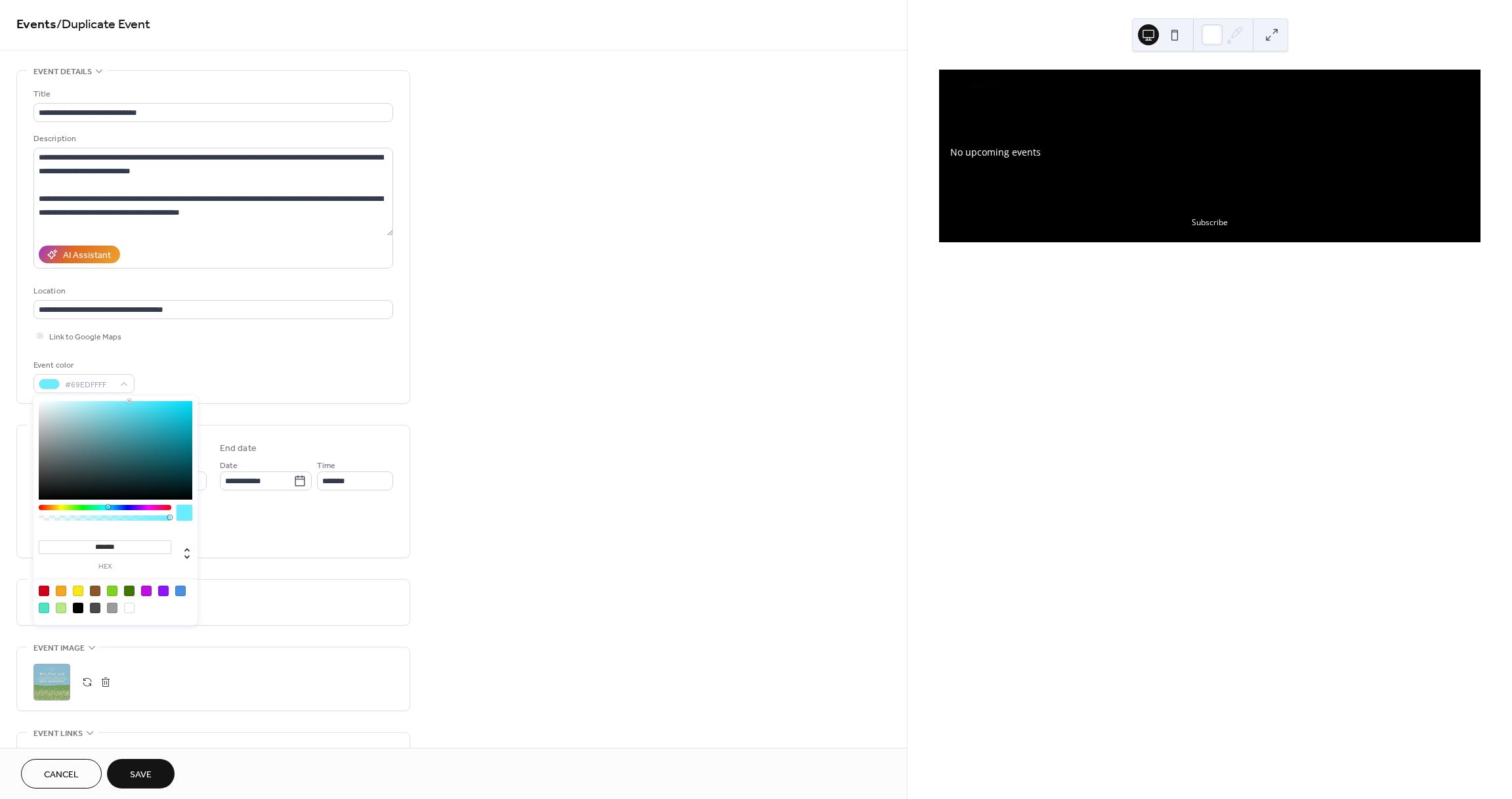 click on "**********" at bounding box center (756, 399) 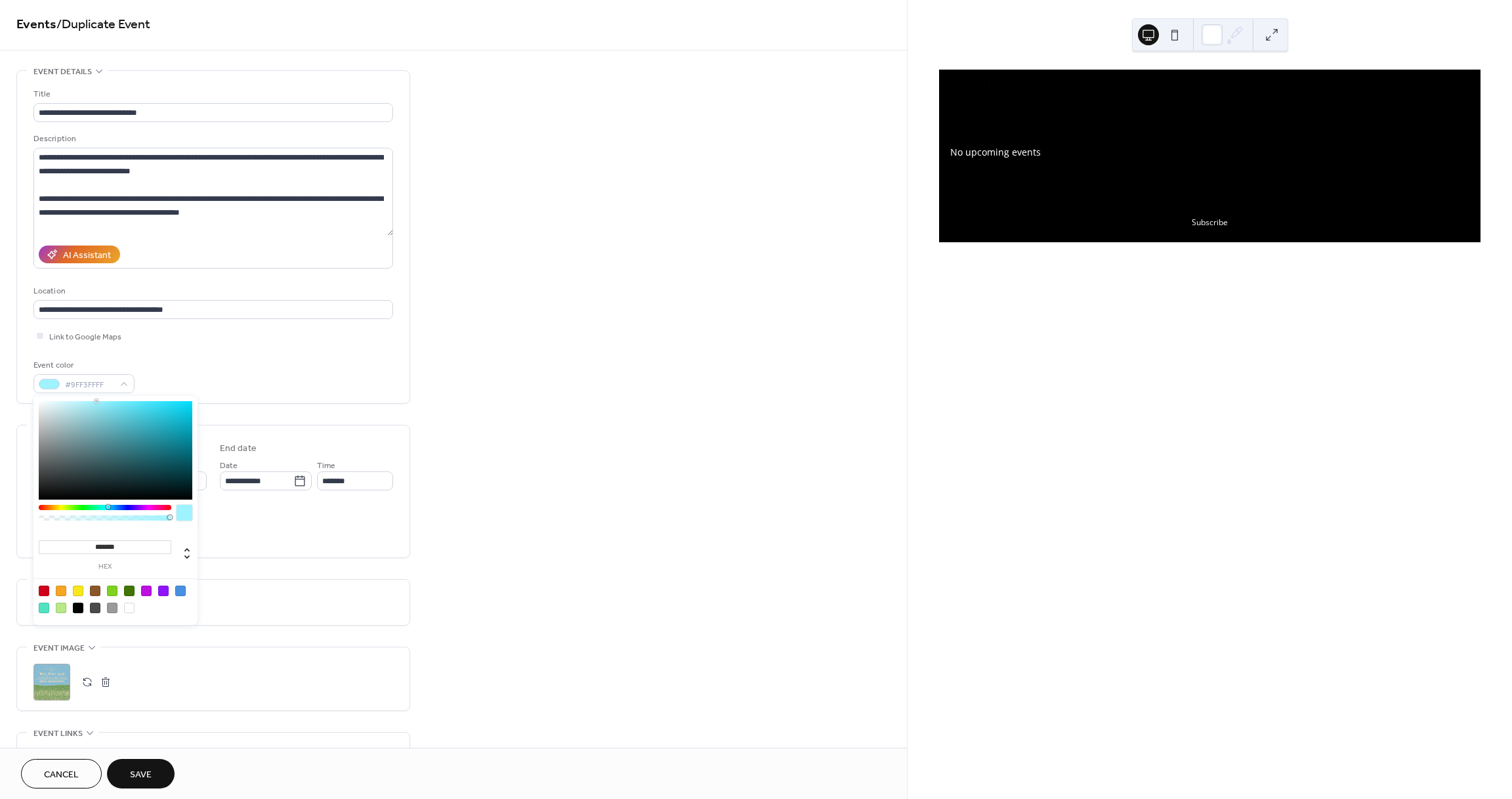 type on "*******" 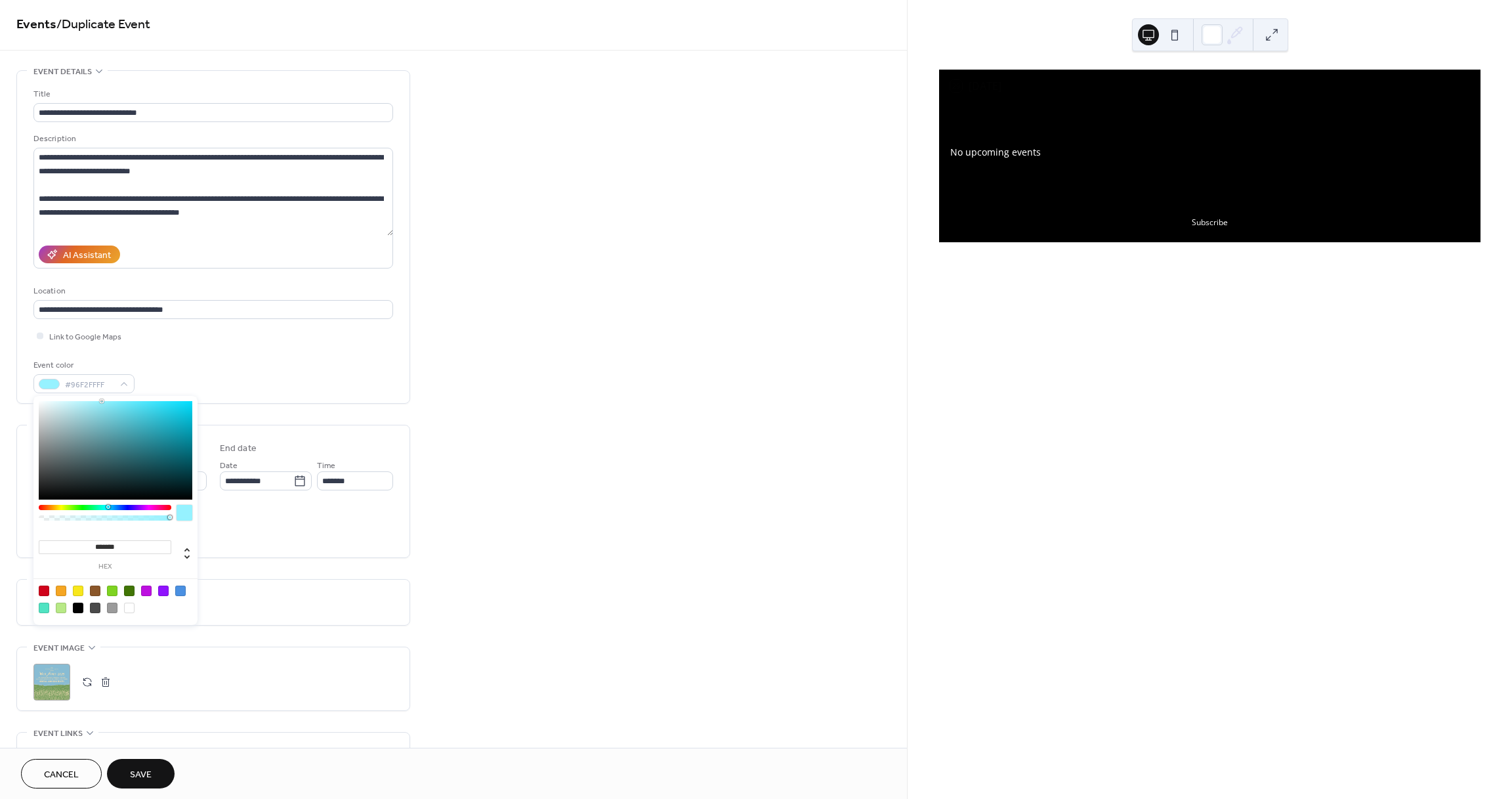 drag, startPoint x: 129, startPoint y: 405, endPoint x: 102, endPoint y: 398, distance: 27.892651 